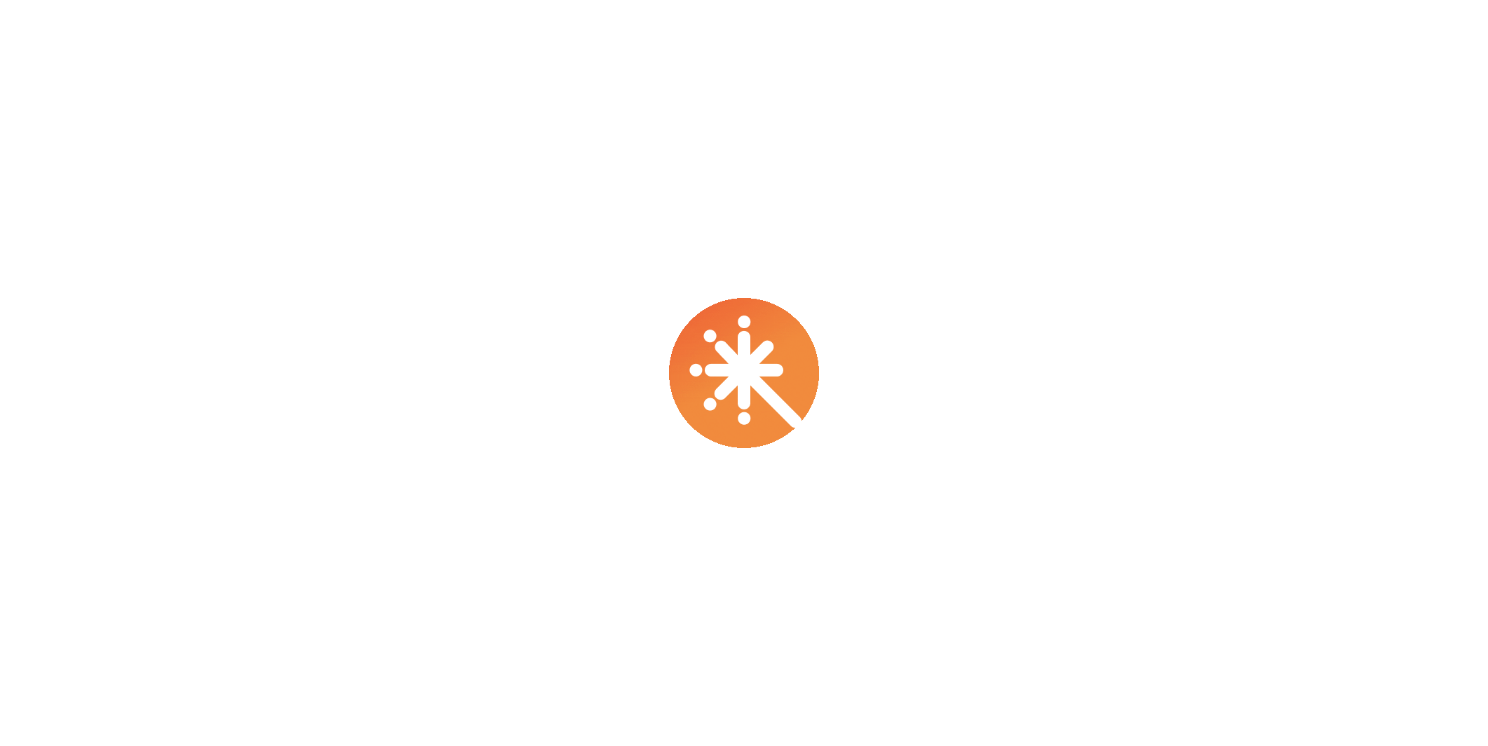 scroll, scrollTop: 0, scrollLeft: 0, axis: both 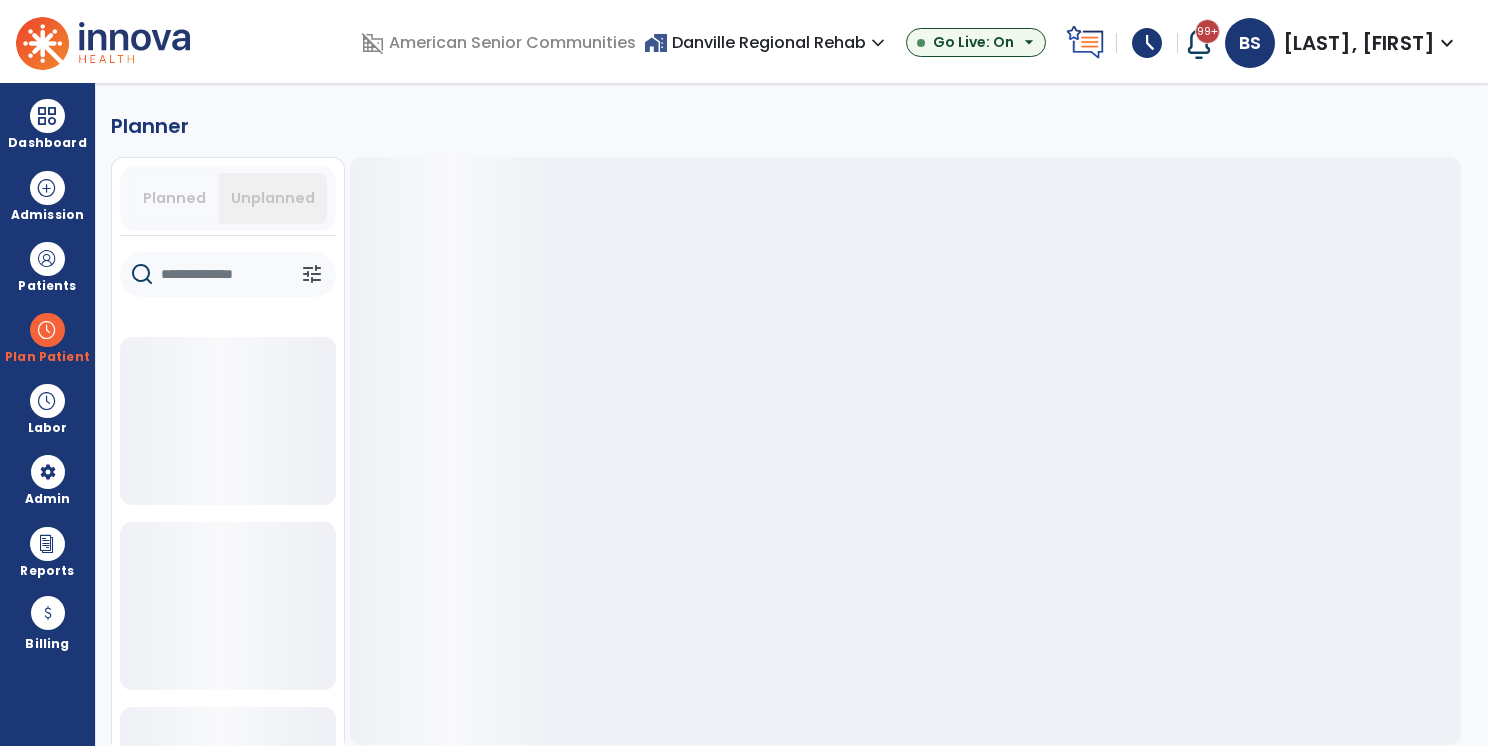 click on "home_work   Danville Regional Rehab   expand_more" at bounding box center [767, 42] 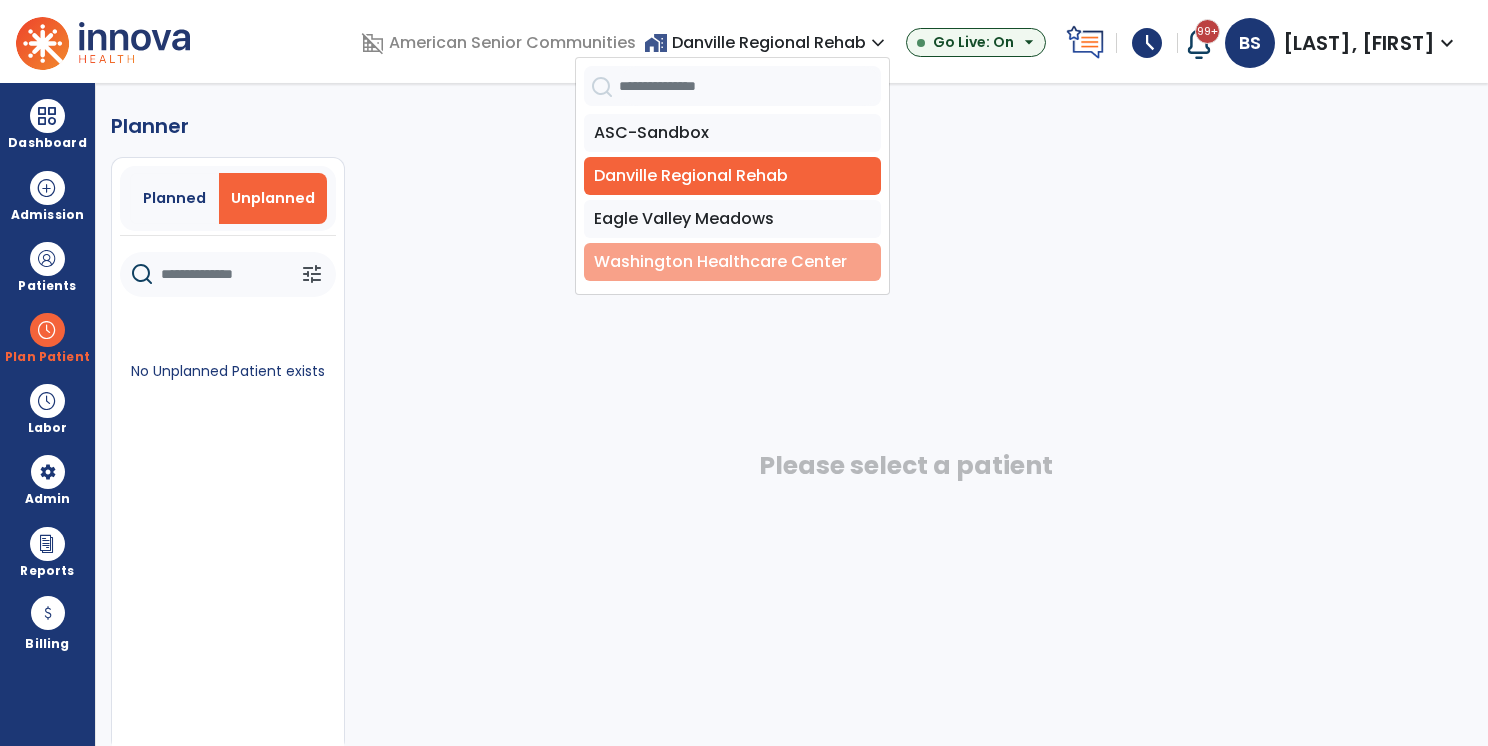 click on "Washington Healthcare Center" at bounding box center [732, 262] 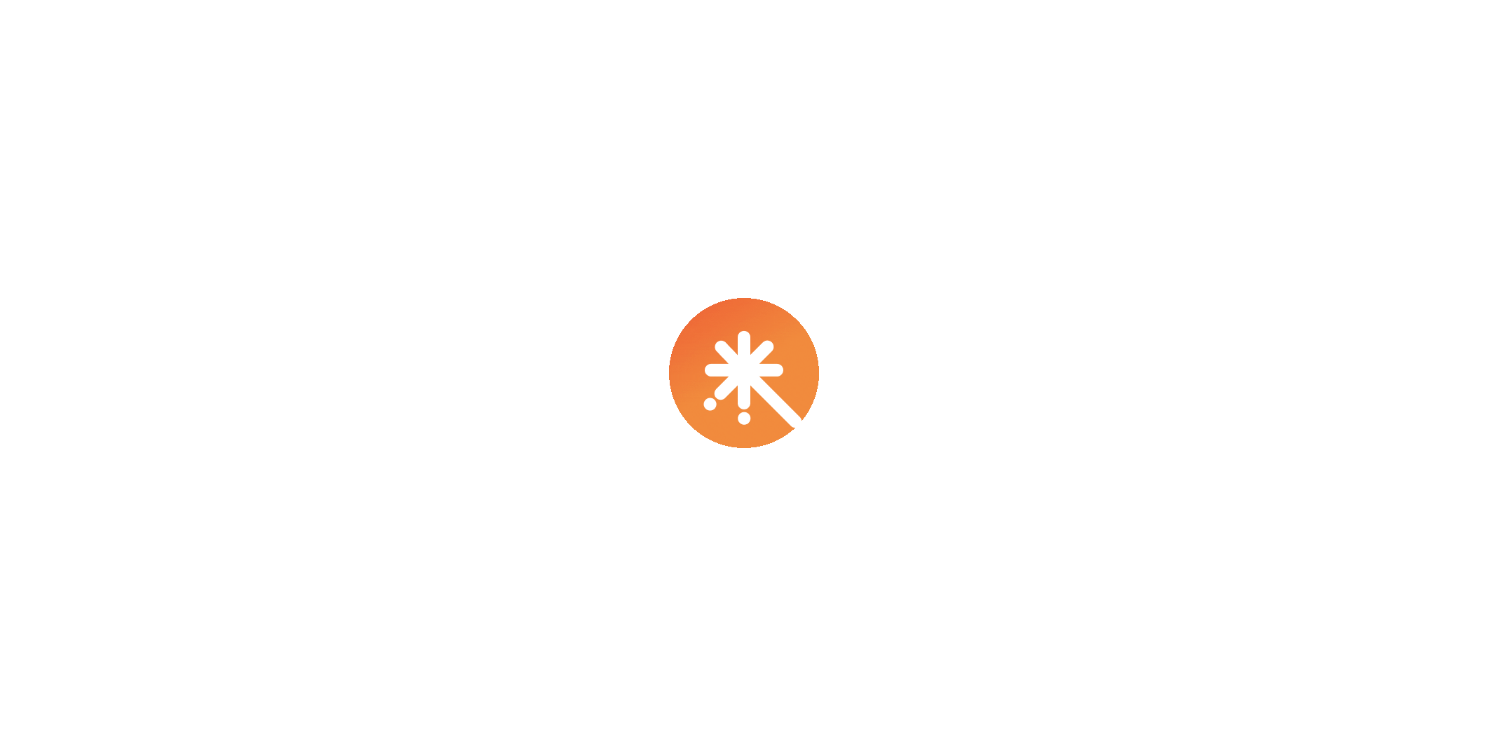 scroll, scrollTop: 0, scrollLeft: 0, axis: both 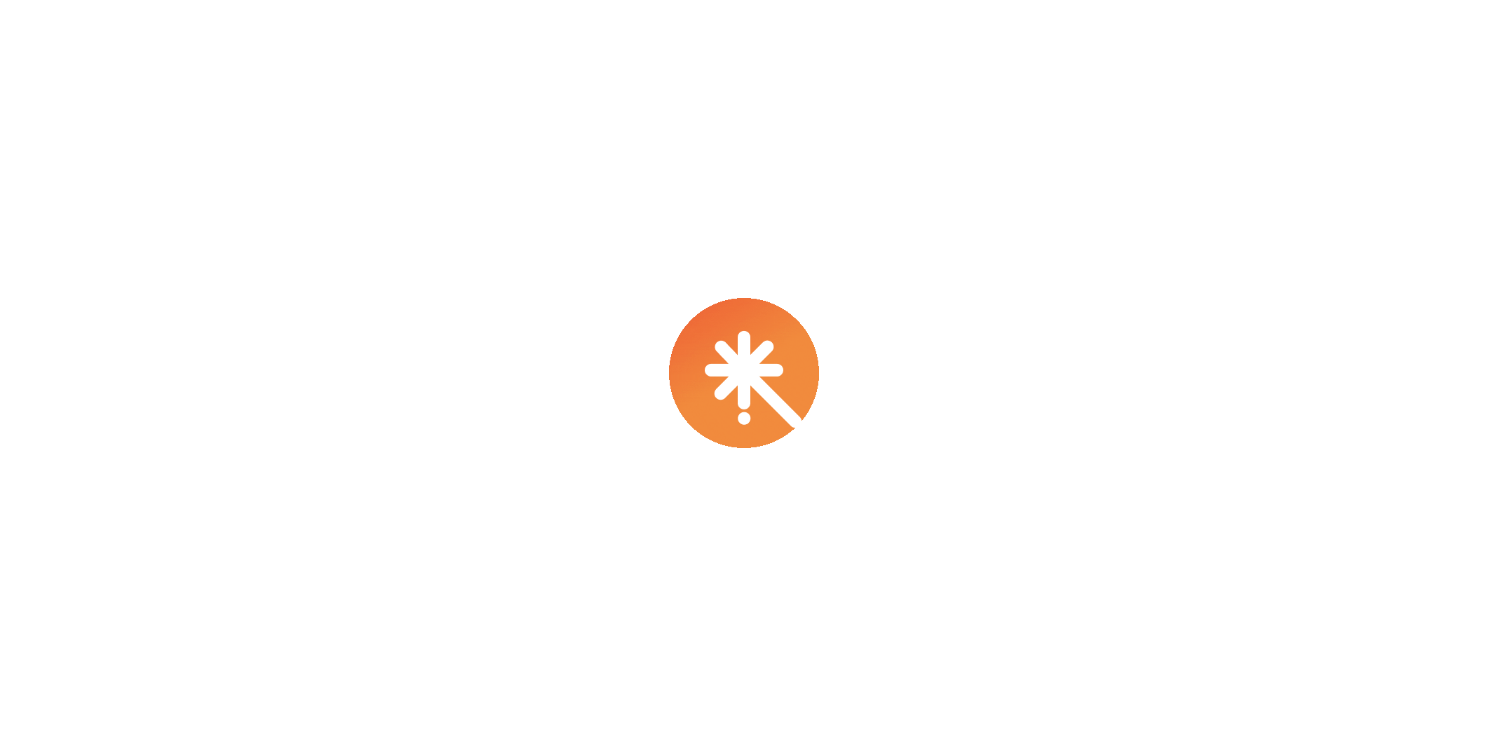 select on "***" 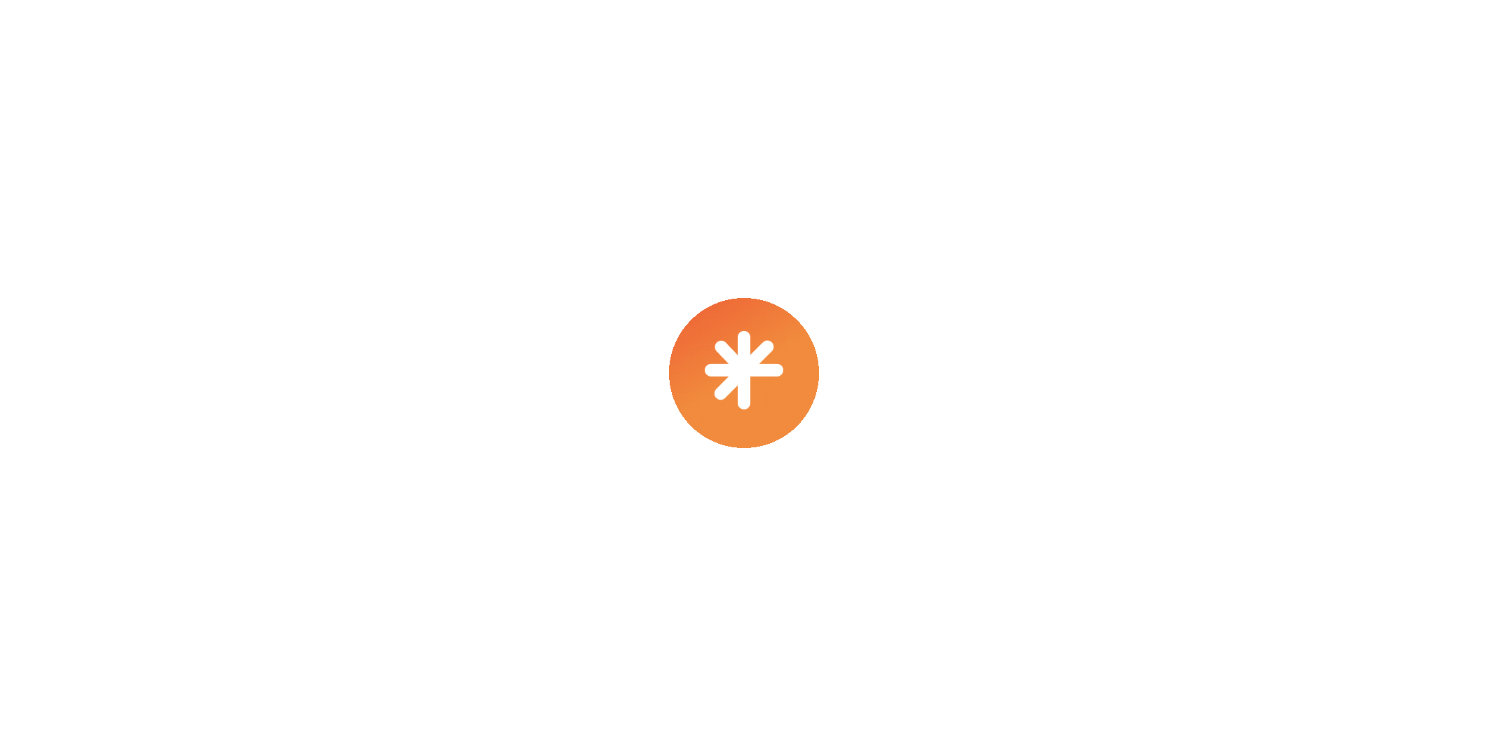 select on "****" 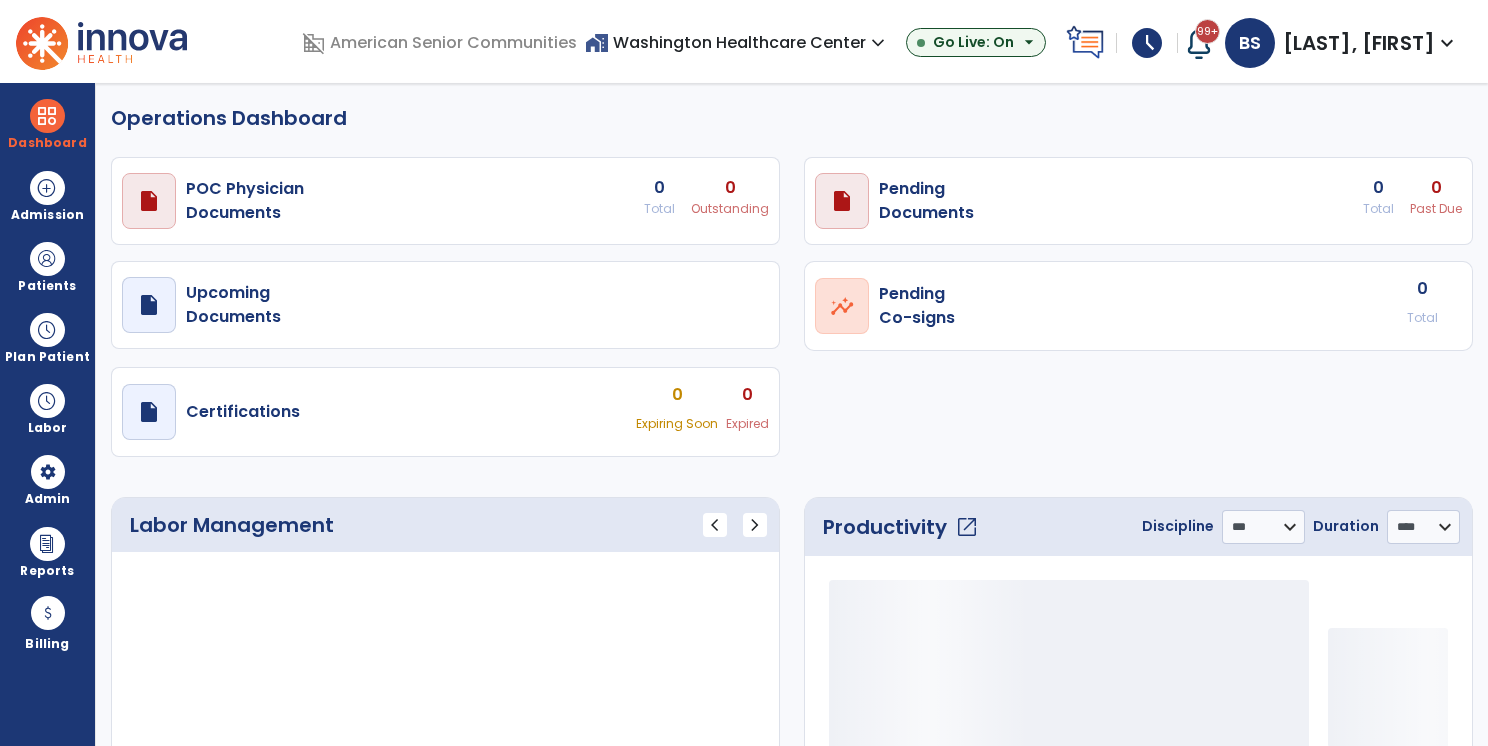 select on "***" 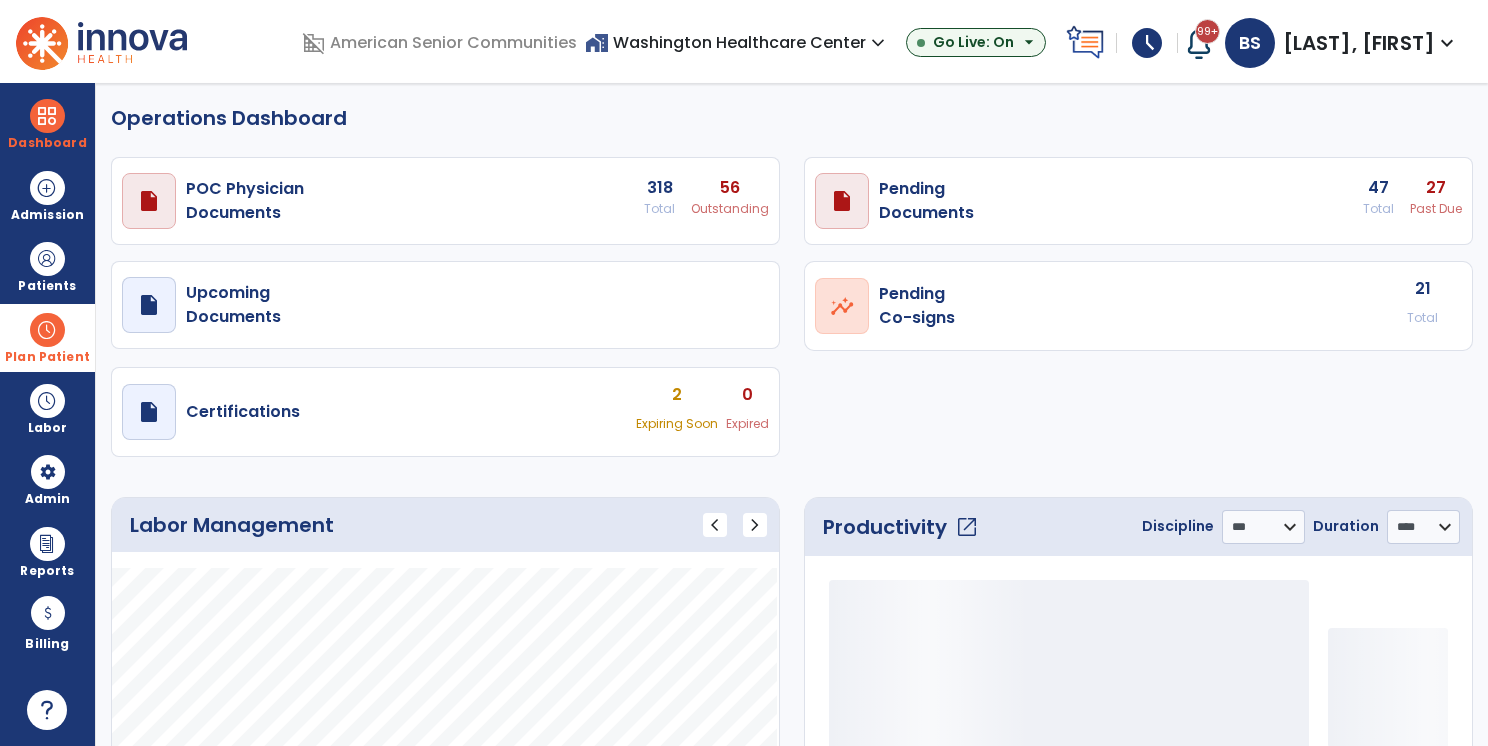 click at bounding box center [47, 330] 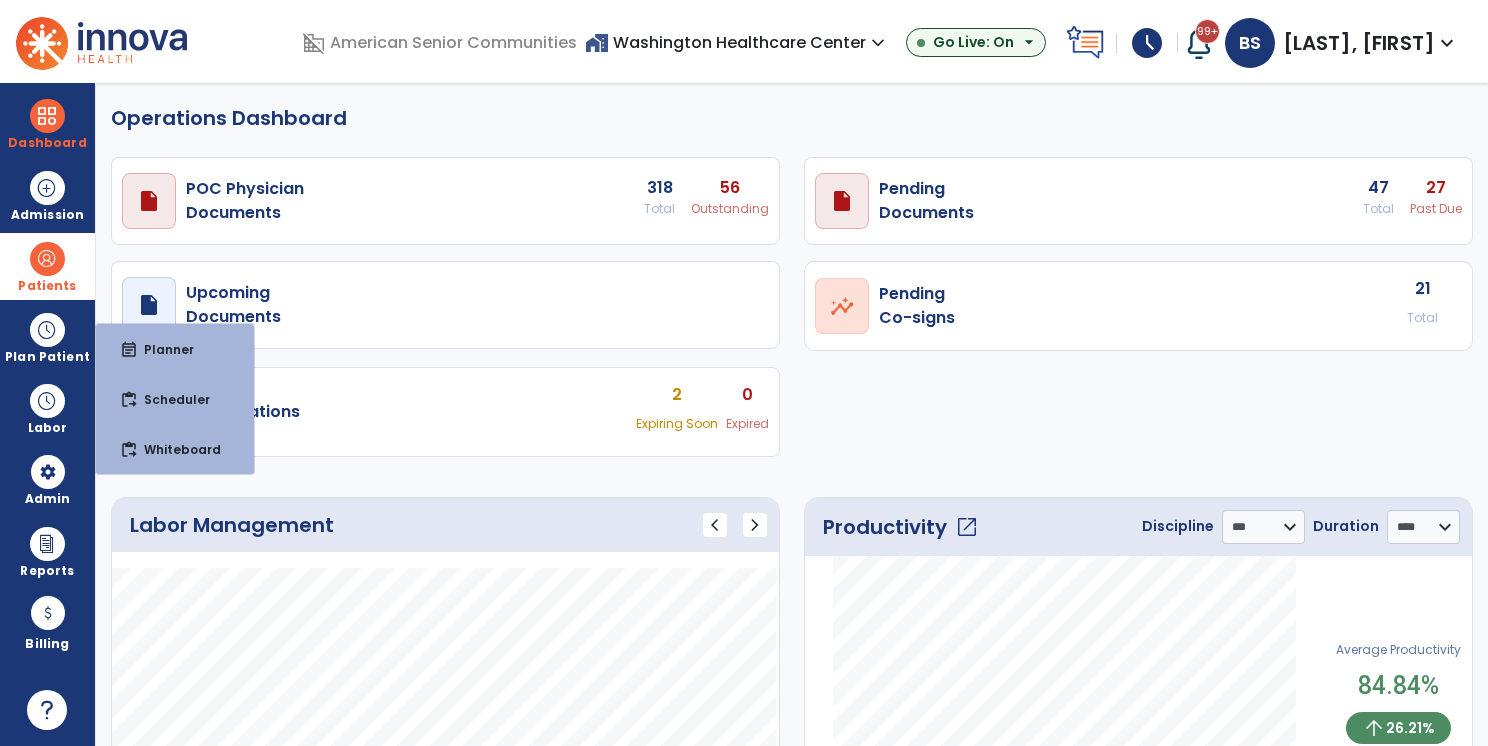 click at bounding box center (47, 259) 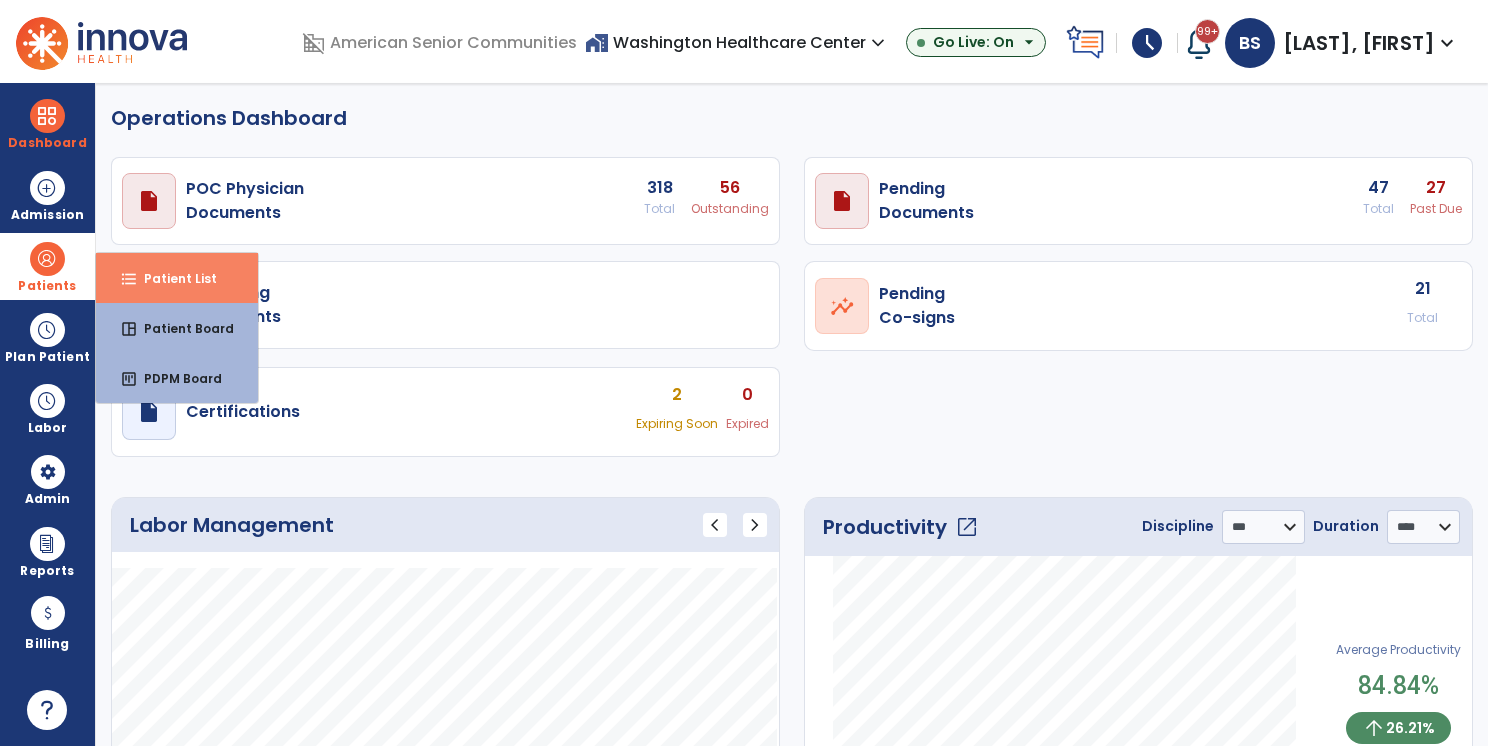 click on "Patient List" at bounding box center (172, 278) 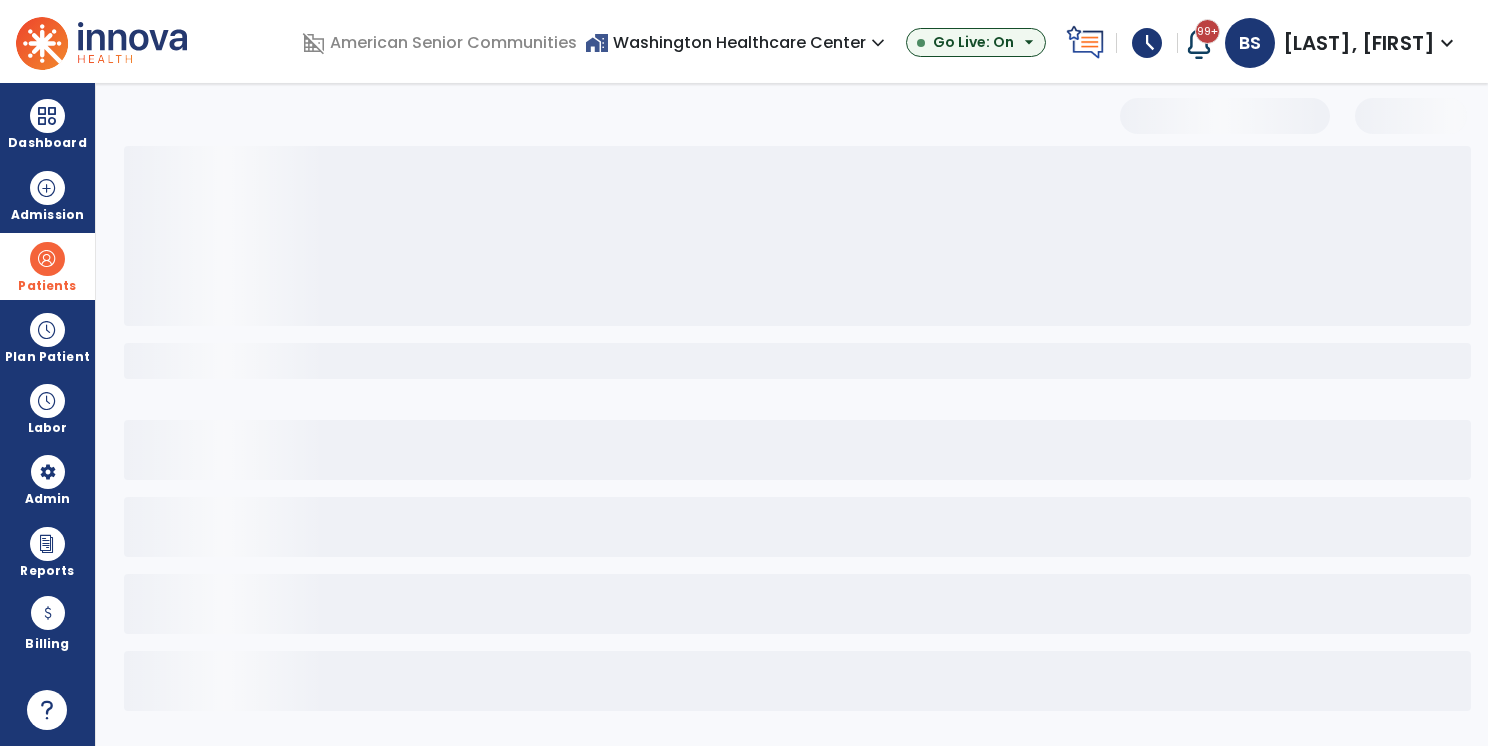 select on "***" 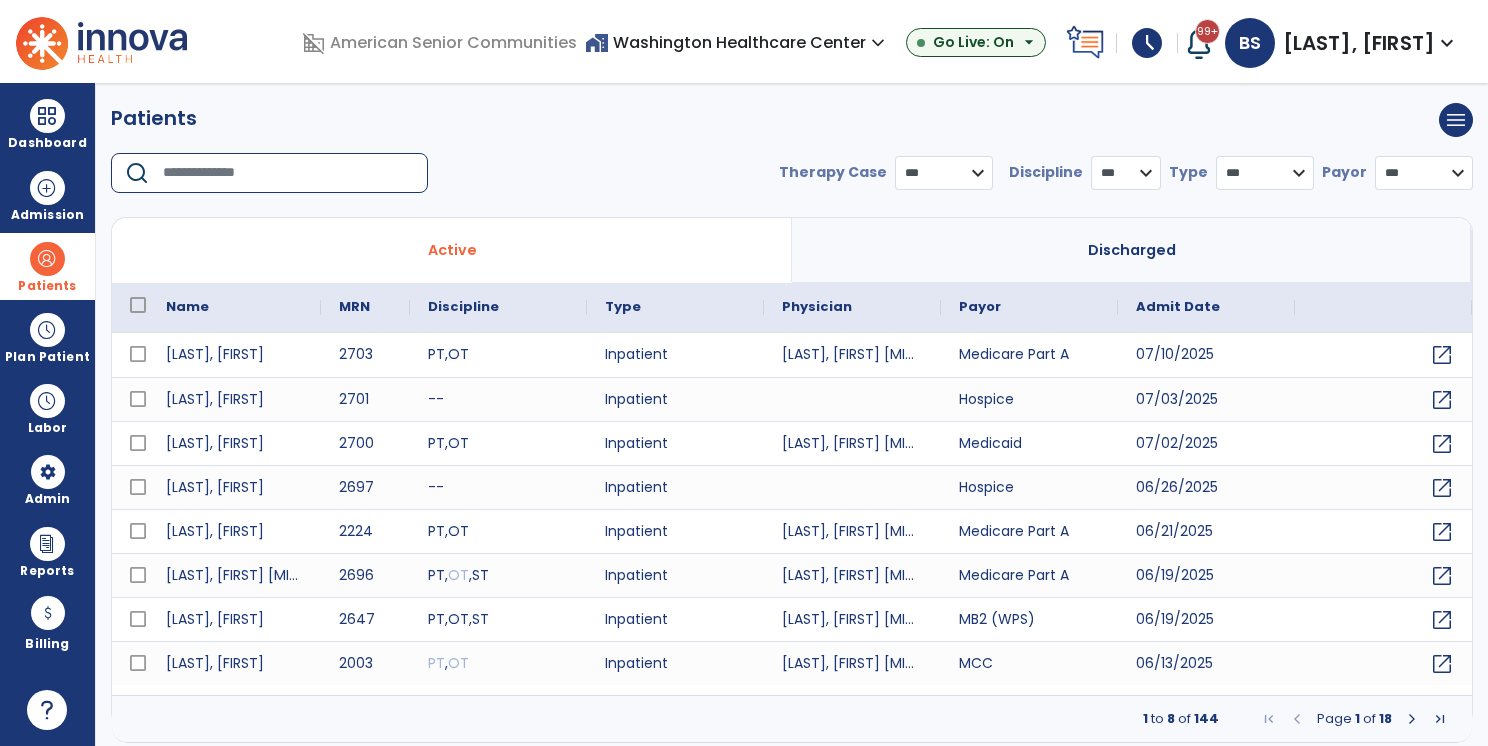 click at bounding box center [288, 173] 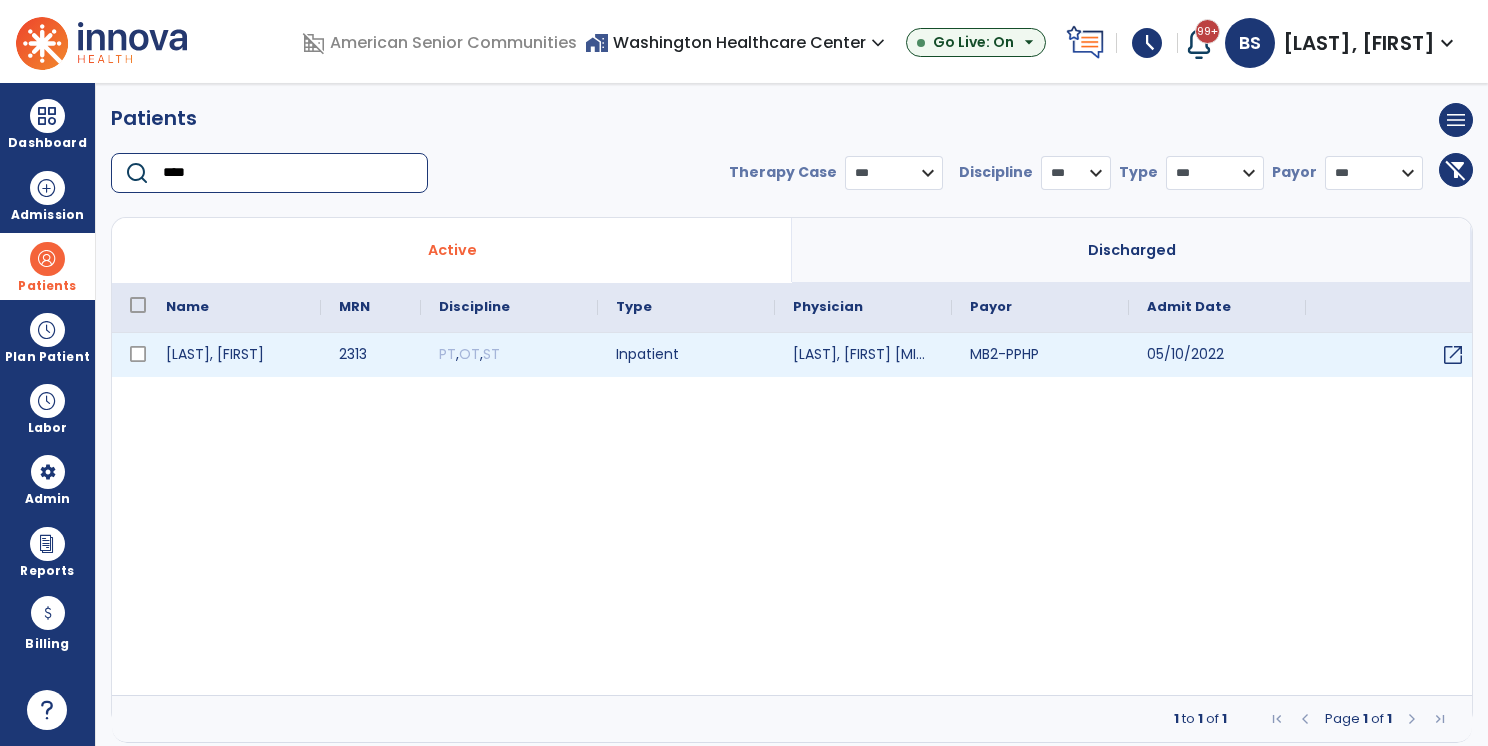type on "****" 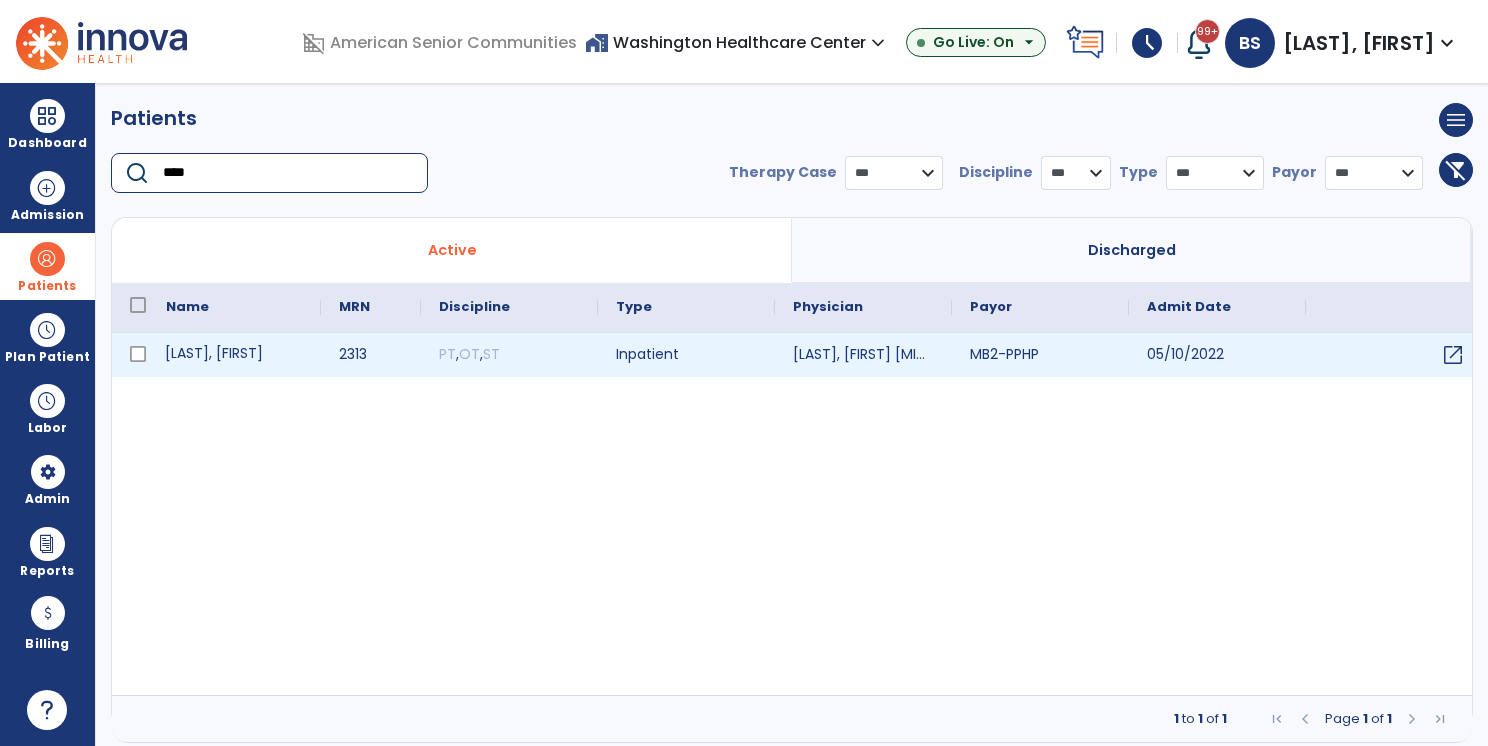 click on "[LAST], [FIRST]" at bounding box center (234, 355) 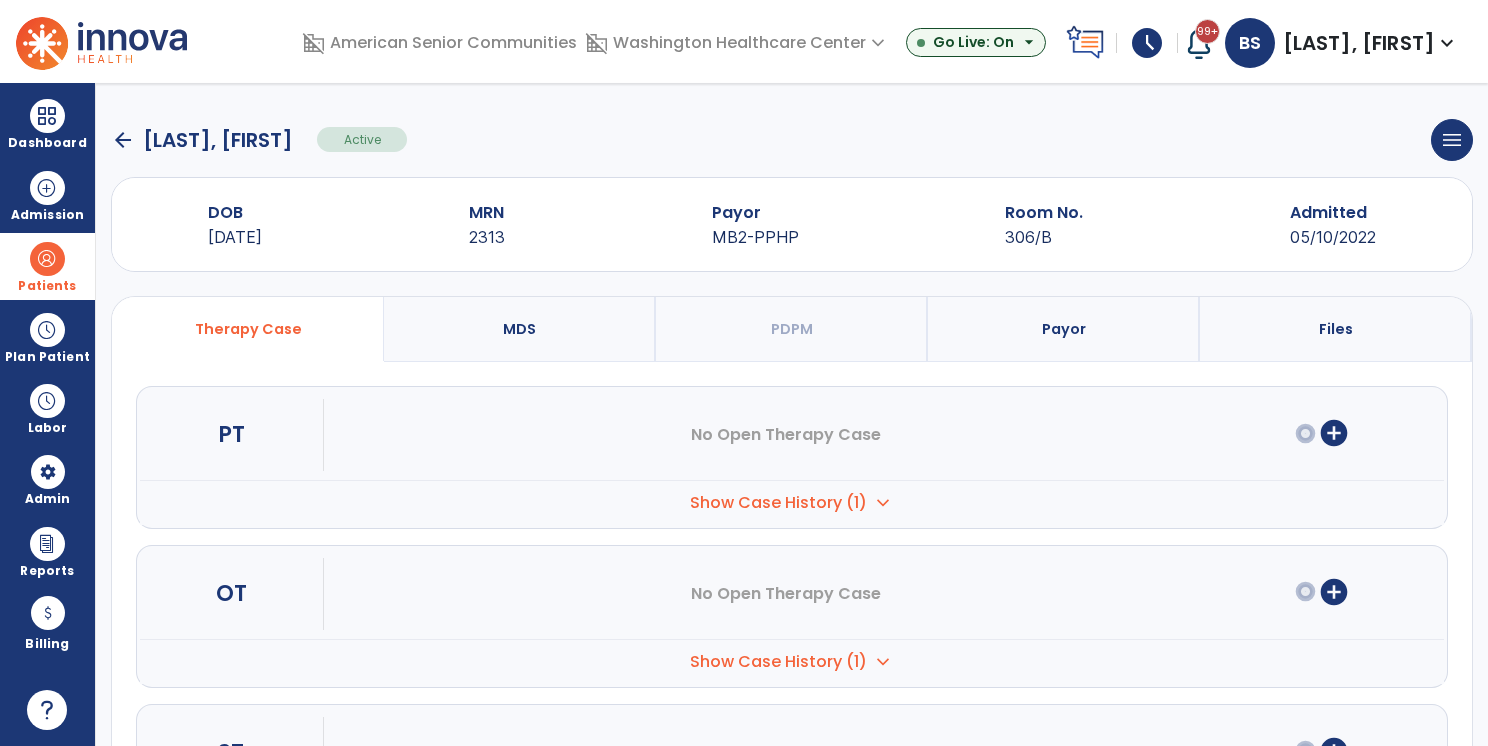 click 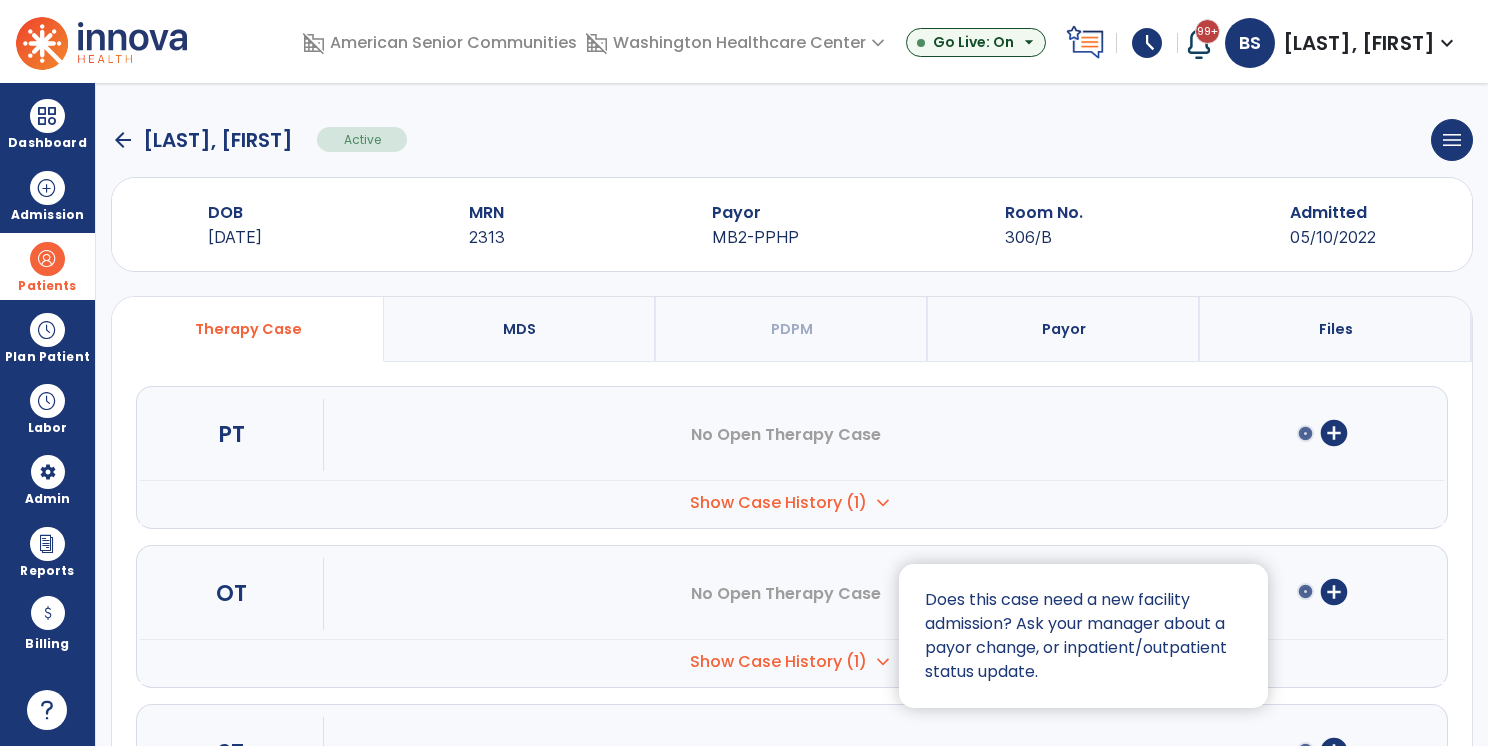 click at bounding box center [744, 373] 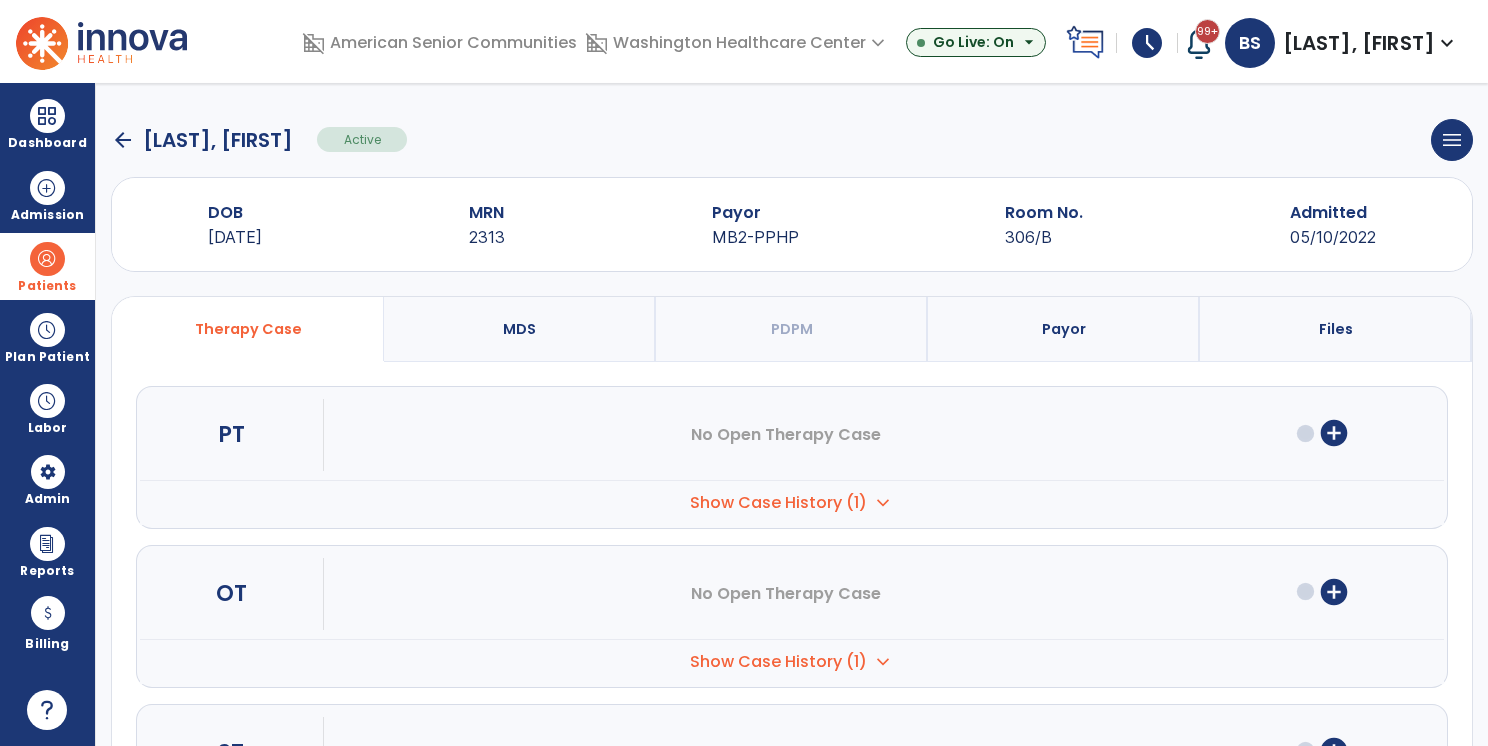 click on "add_circle" at bounding box center [1334, 592] 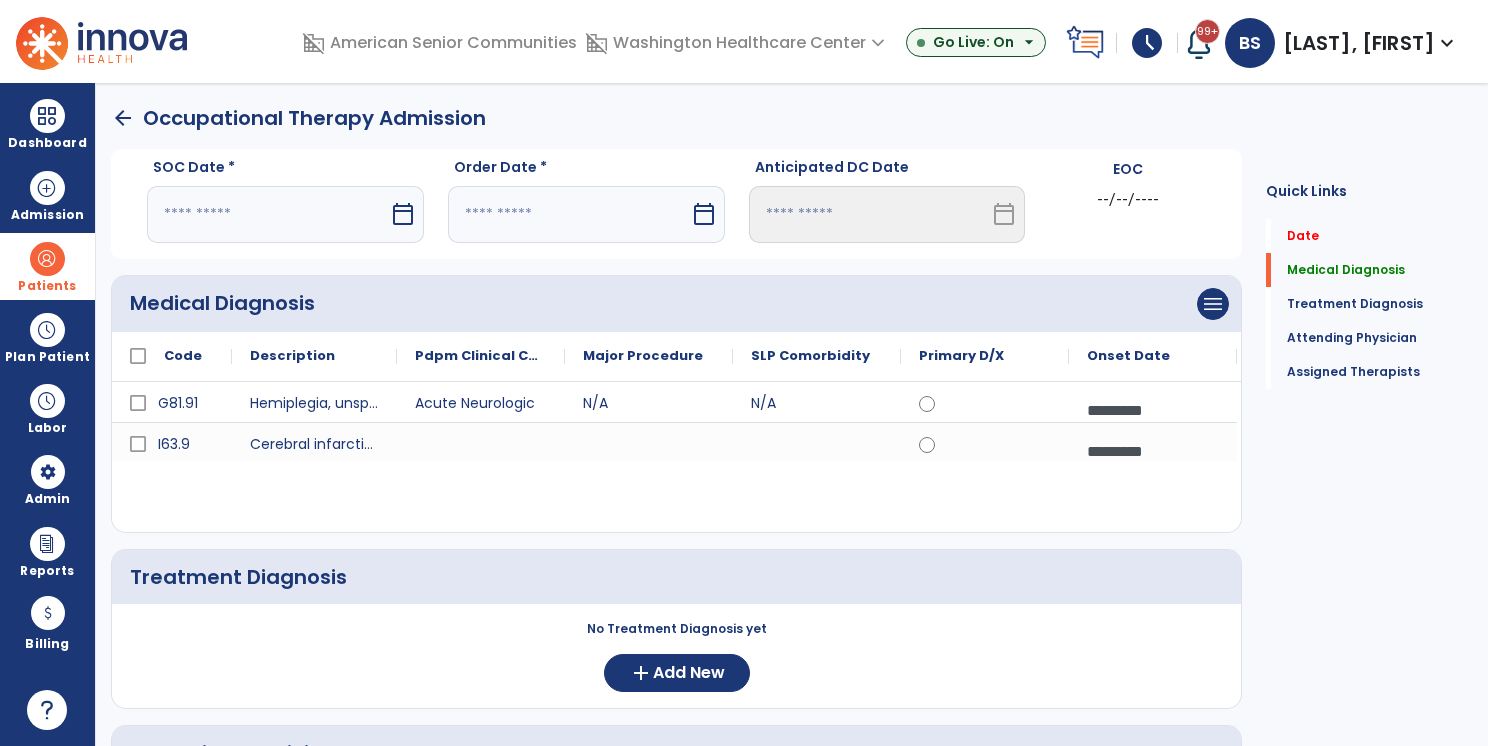 click at bounding box center [268, 214] 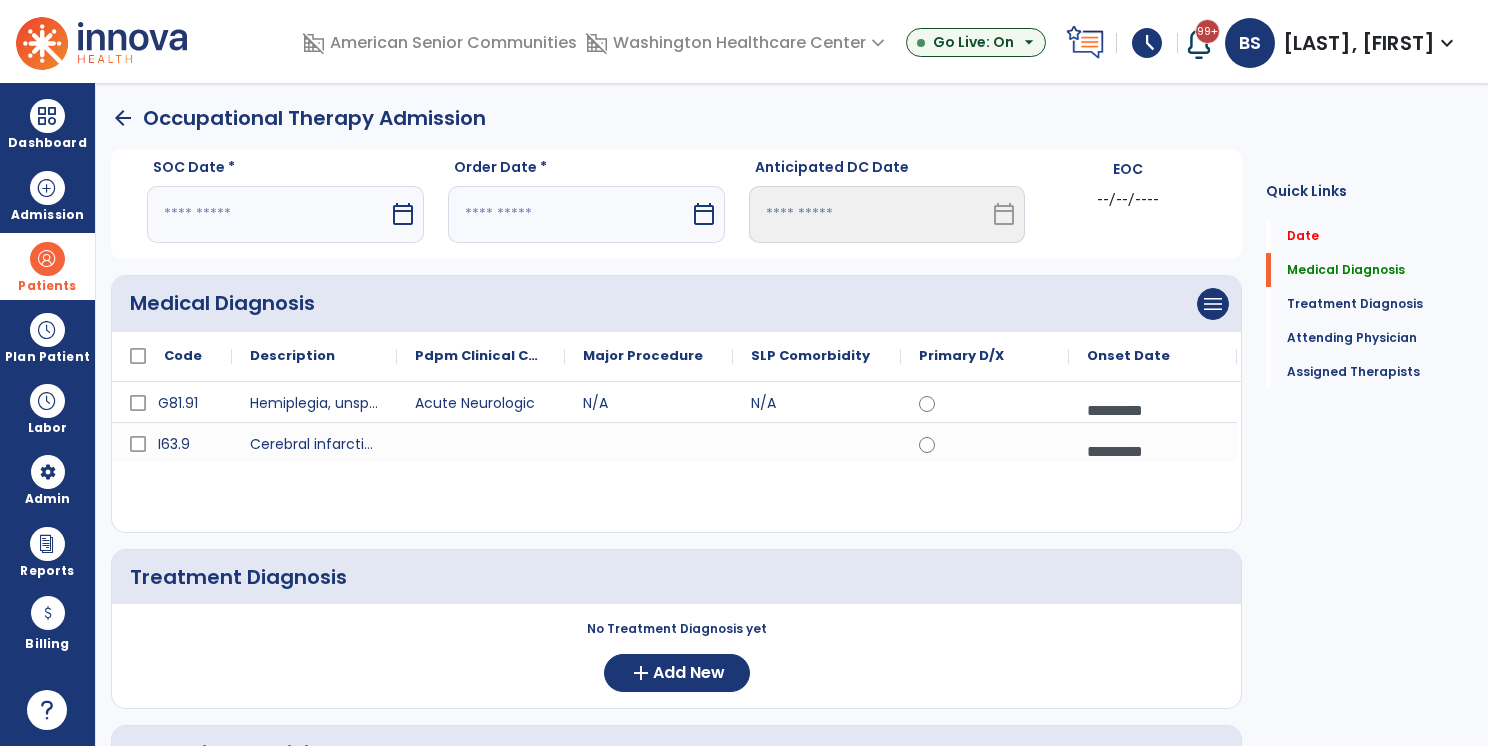 select on "*" 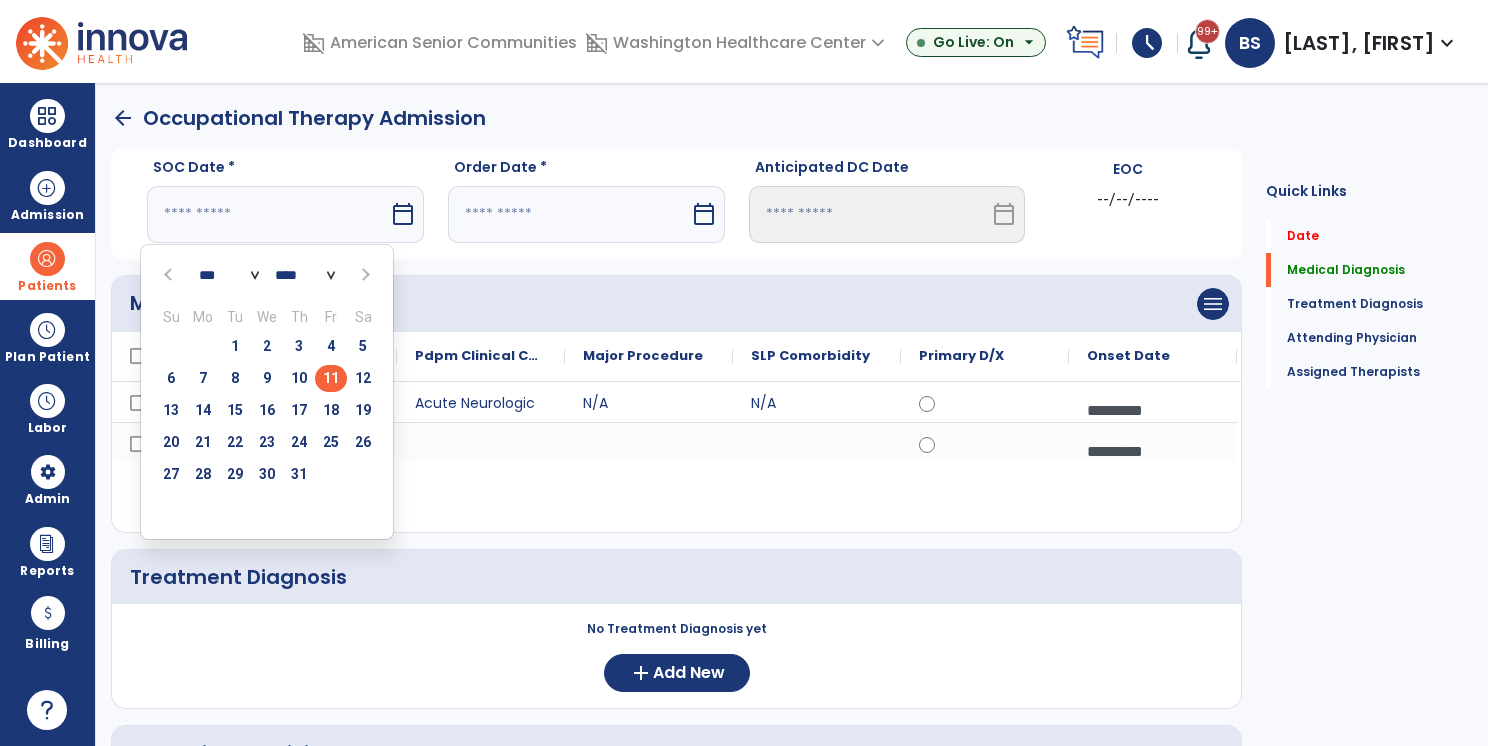 click on "11" at bounding box center (331, 378) 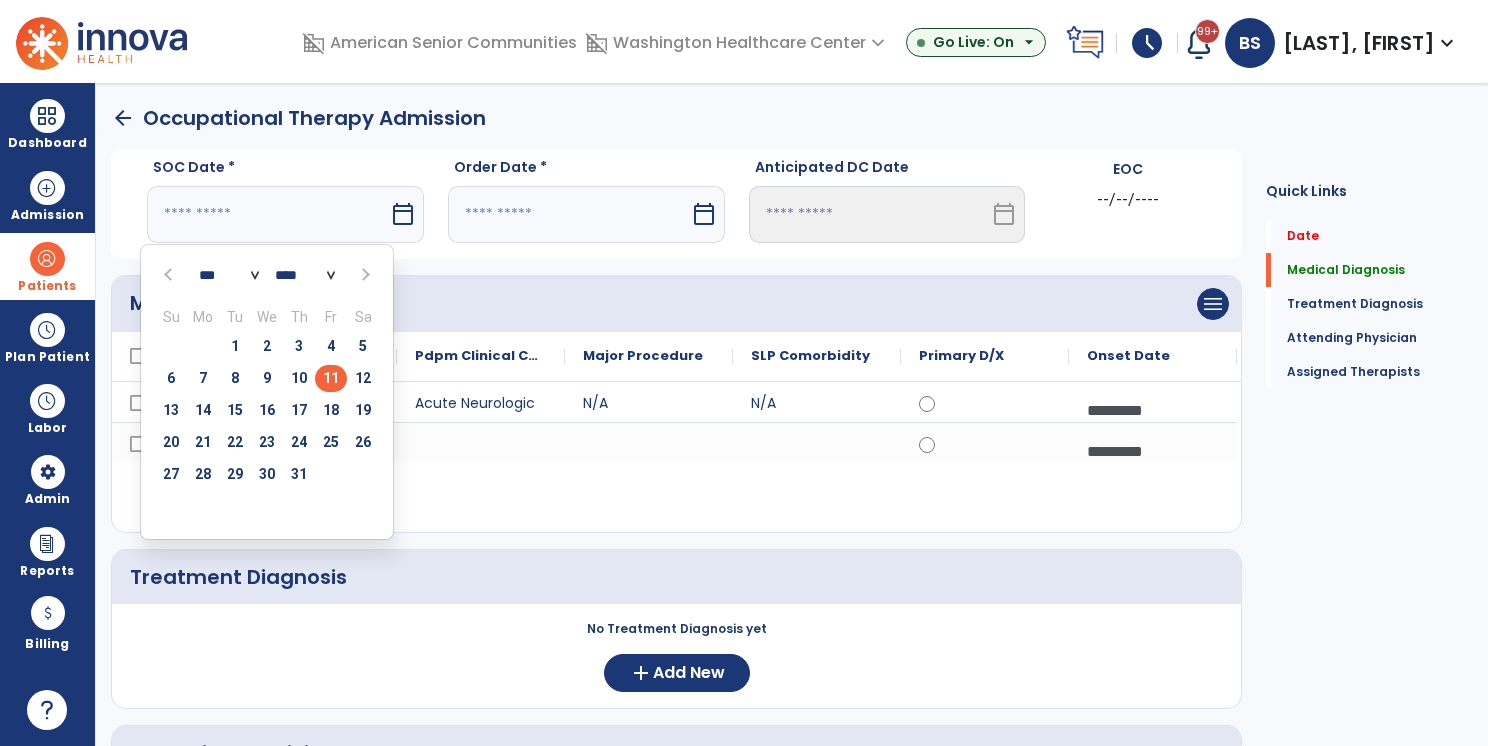 type on "*********" 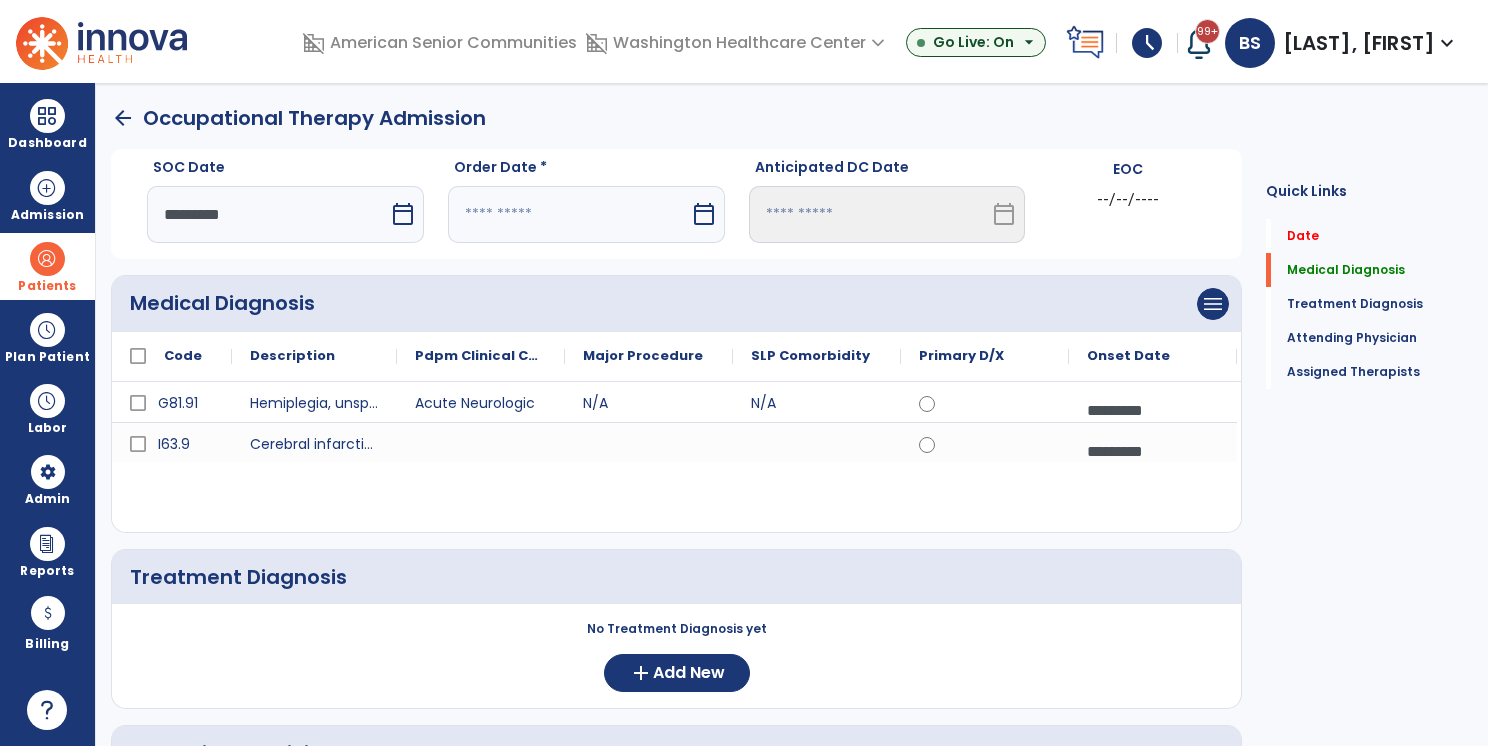 click on "calendar_today" at bounding box center [586, 214] 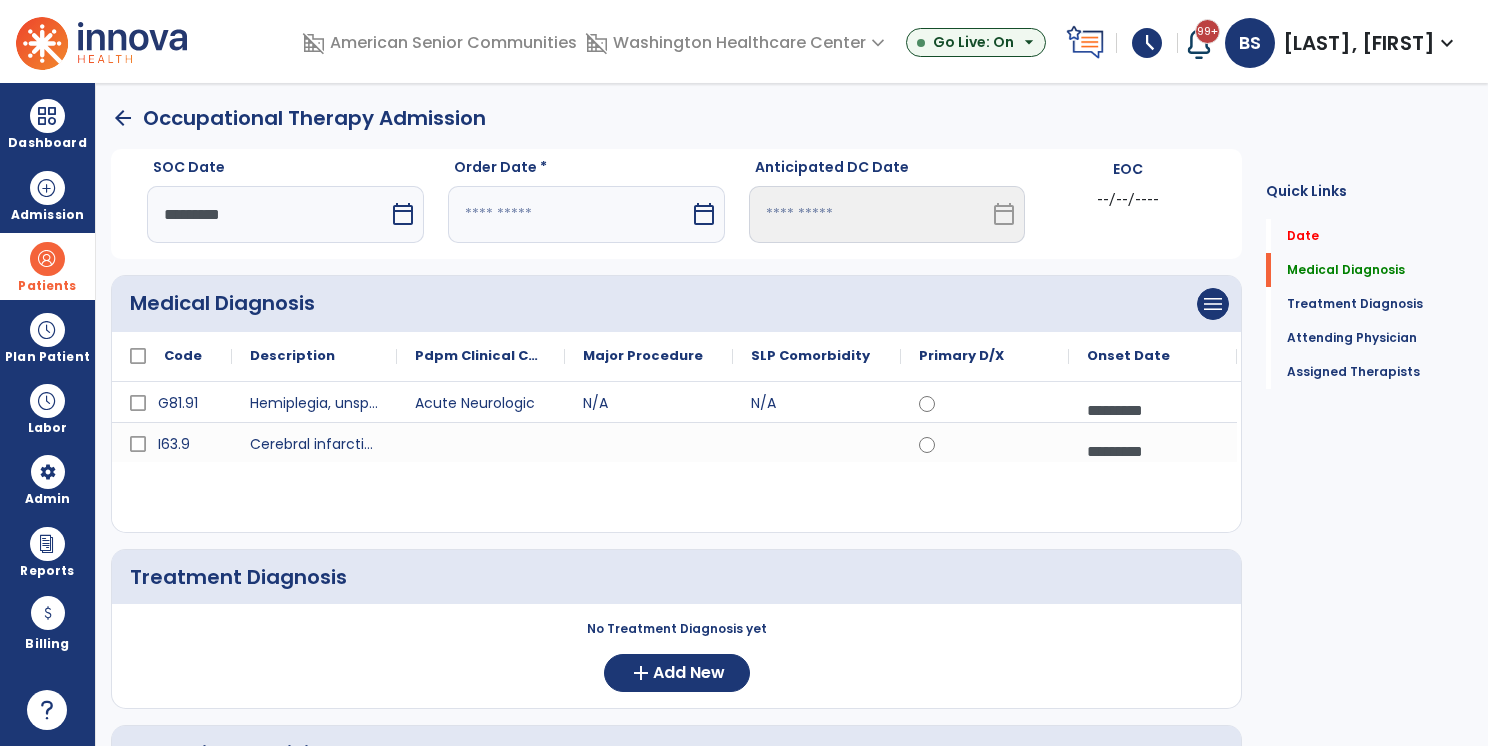 click at bounding box center (569, 214) 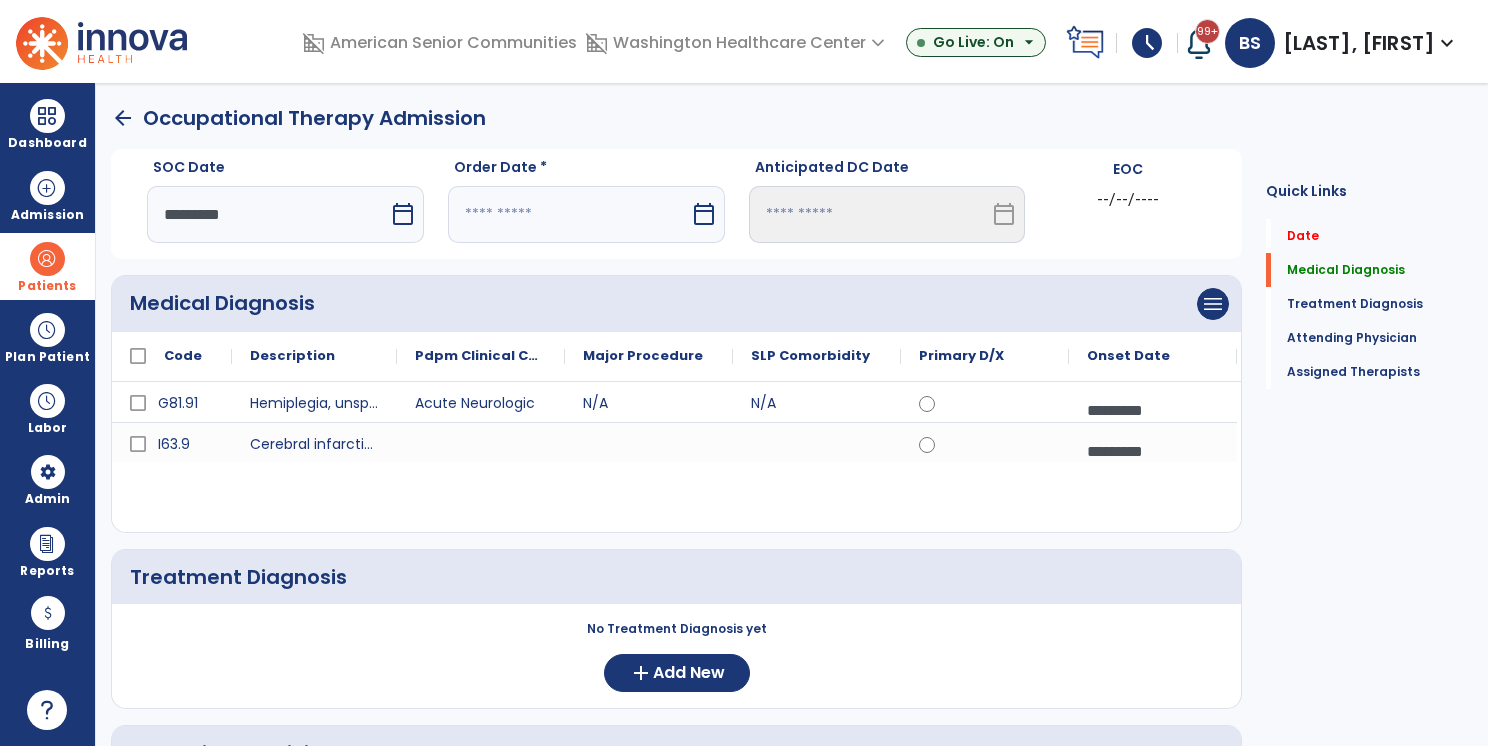 select on "*" 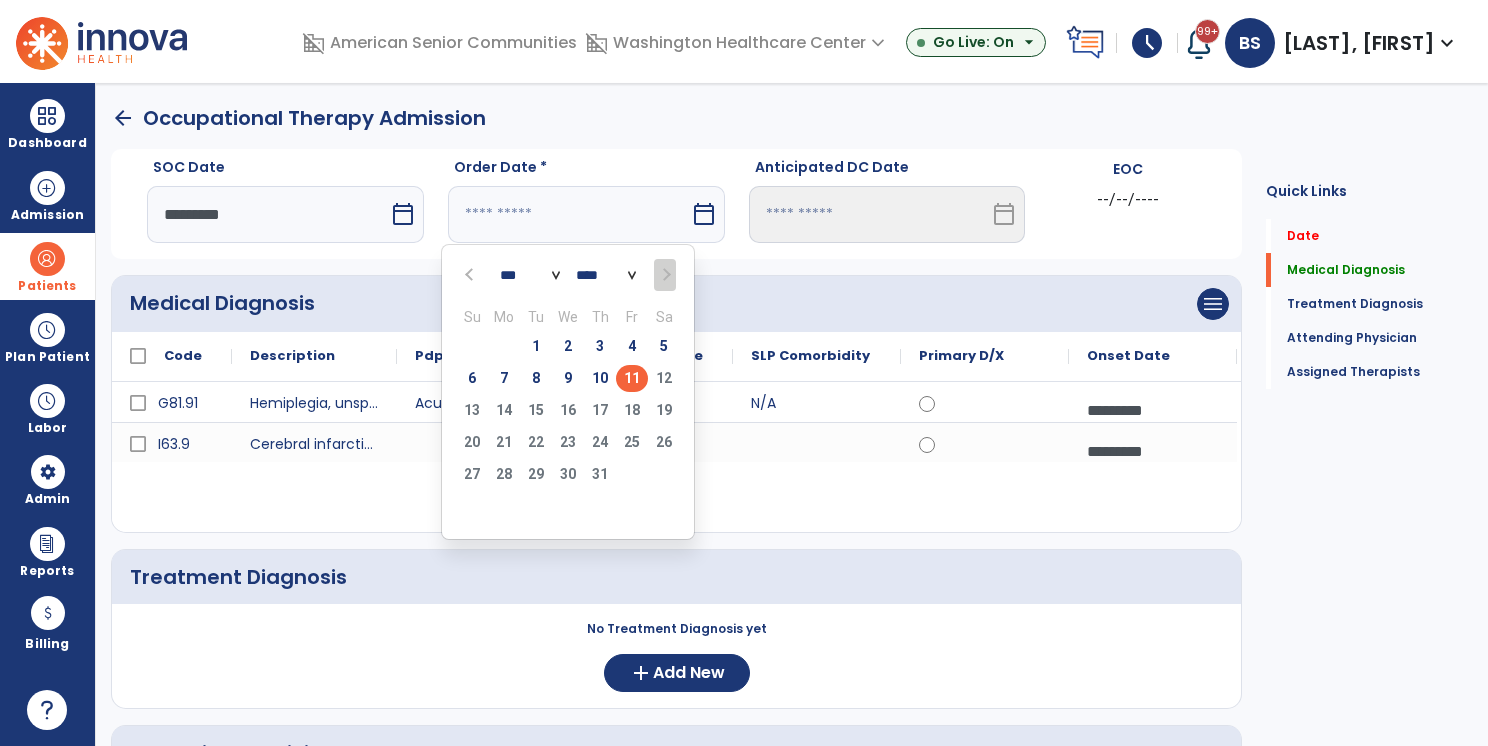 click on "11" at bounding box center (632, 378) 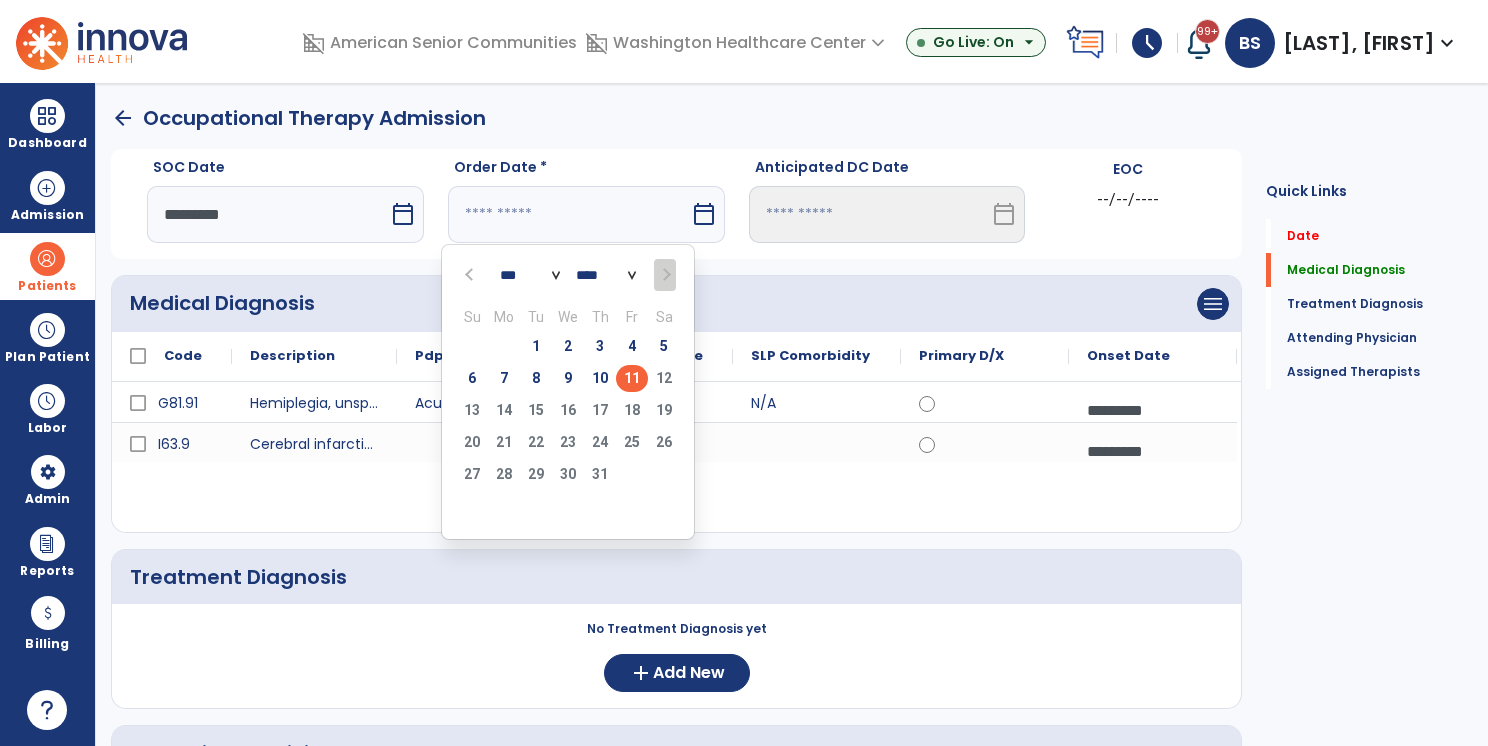 type on "*********" 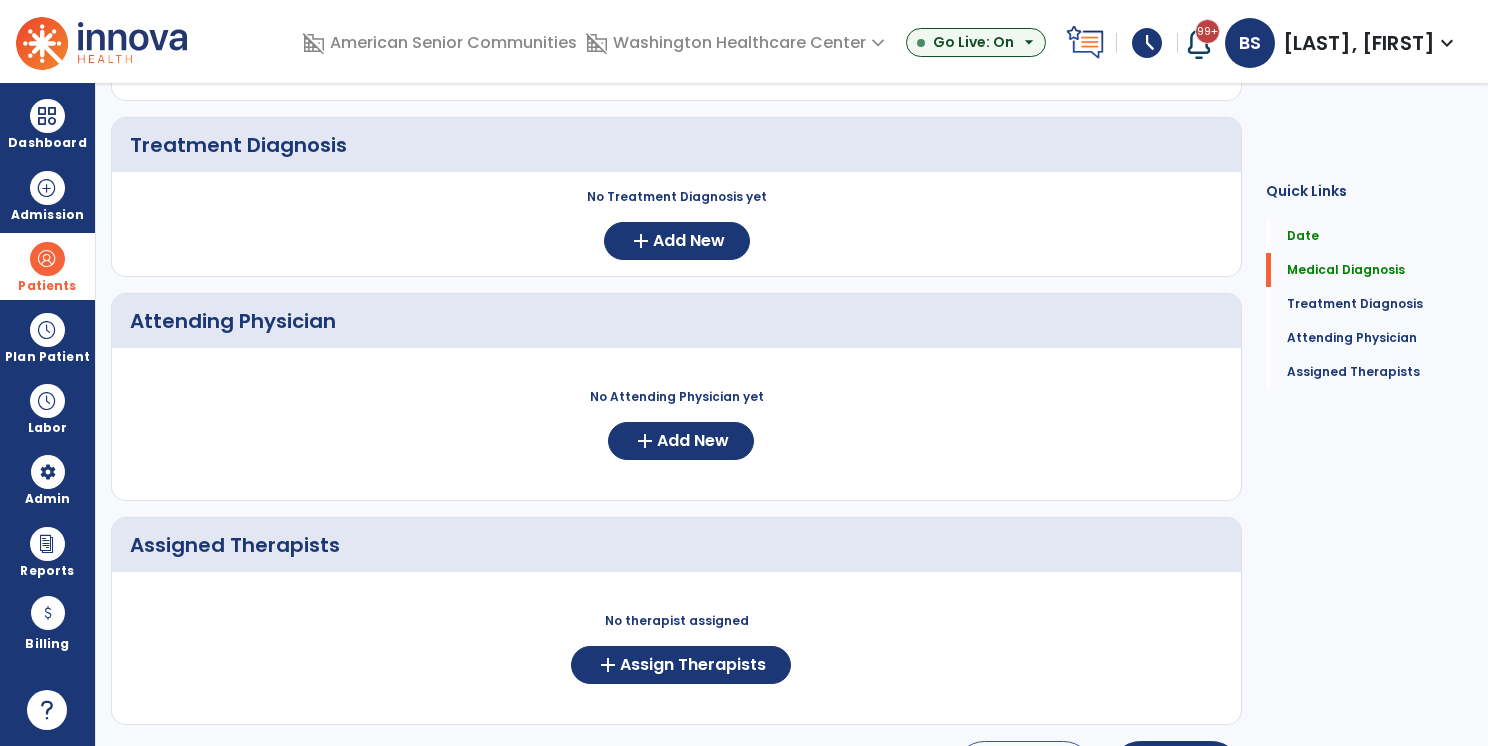 scroll, scrollTop: 500, scrollLeft: 0, axis: vertical 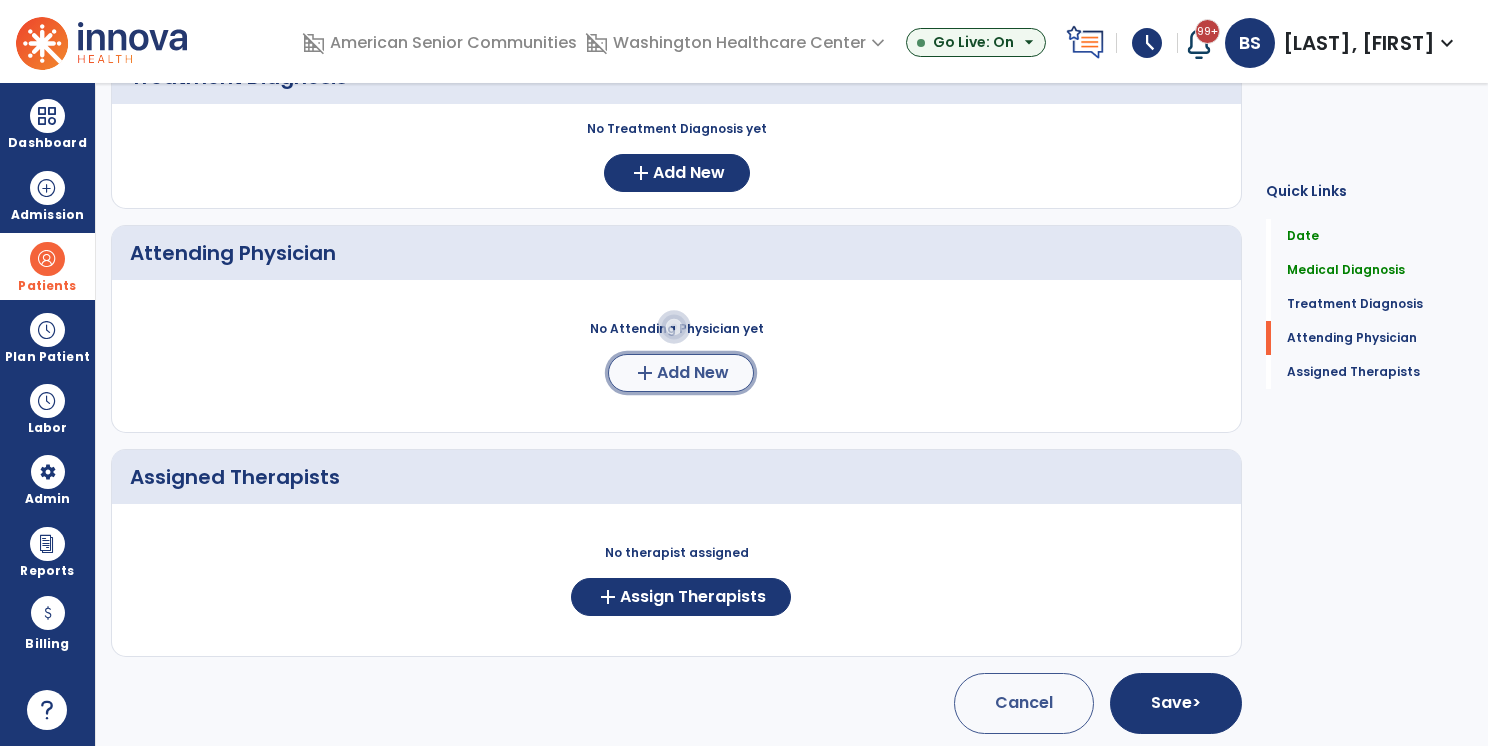 click on "add  Add New" 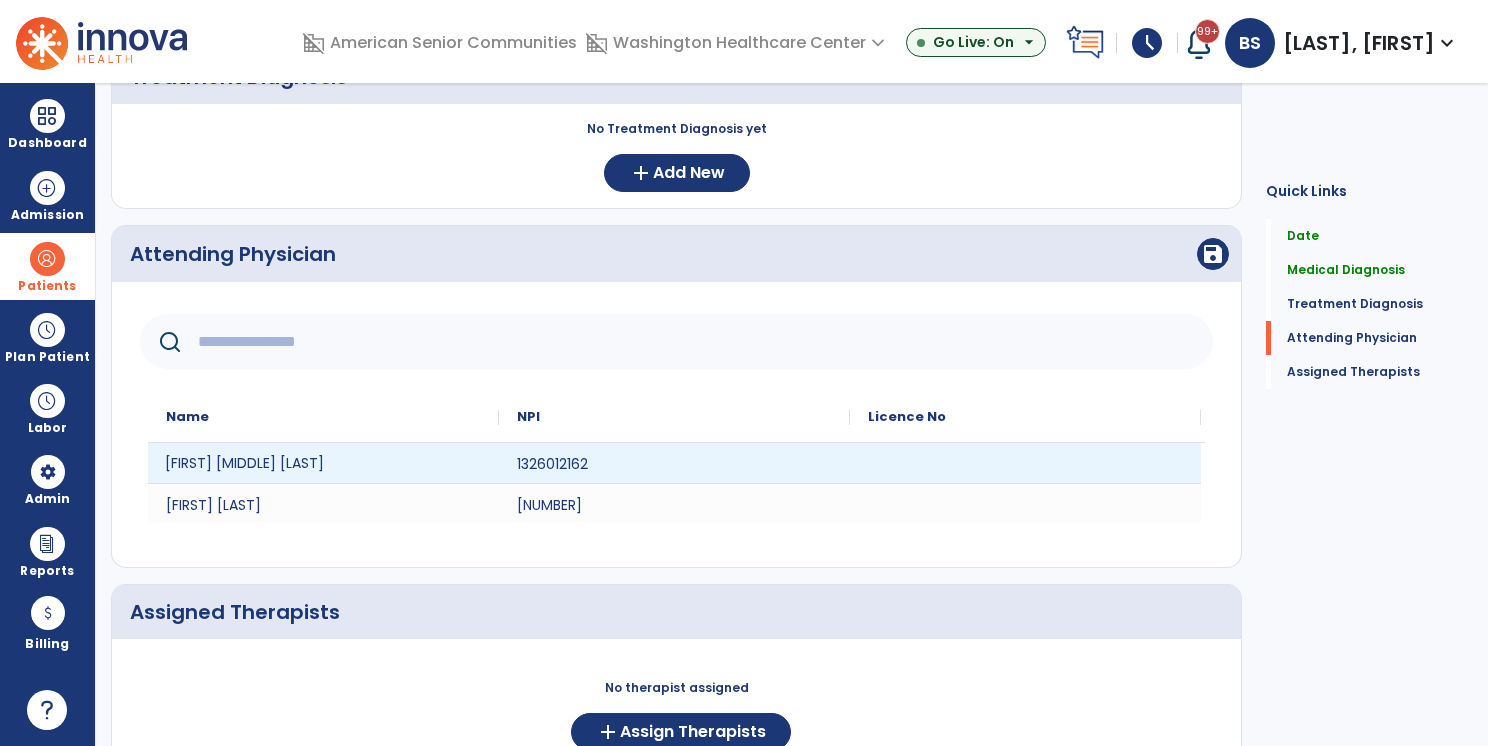 click on "[FIRST] [MIDDLE] [LAST]" 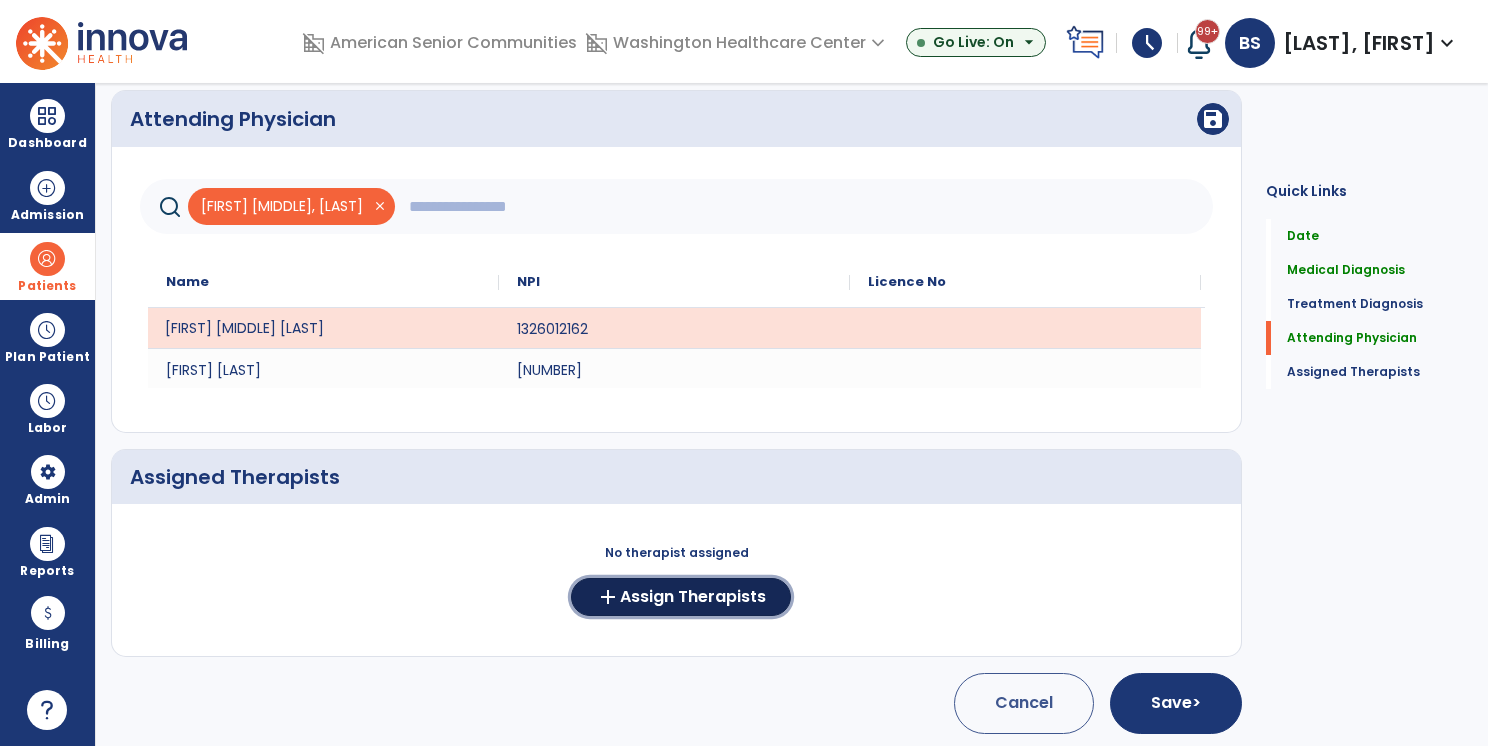 click on "Assign Therapists" 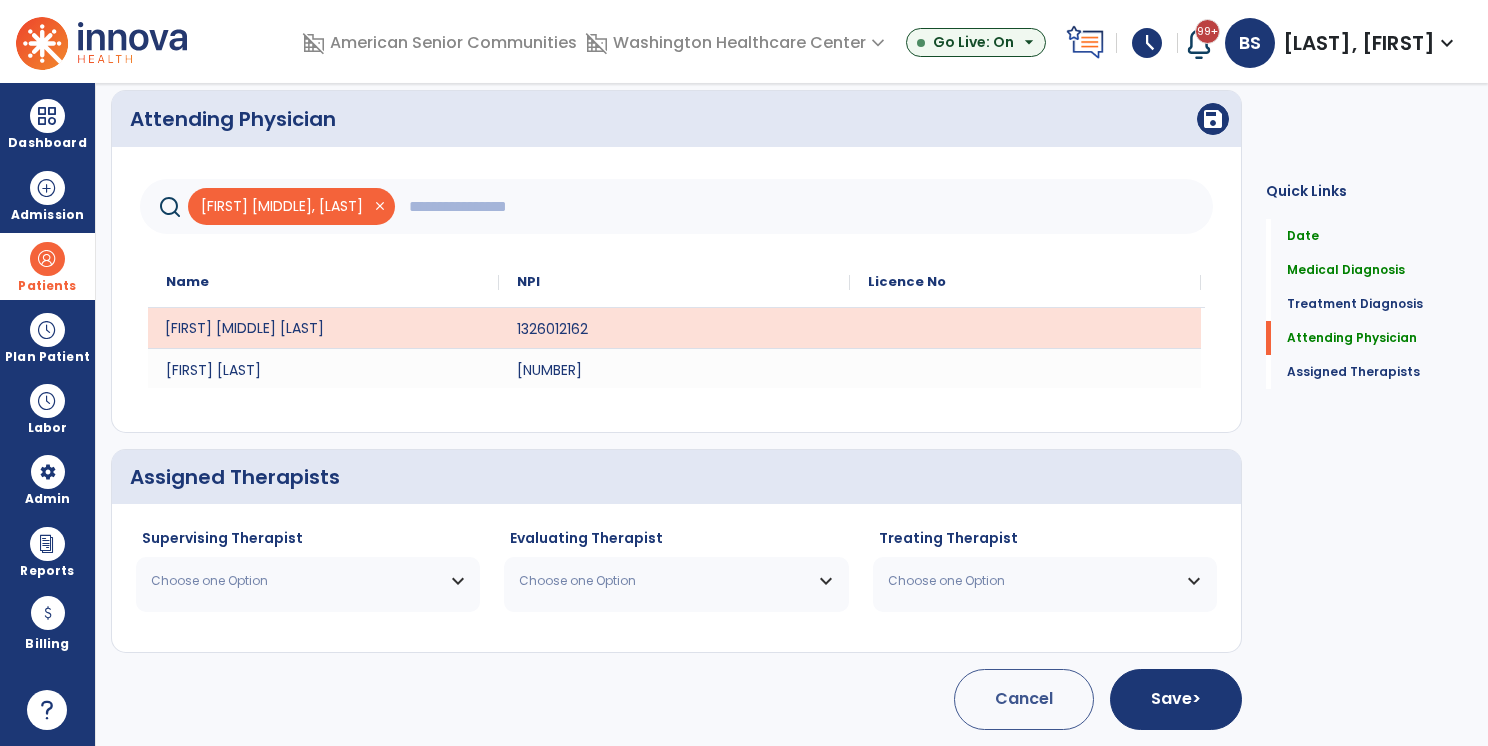 scroll, scrollTop: 632, scrollLeft: 0, axis: vertical 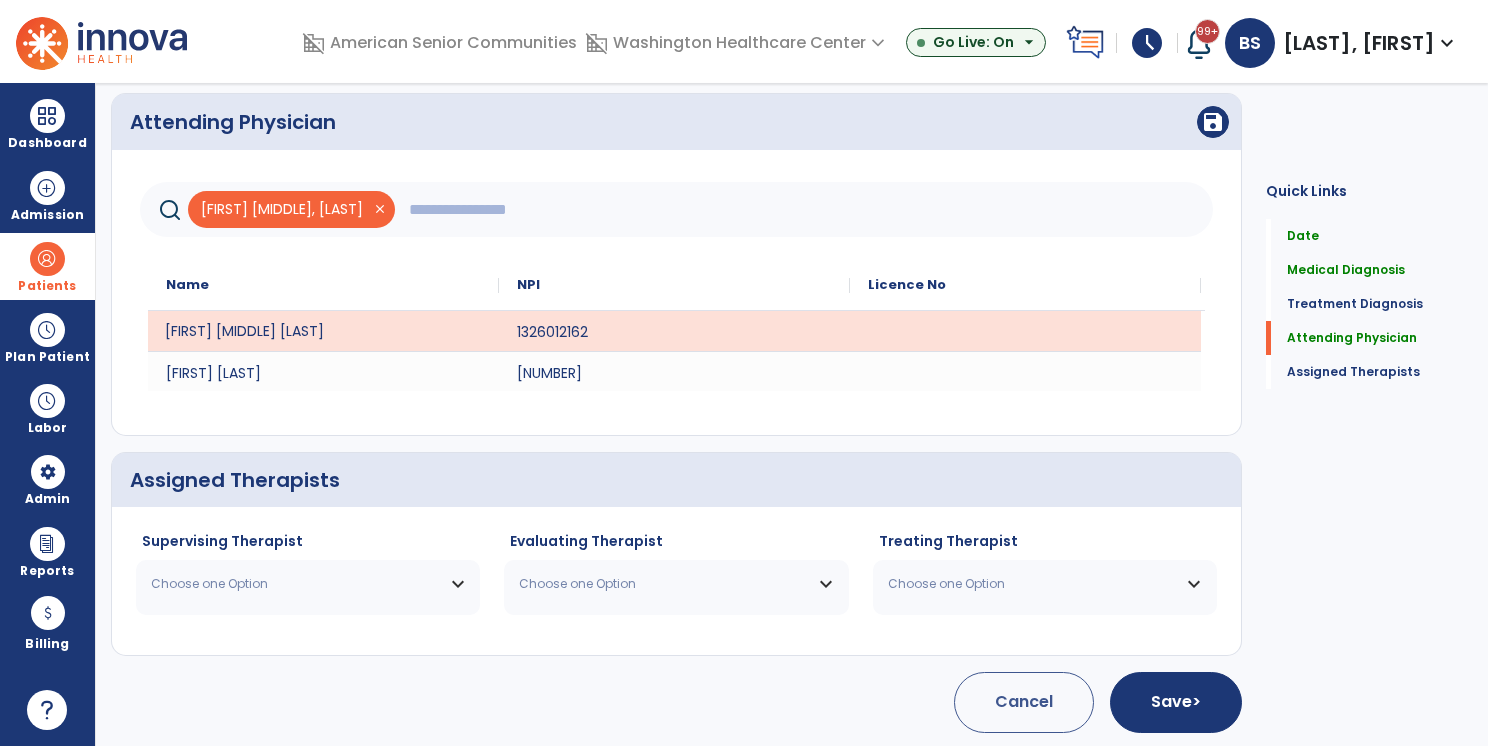 click on "Choose one Option" at bounding box center [295, 584] 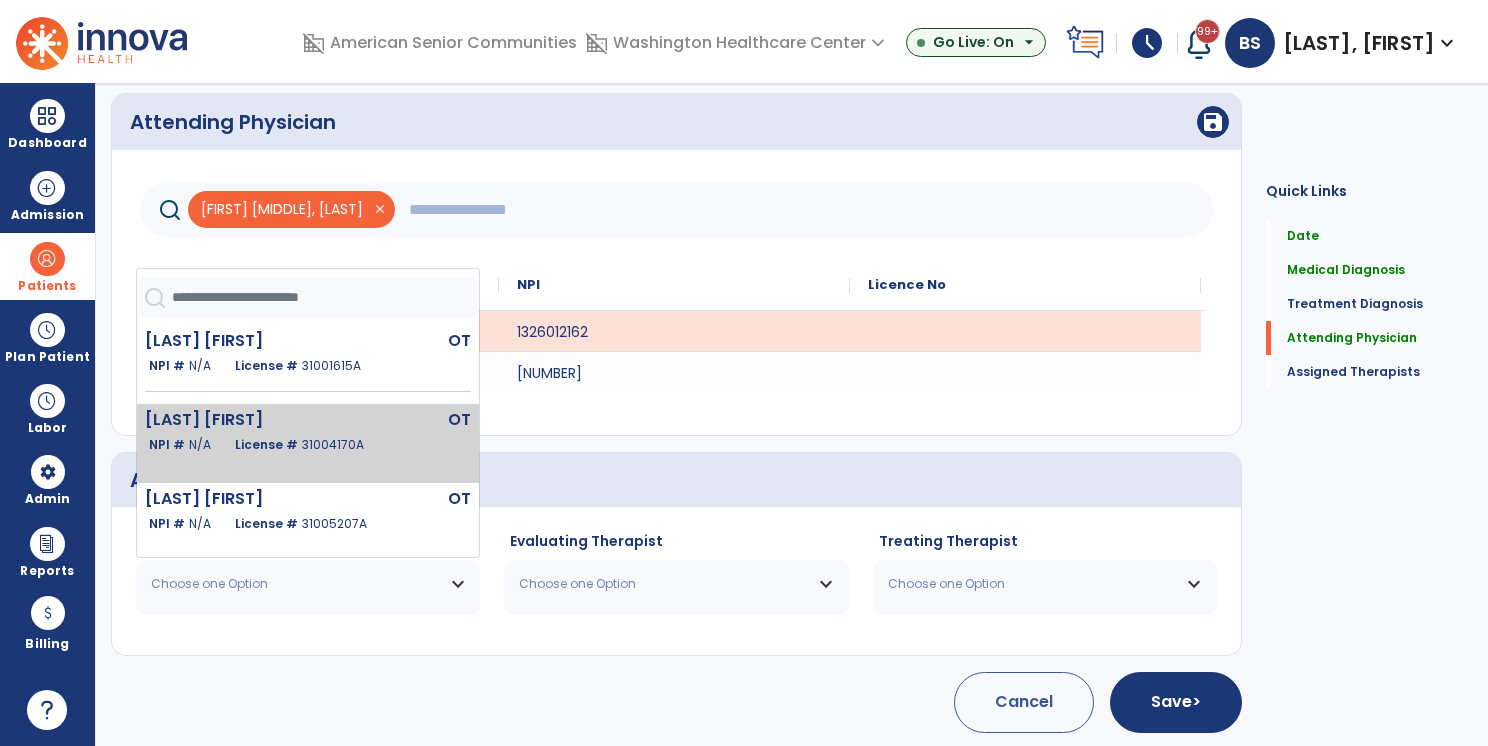scroll, scrollTop: 200, scrollLeft: 0, axis: vertical 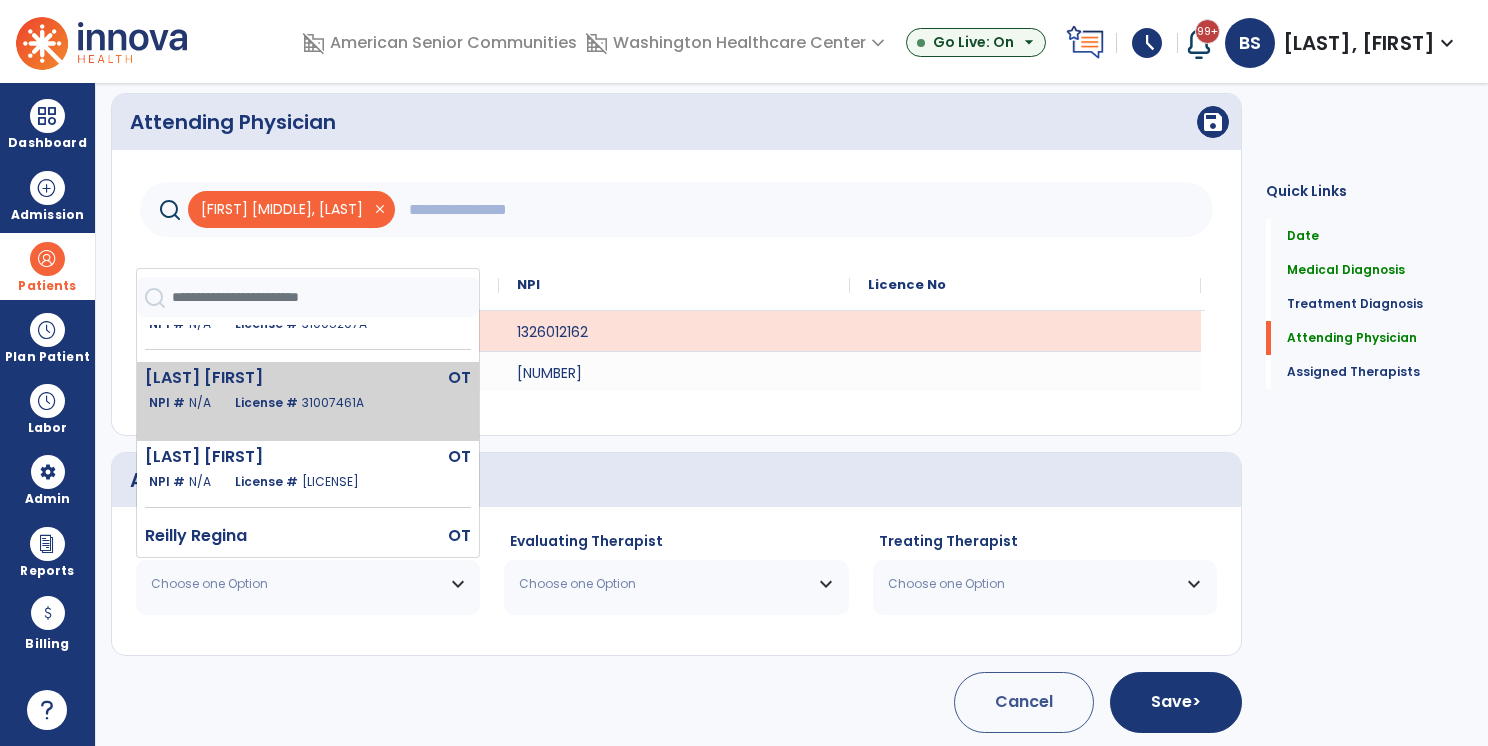 click on "[LAST], [FIRST]  OT   NPI #  N/A   License #  [LICENSE]" 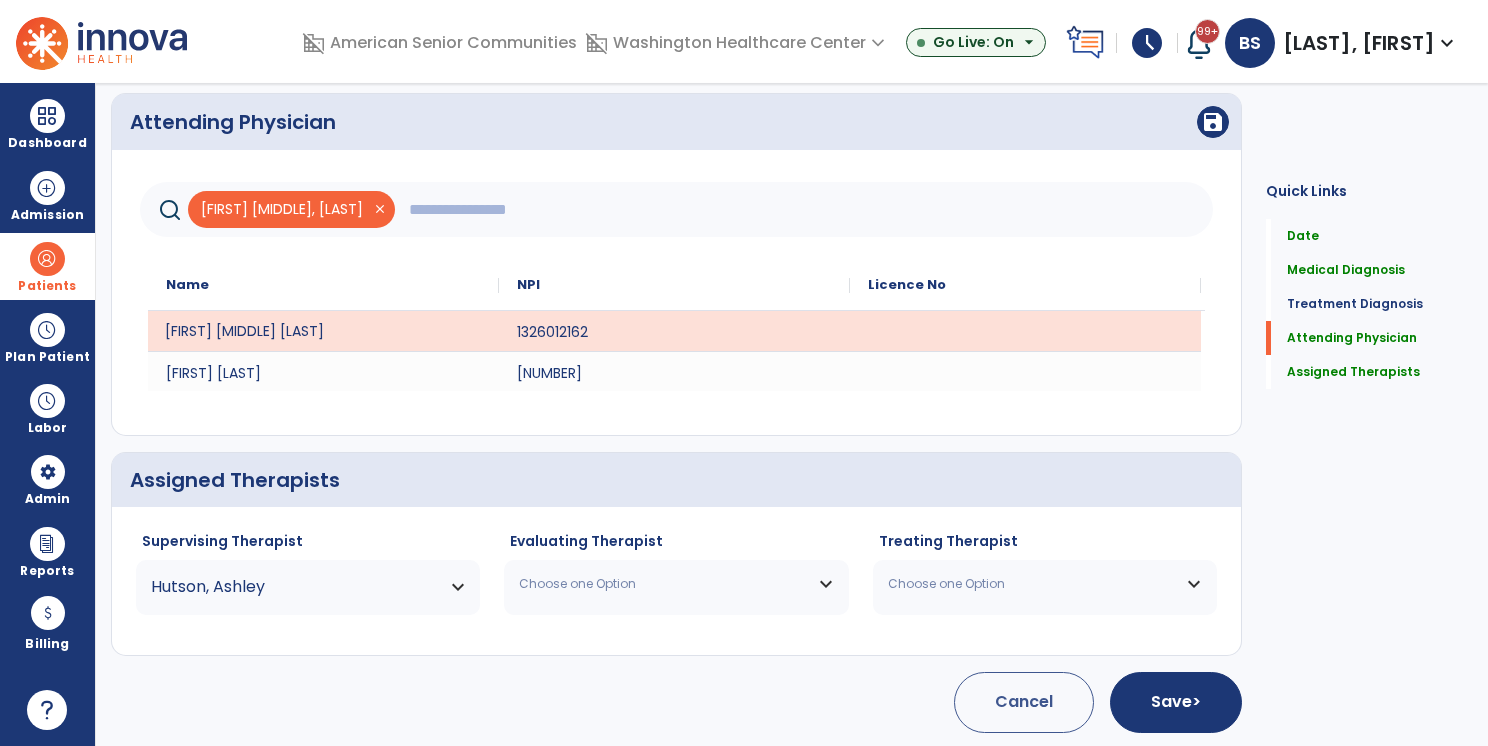 click on "Choose one Option" at bounding box center (676, 584) 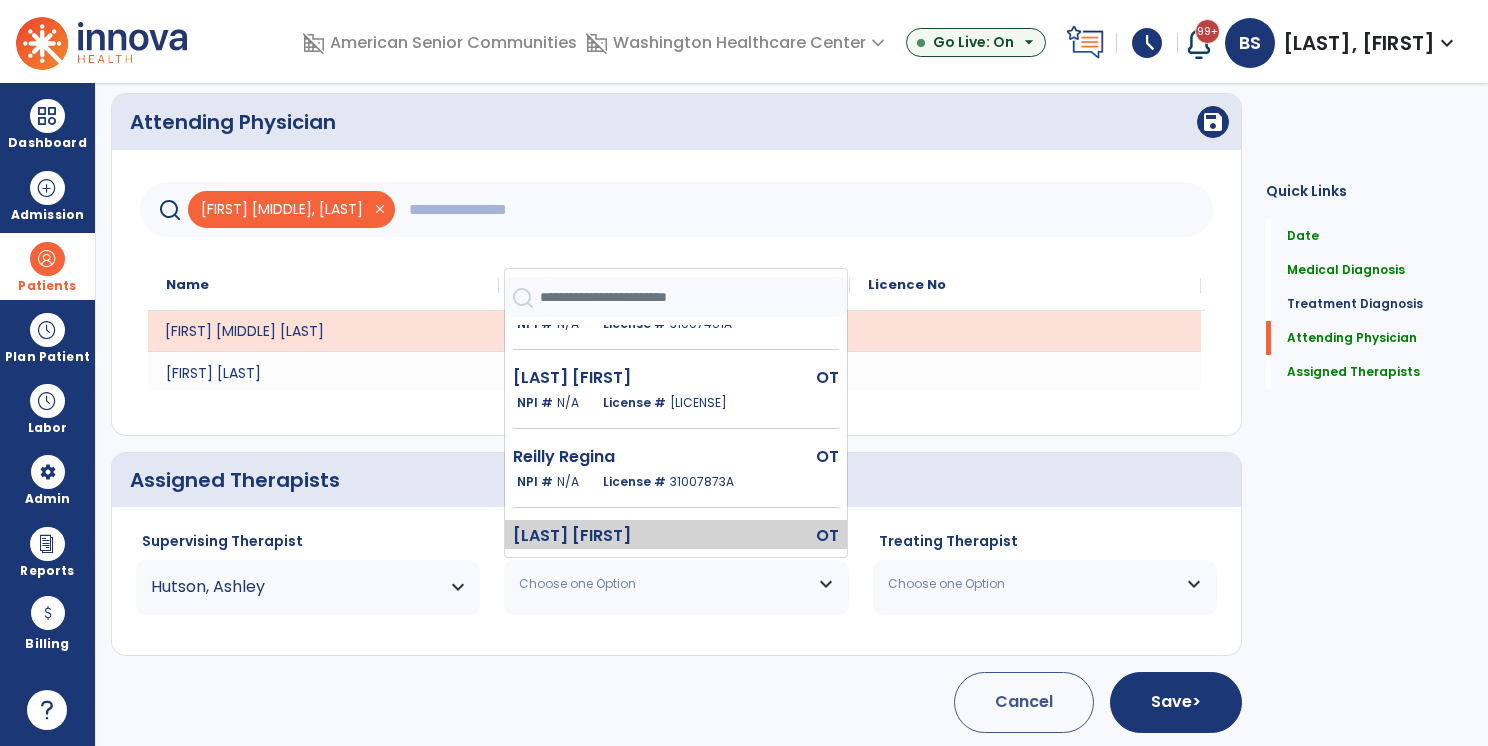 scroll, scrollTop: 206, scrollLeft: 0, axis: vertical 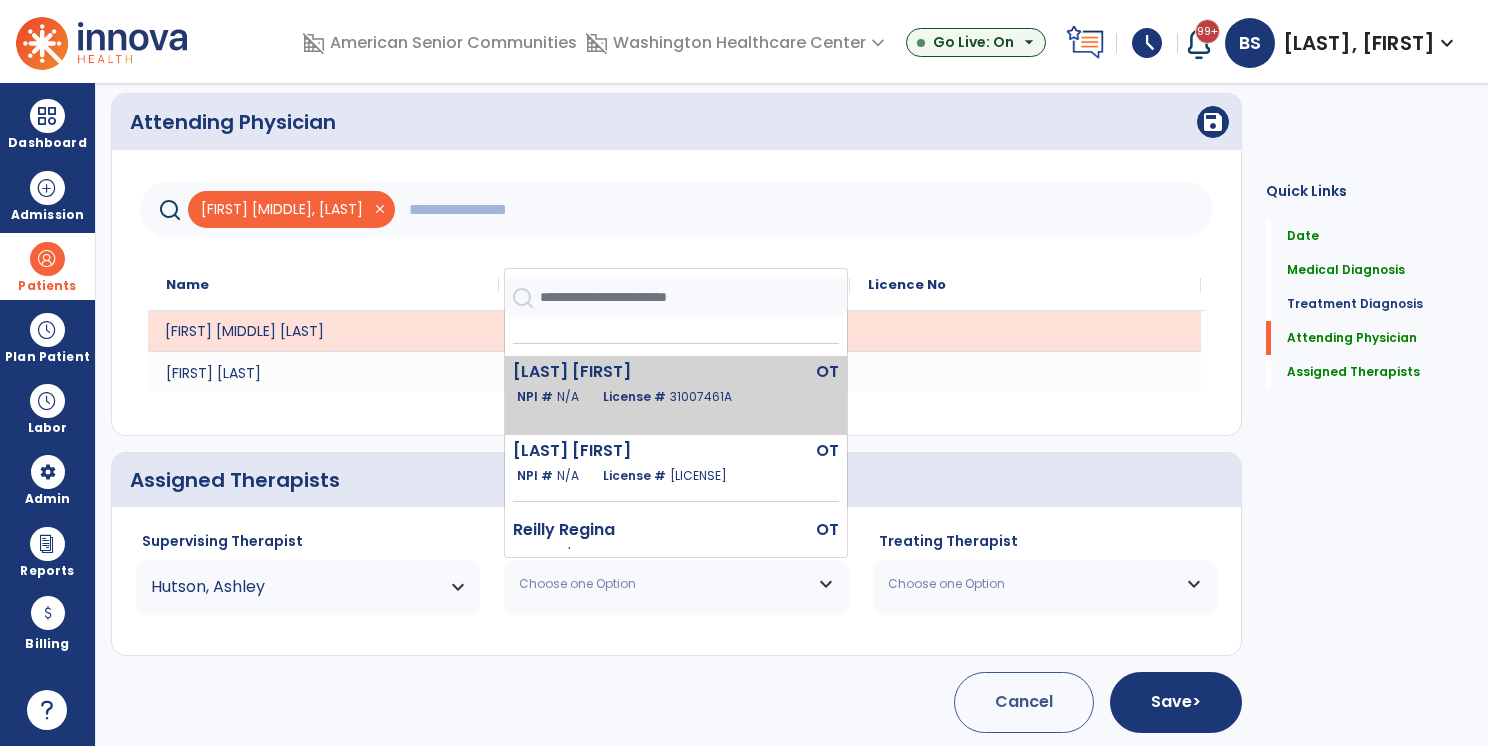 click on "License #  [LICENSE]" 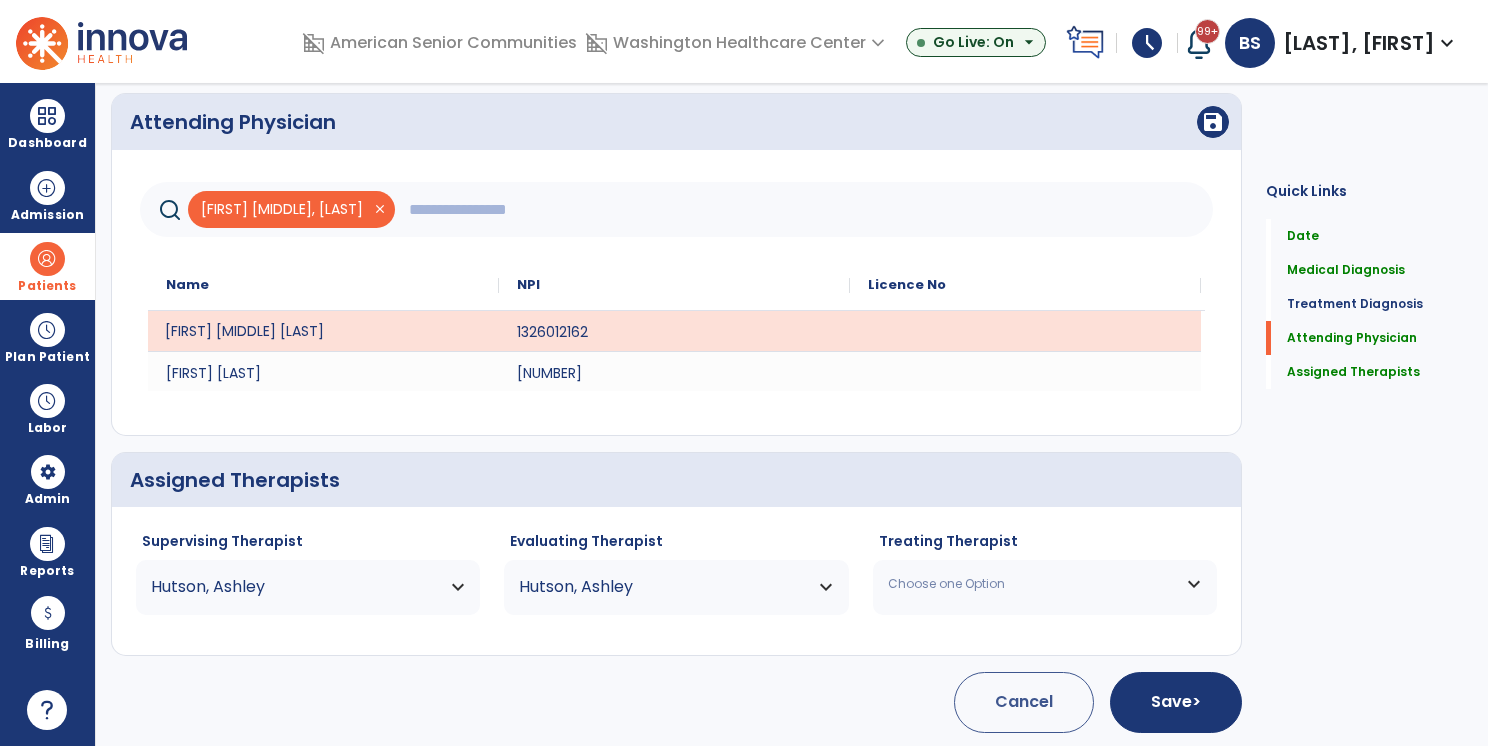 drag, startPoint x: 988, startPoint y: 589, endPoint x: 1000, endPoint y: 544, distance: 46.572525 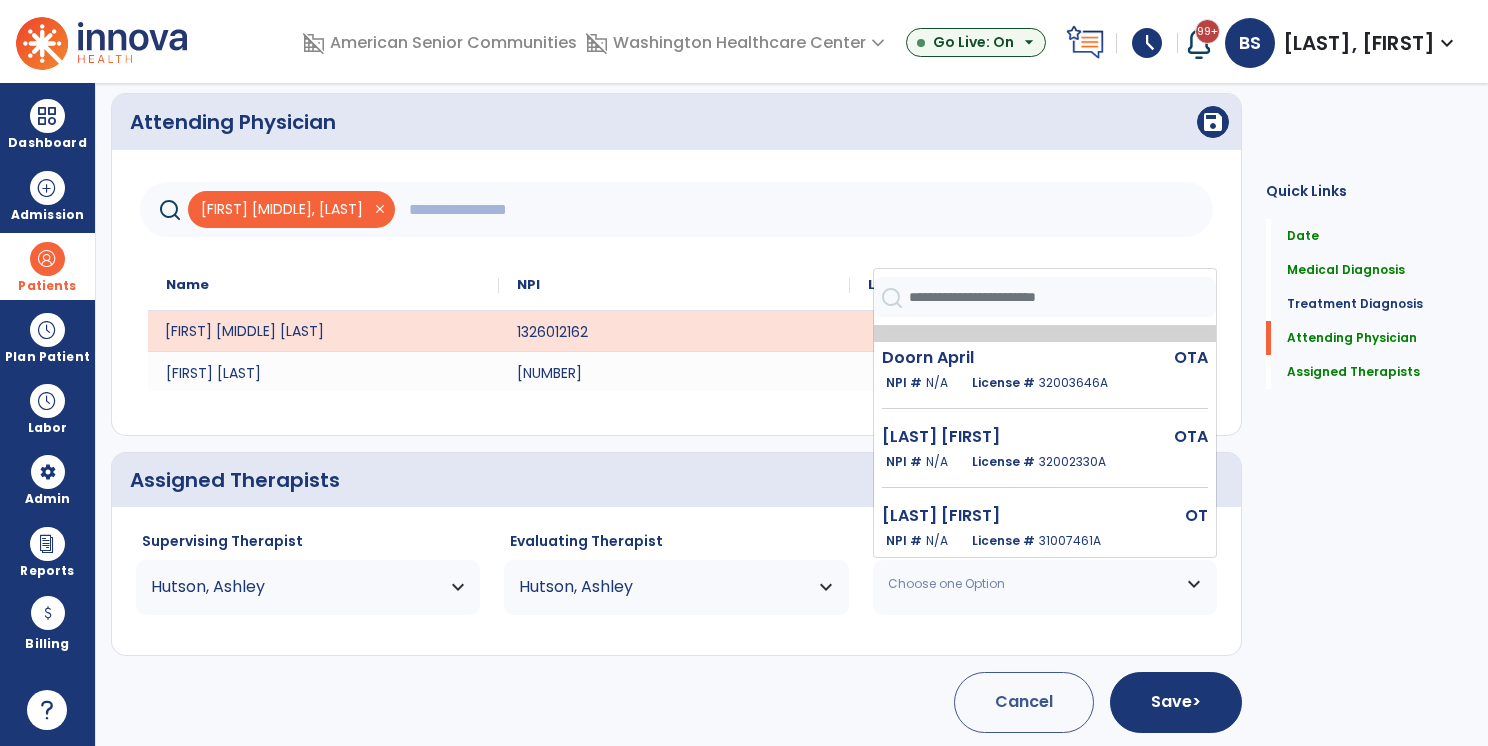 scroll, scrollTop: 300, scrollLeft: 0, axis: vertical 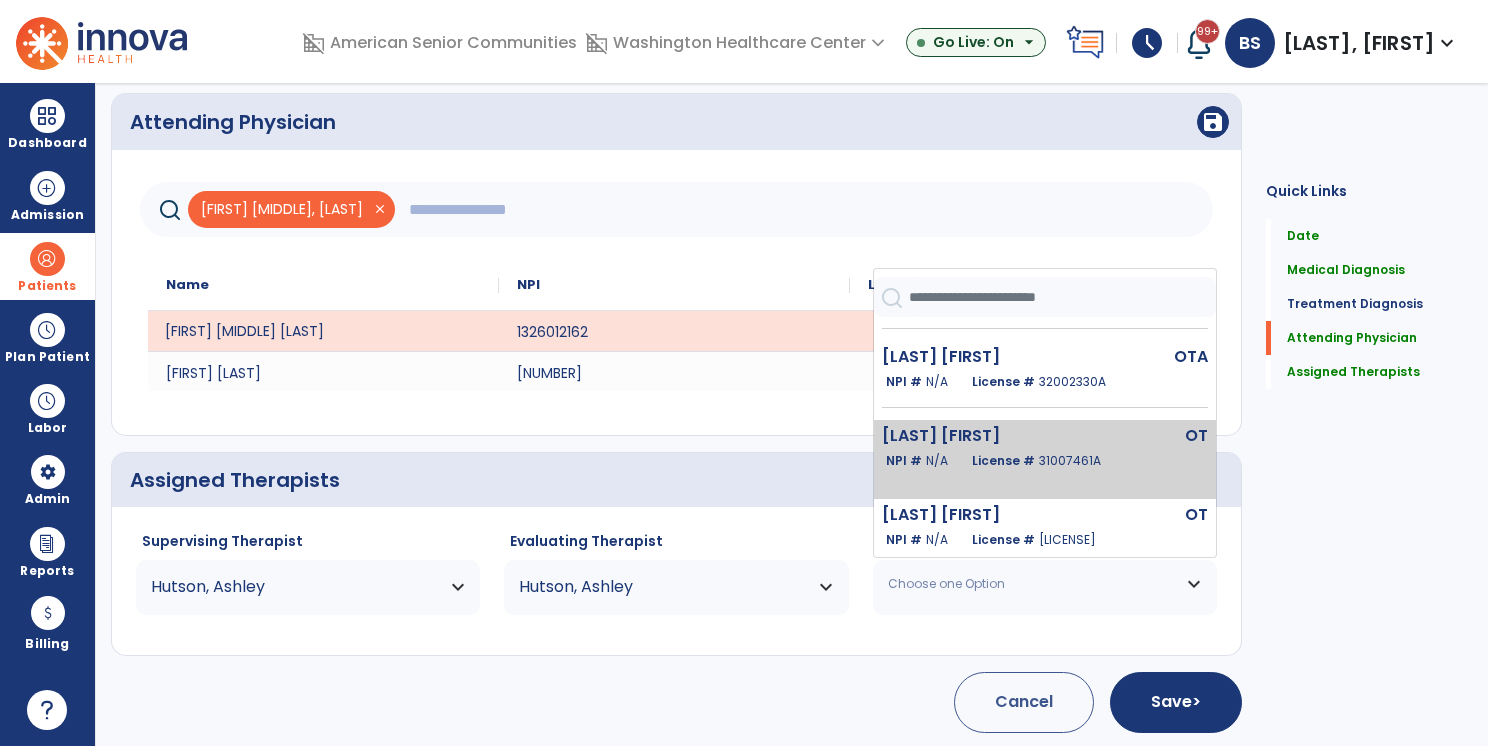 click on "License #  [LICENSE]" 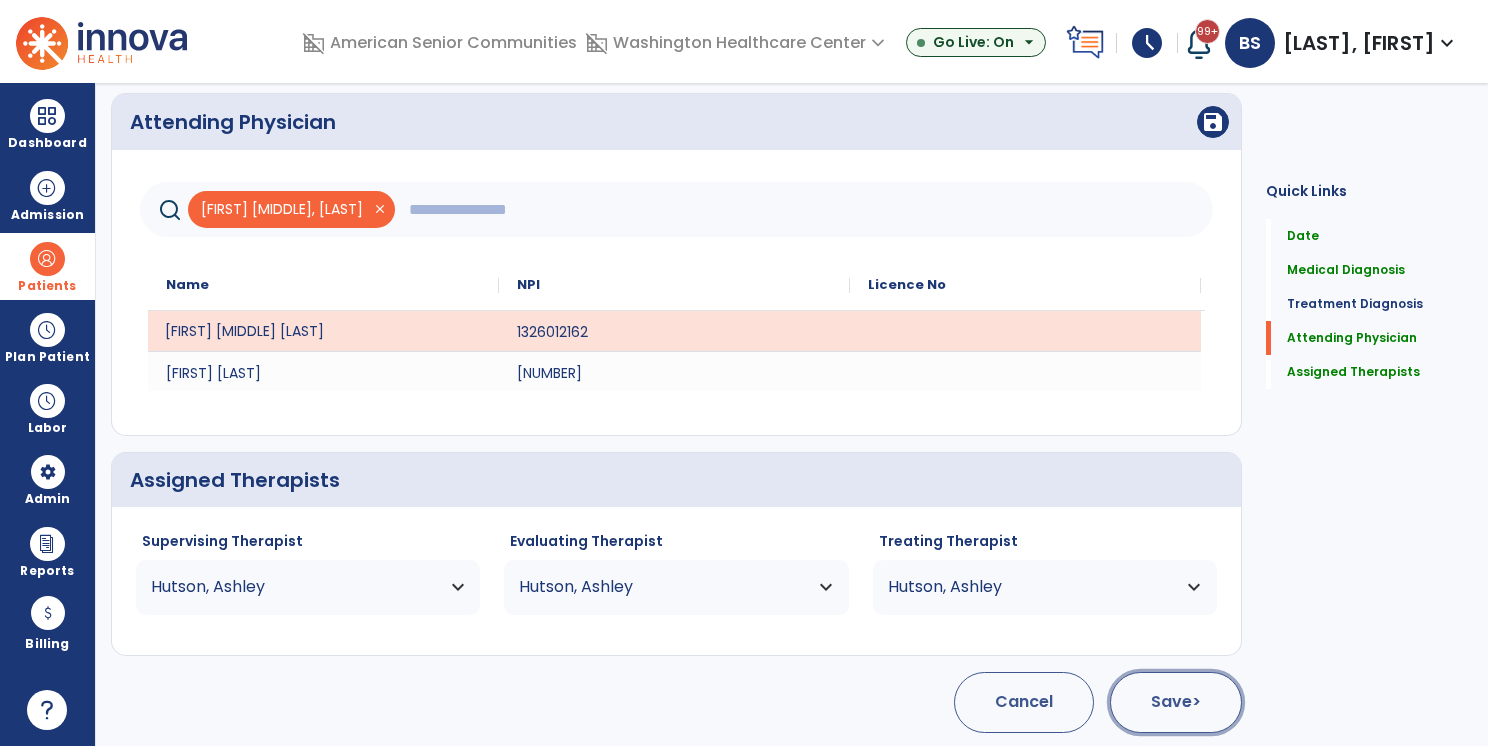 click on "Save  >" 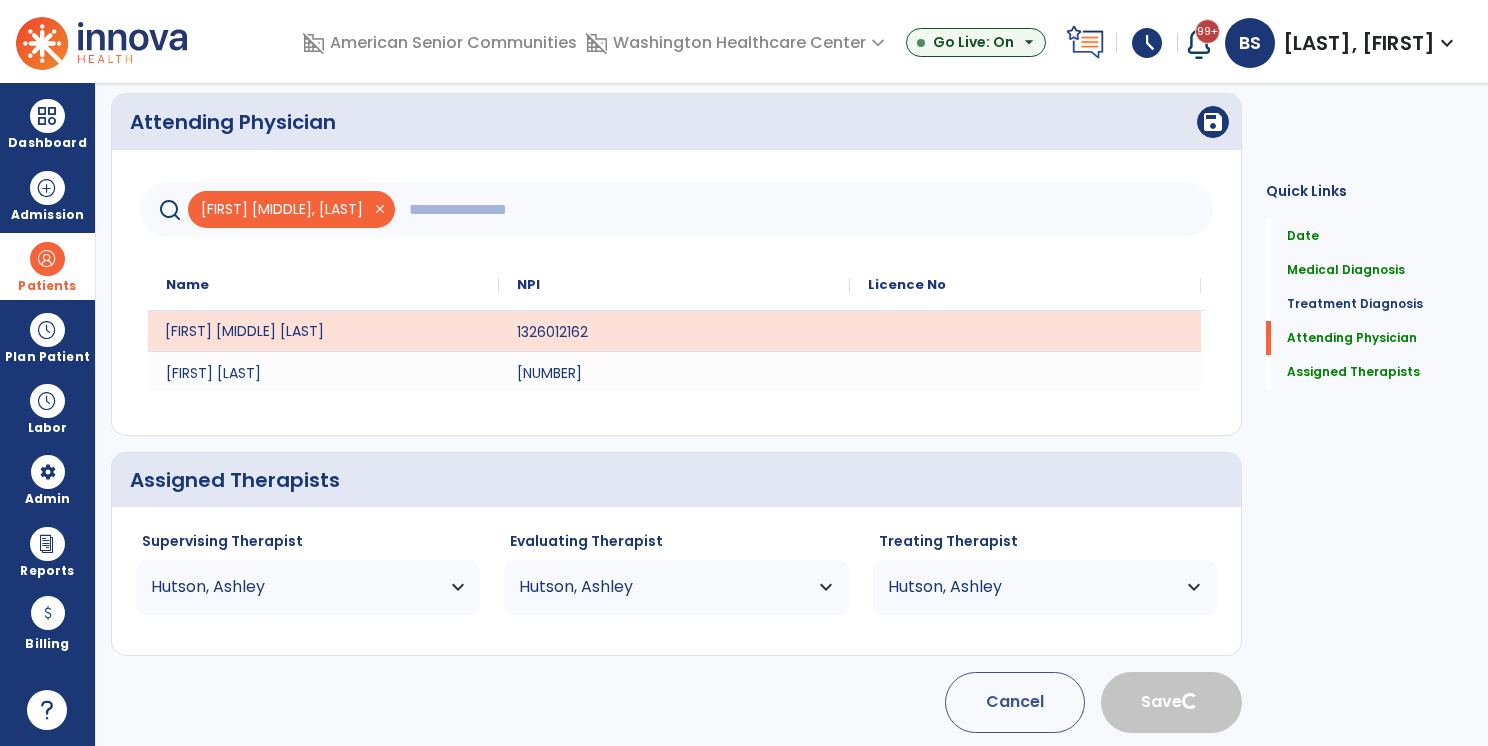type 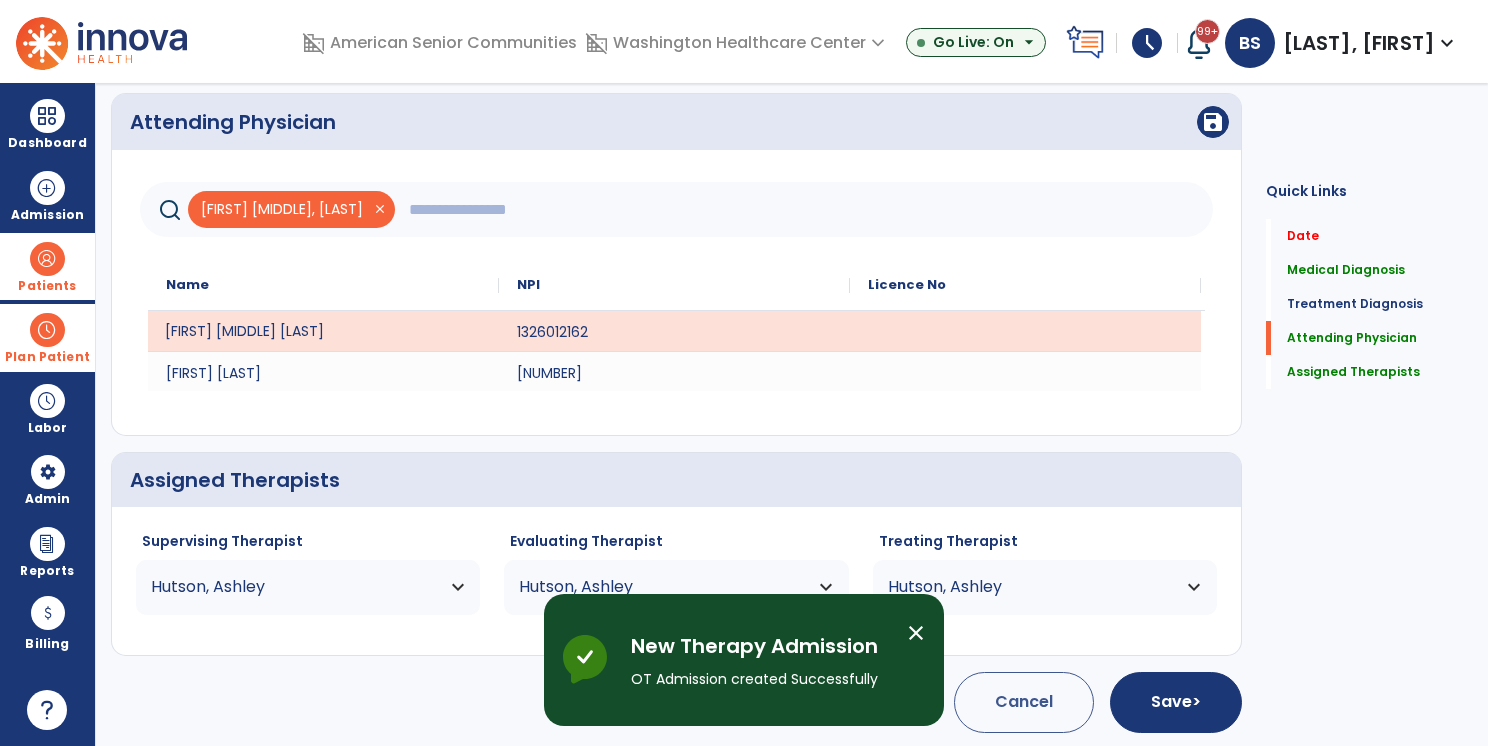 scroll, scrollTop: 145, scrollLeft: 0, axis: vertical 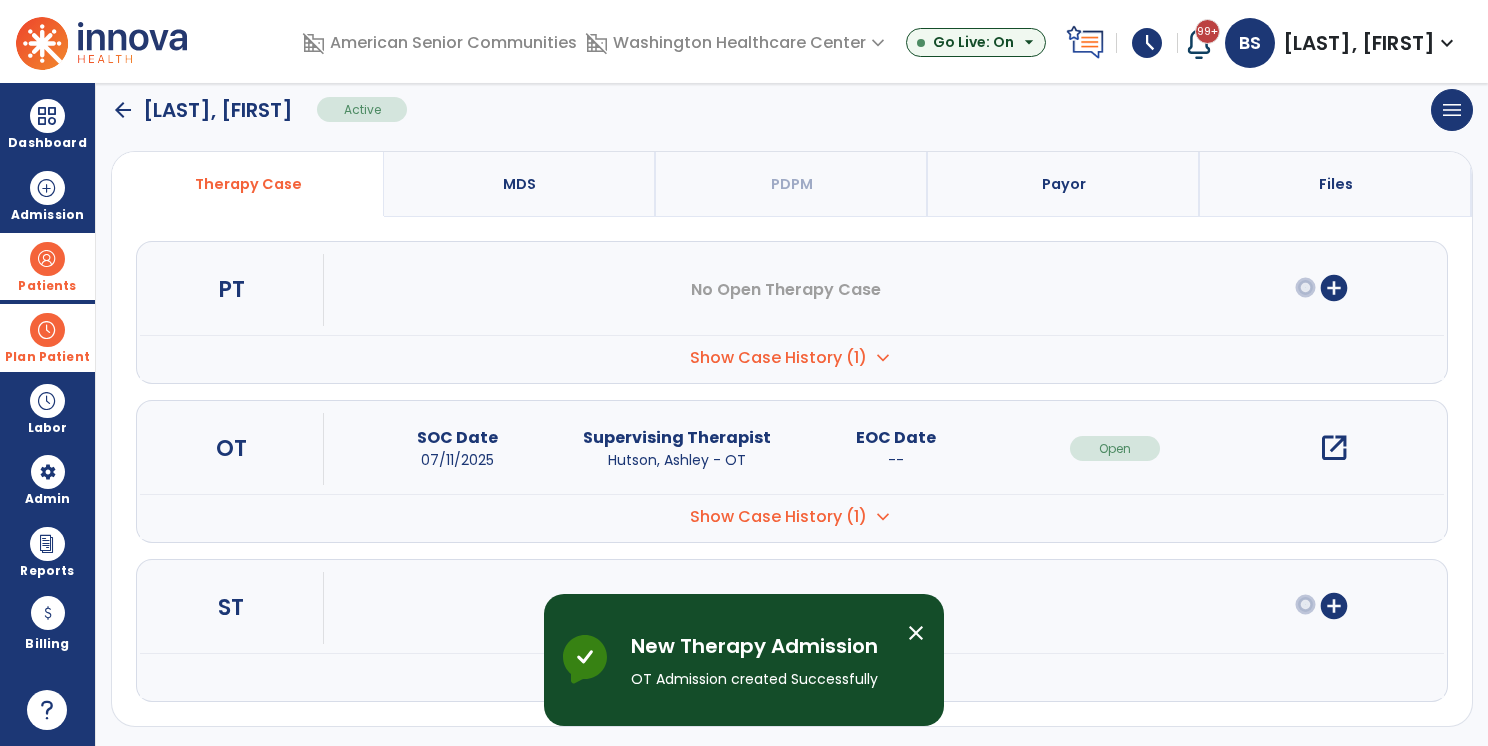 click on "Plan Patient" at bounding box center (47, 266) 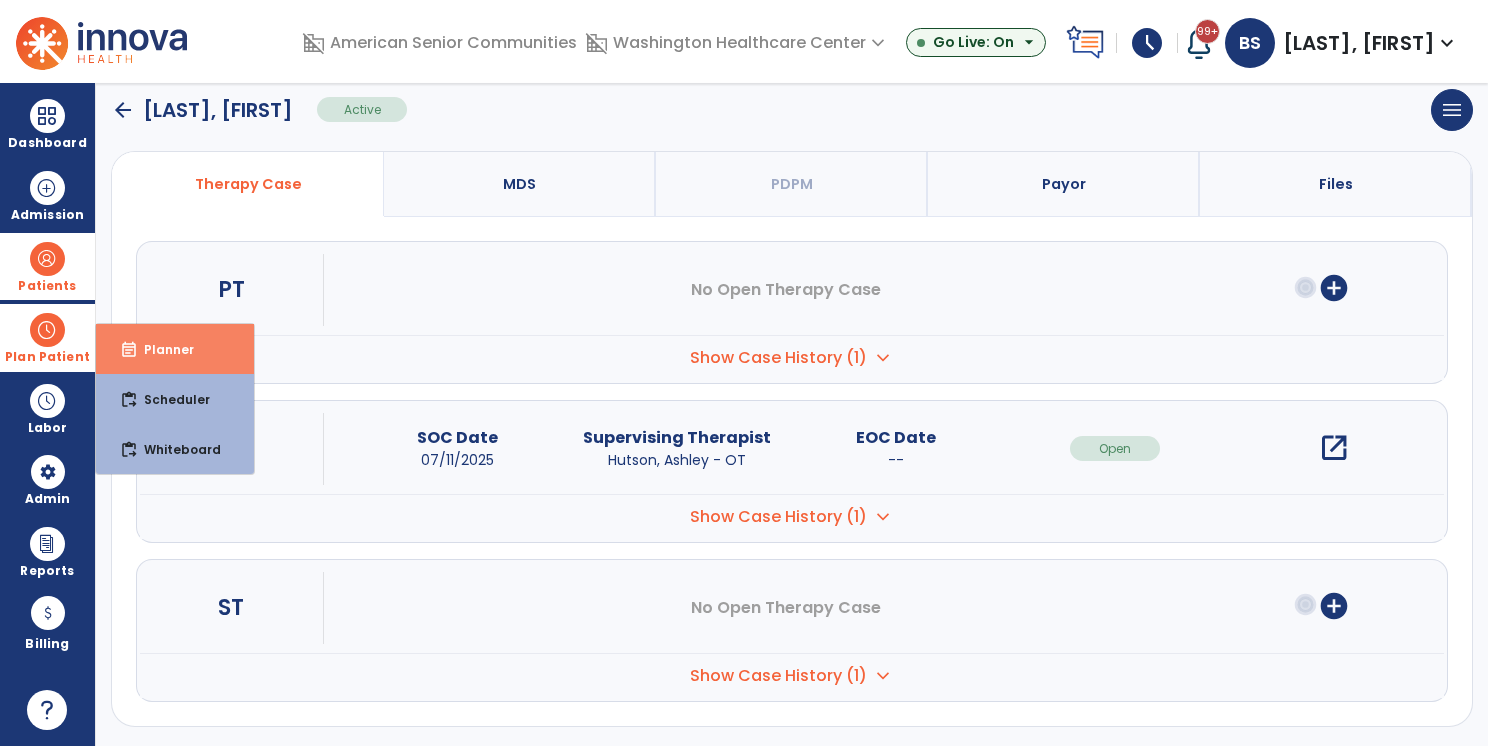 click on "event_note  Planner" at bounding box center (175, 349) 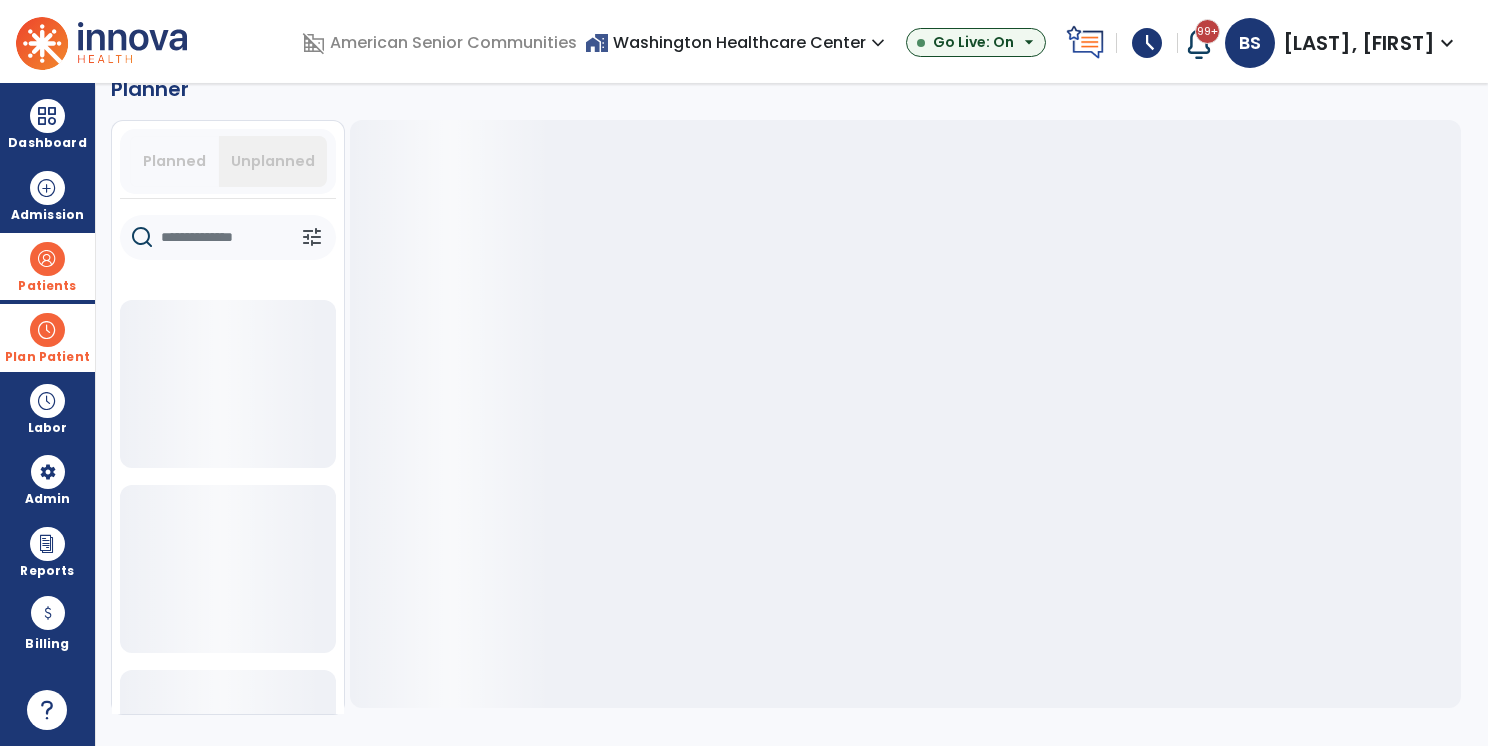 scroll, scrollTop: 36, scrollLeft: 0, axis: vertical 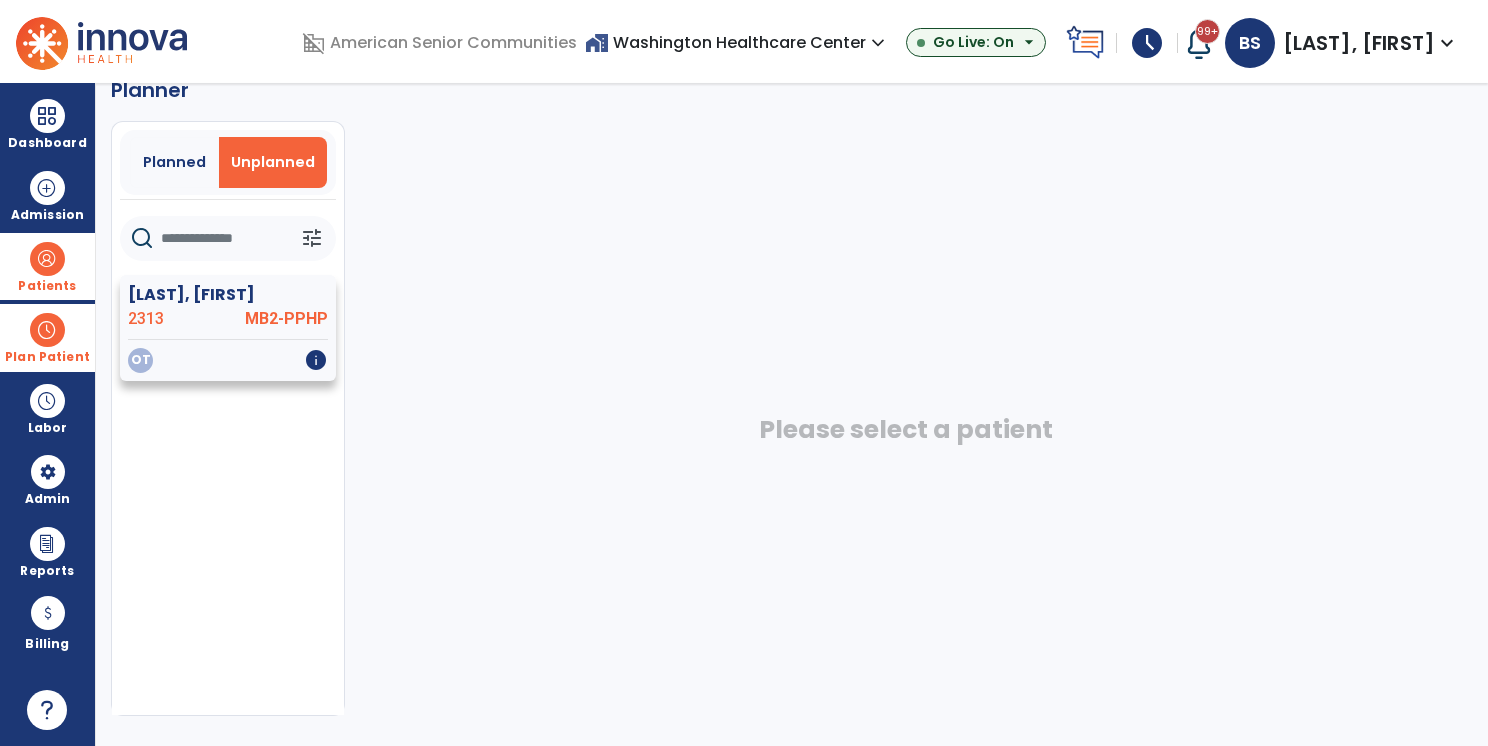 click on "[LAST], [FIRST]" 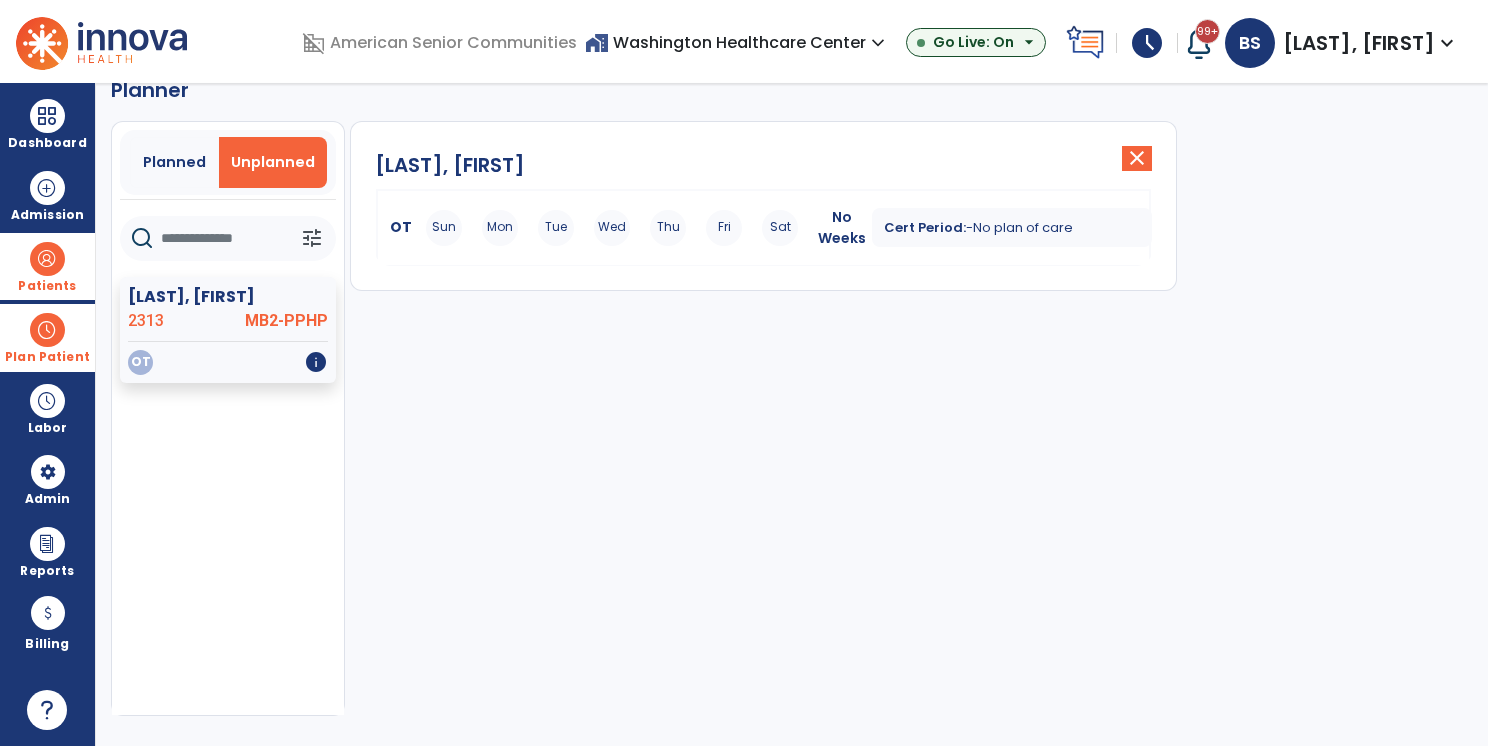 click on "Sun Mon Tue Wed Thu Fri Sat" at bounding box center (612, 228) 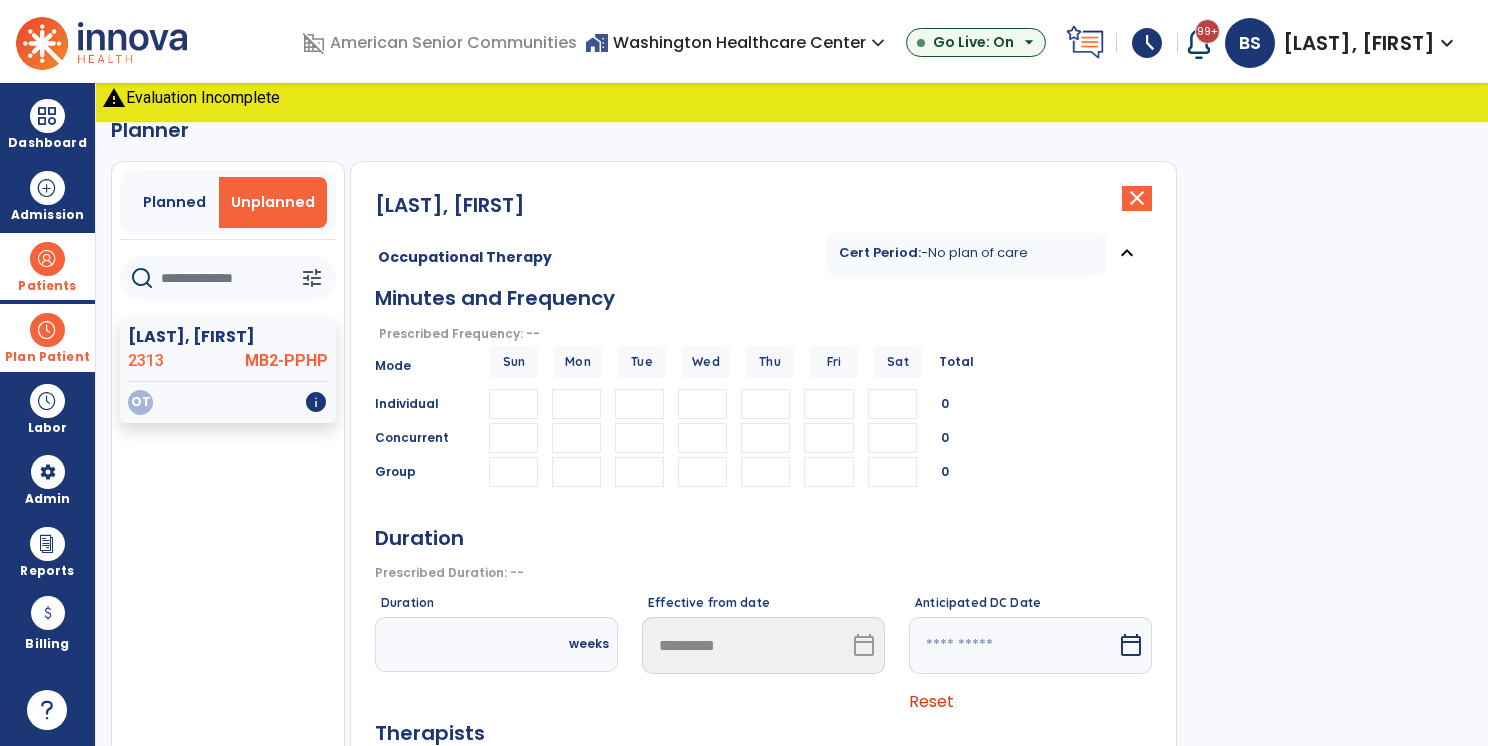 click at bounding box center [576, 404] 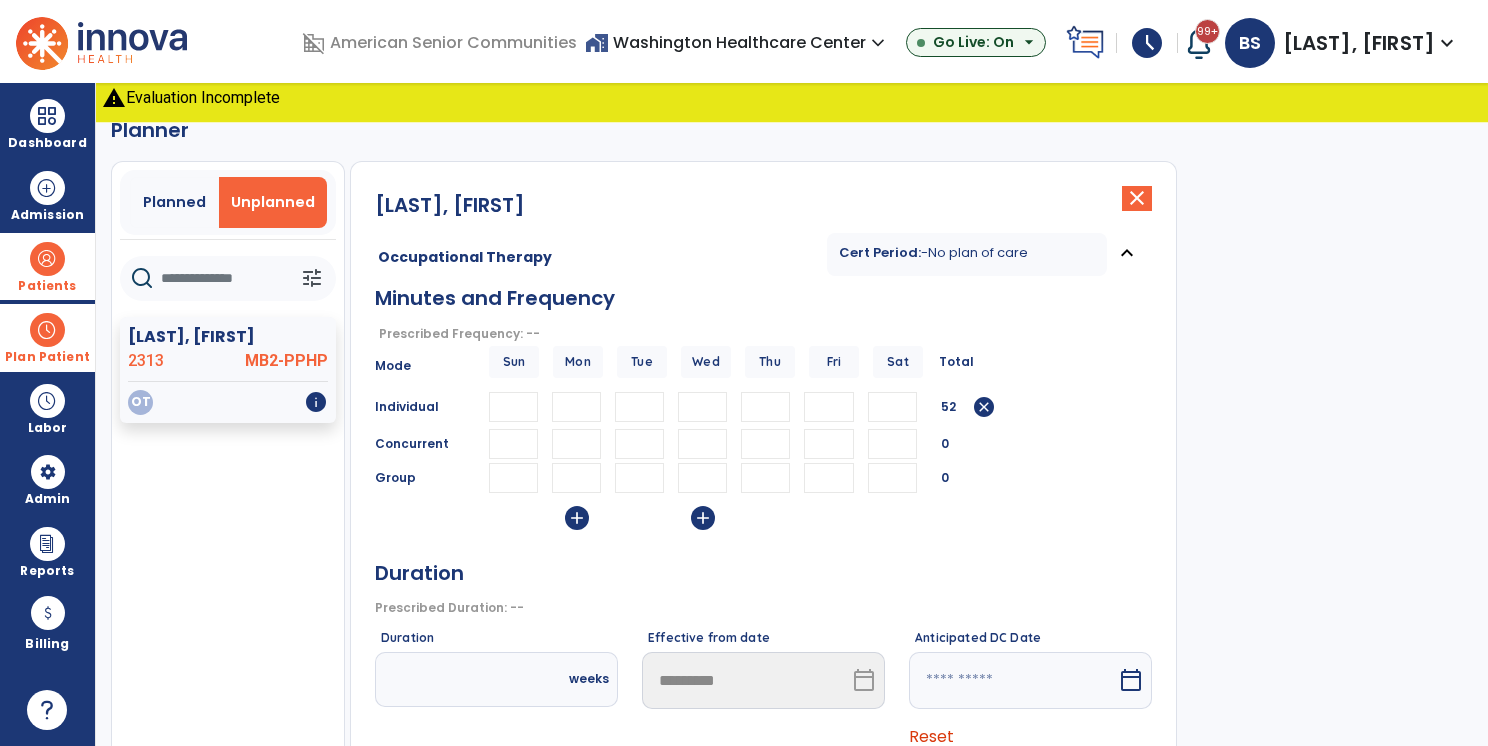 type on "**" 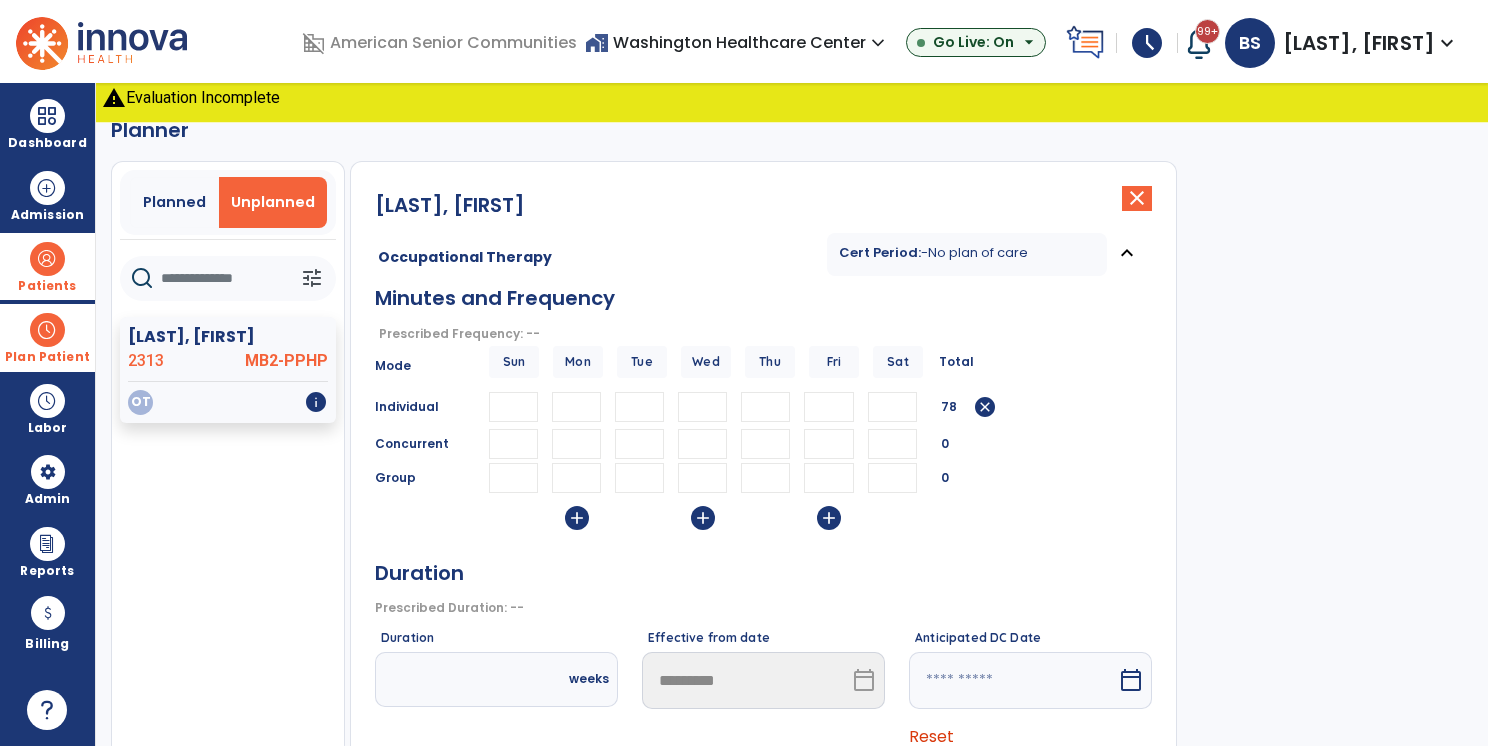 type on "**" 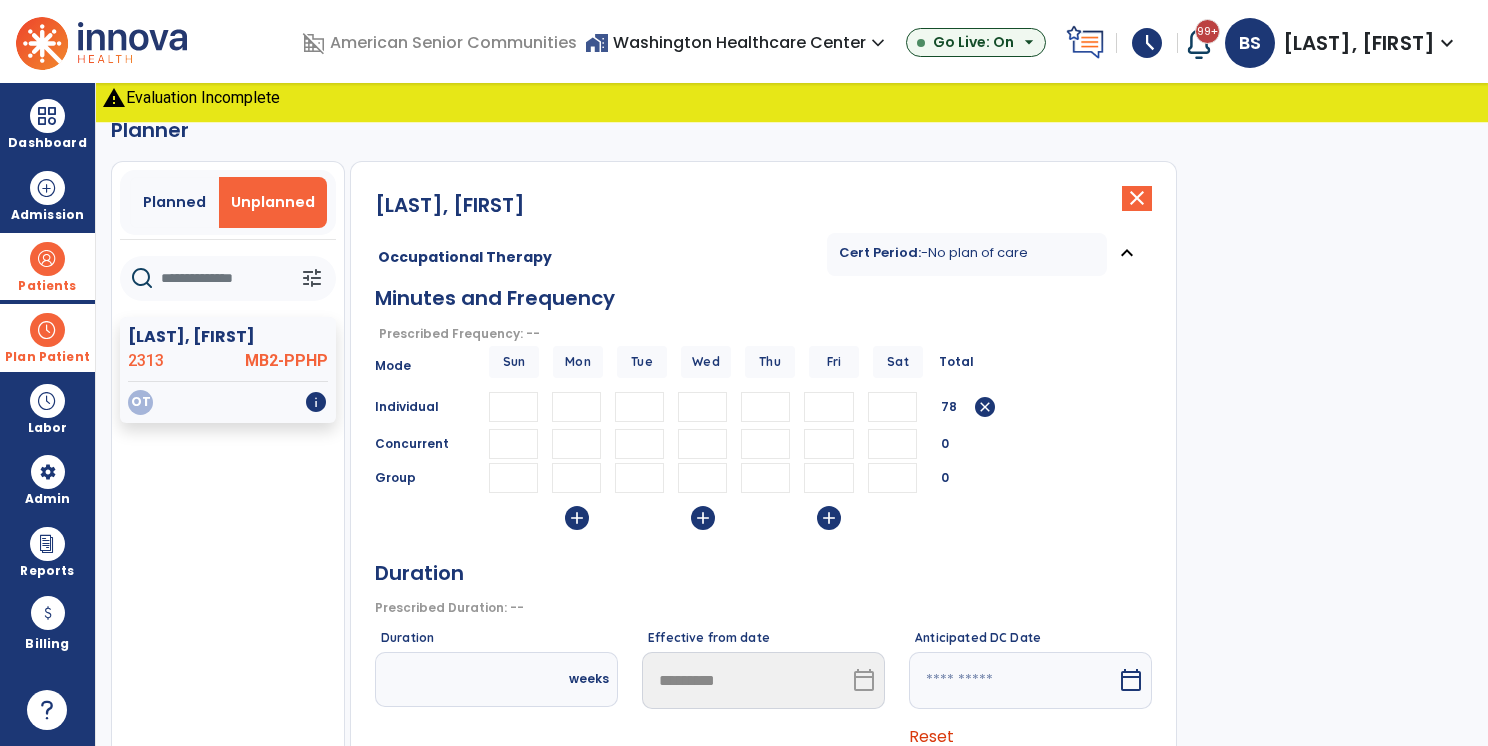click at bounding box center [454, 679] 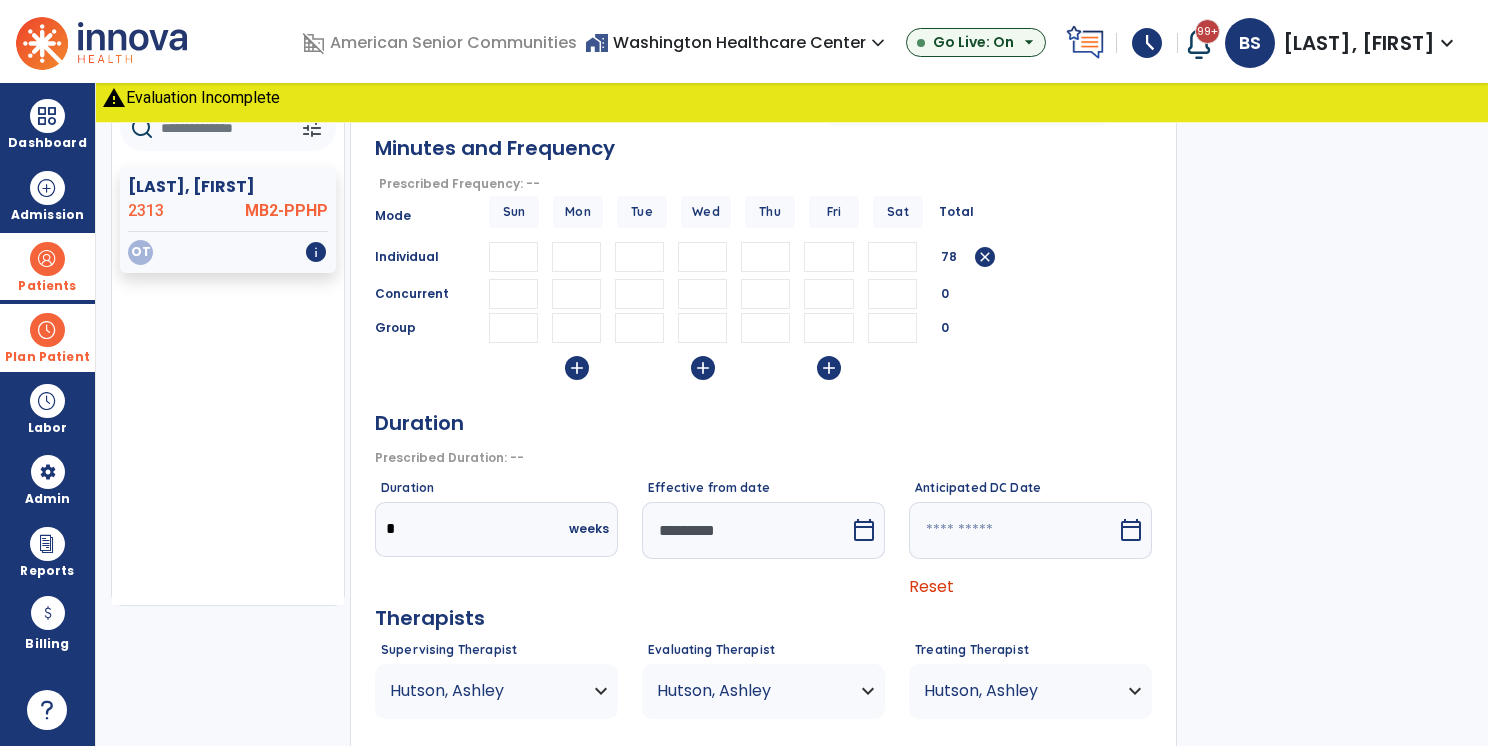 scroll, scrollTop: 296, scrollLeft: 0, axis: vertical 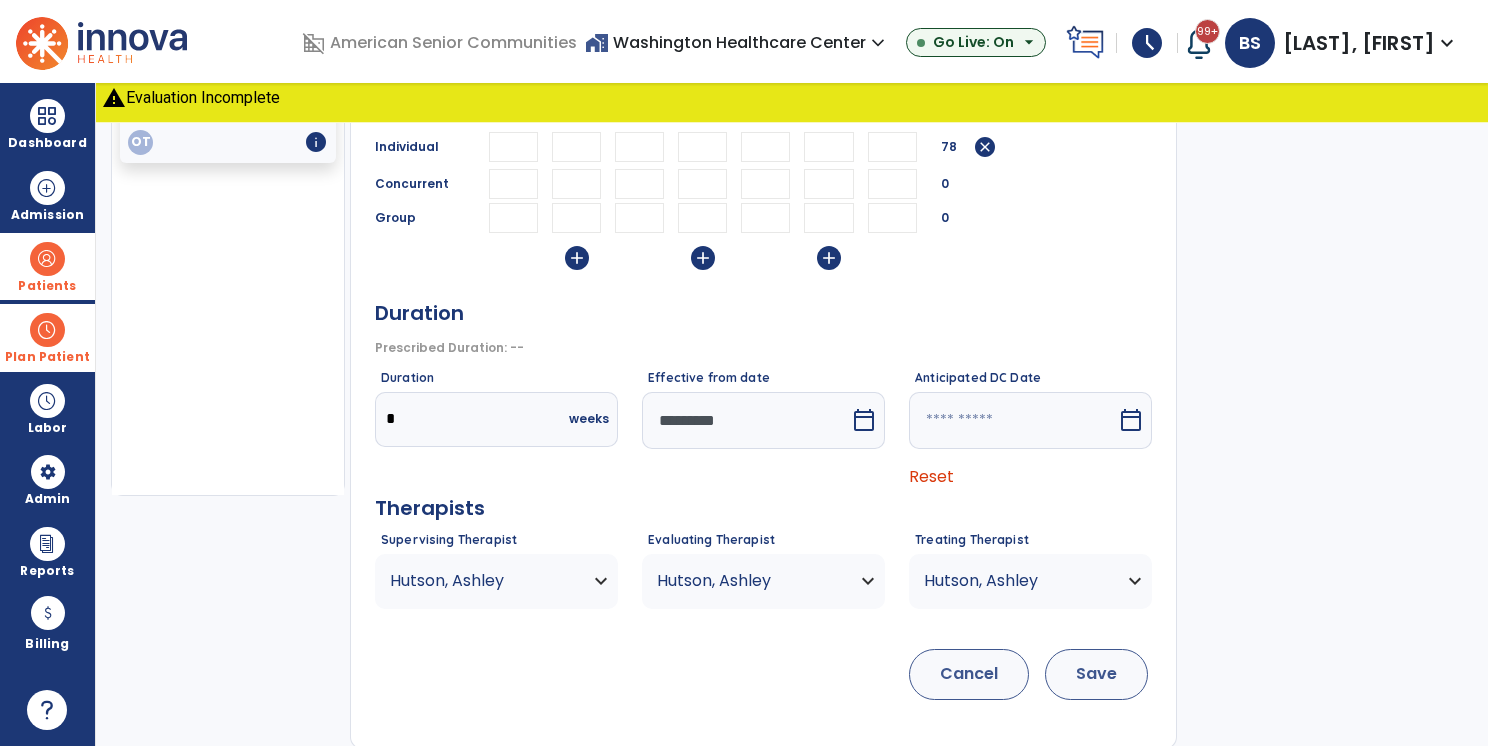 type on "*" 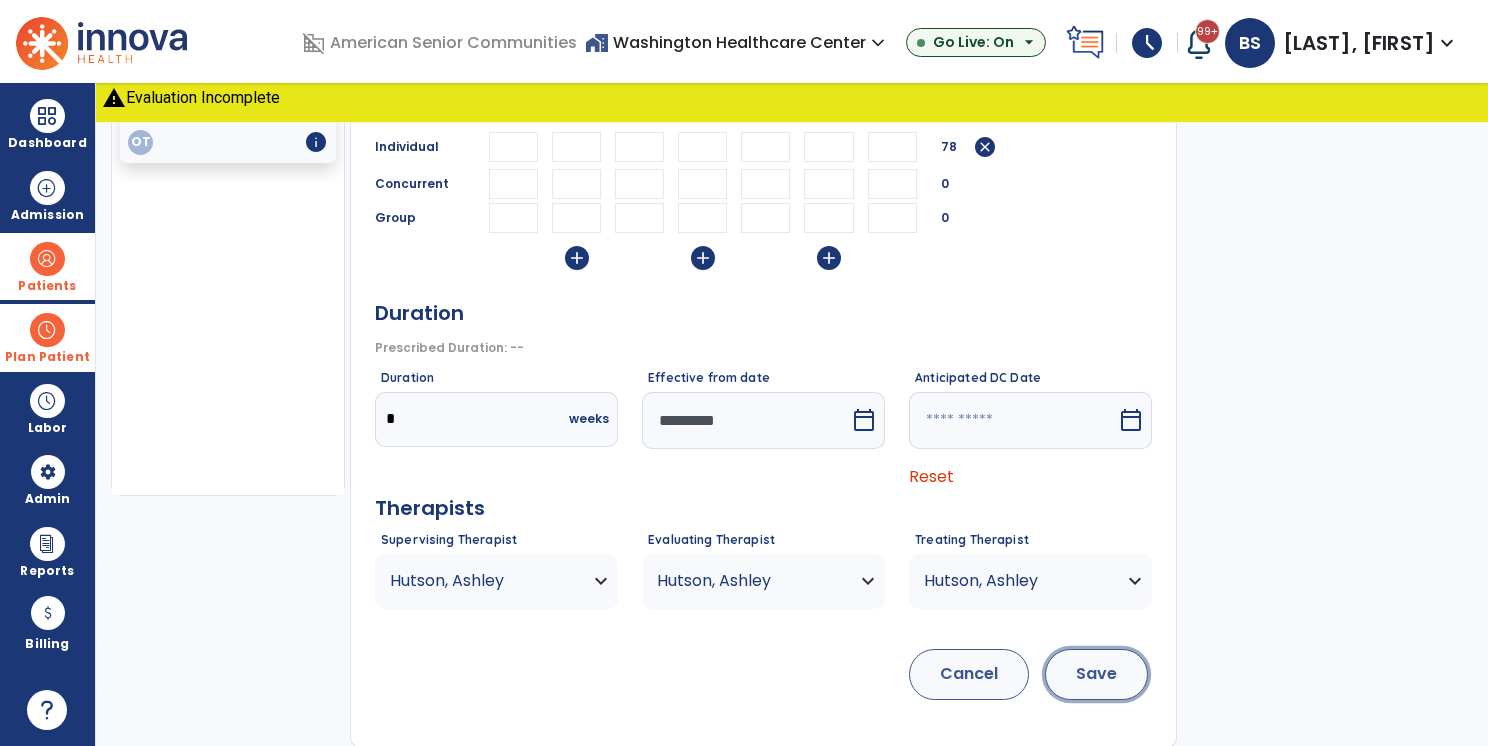 click on "Save" at bounding box center (1096, 674) 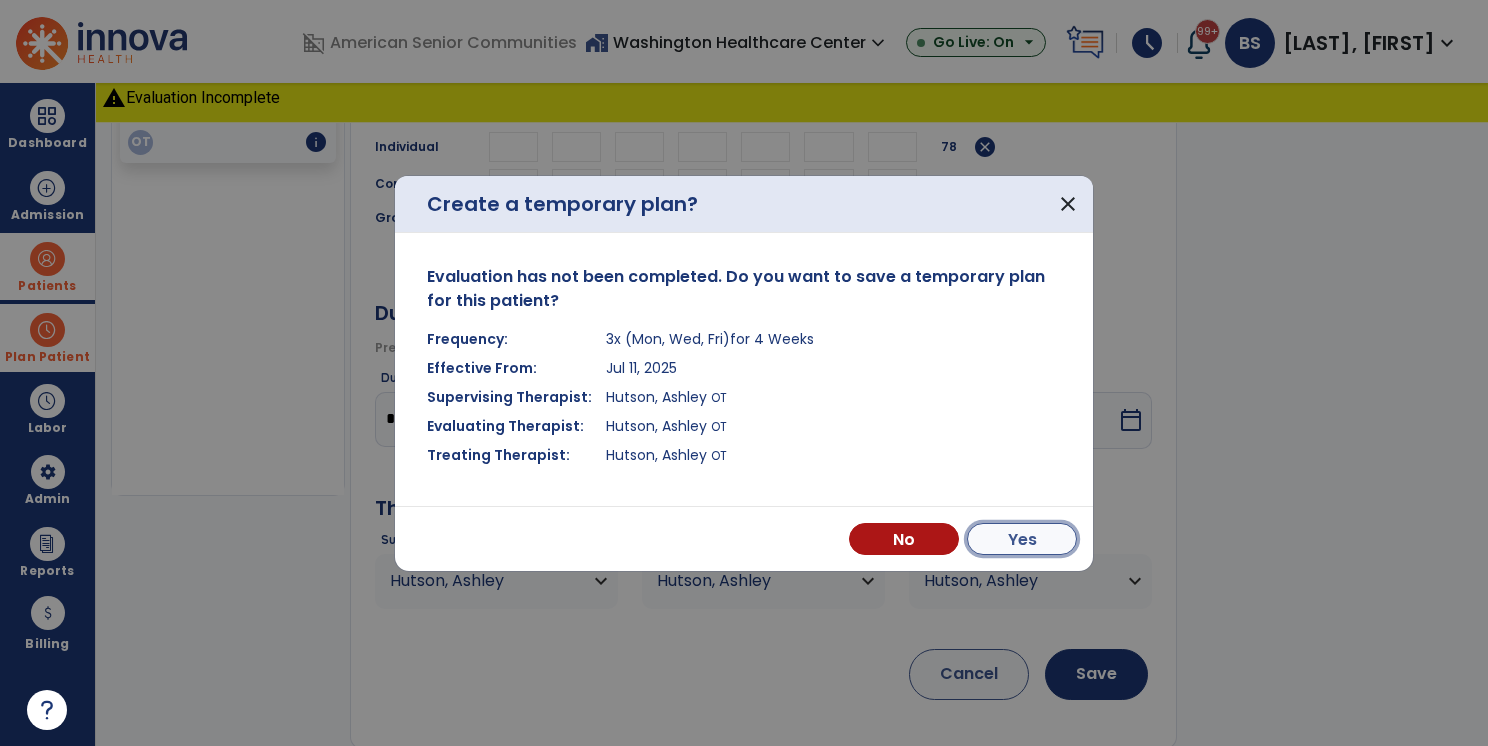click on "Yes" at bounding box center [1022, 539] 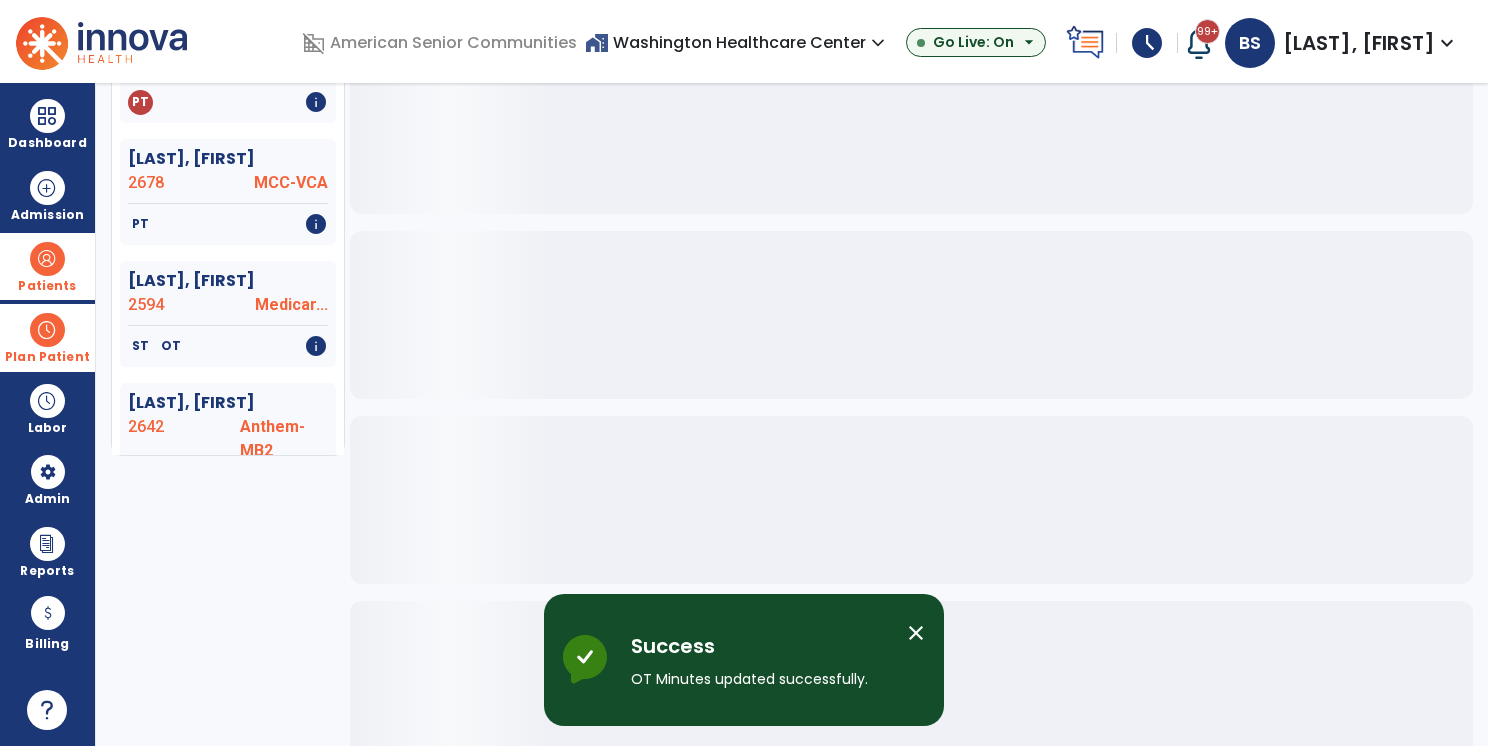 click at bounding box center (47, 330) 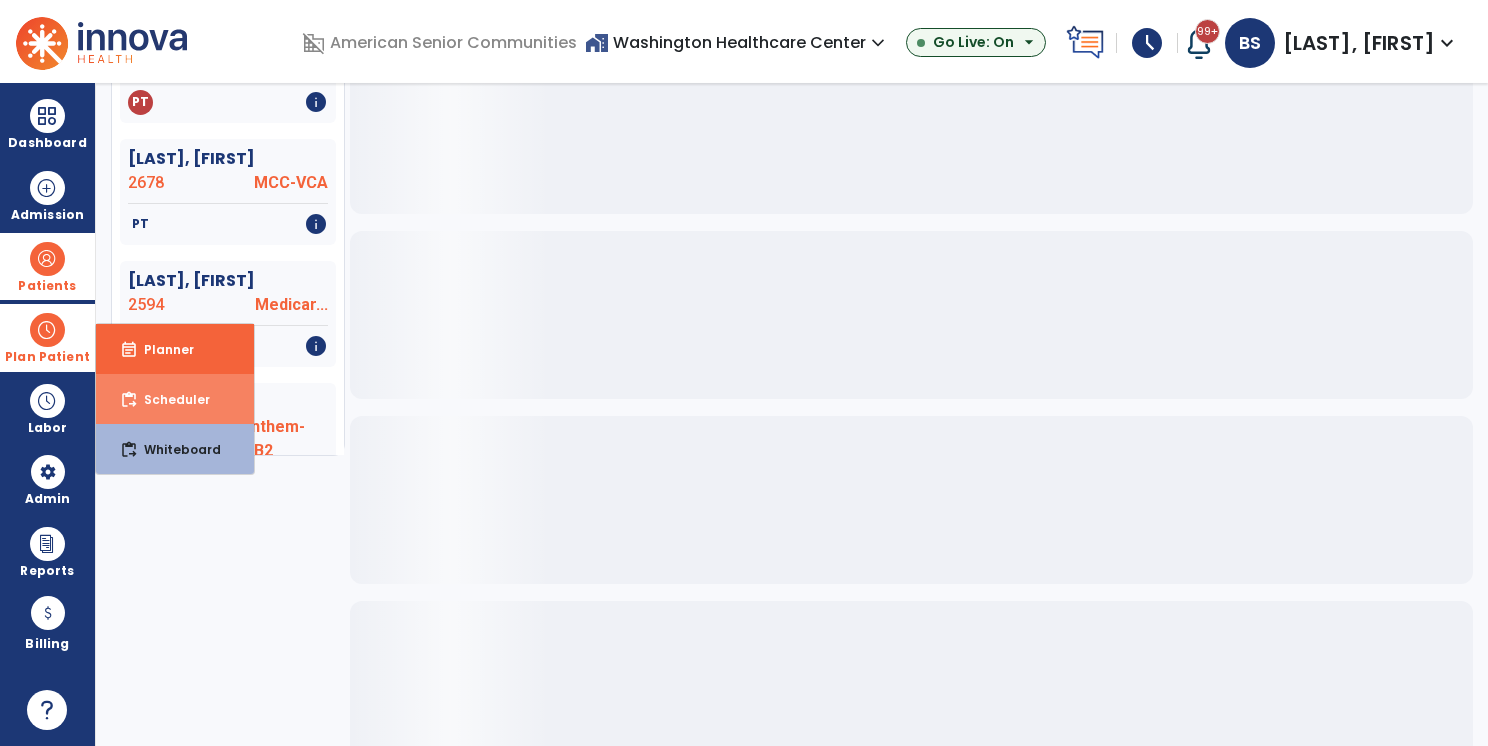 click on "Scheduler" at bounding box center [169, 399] 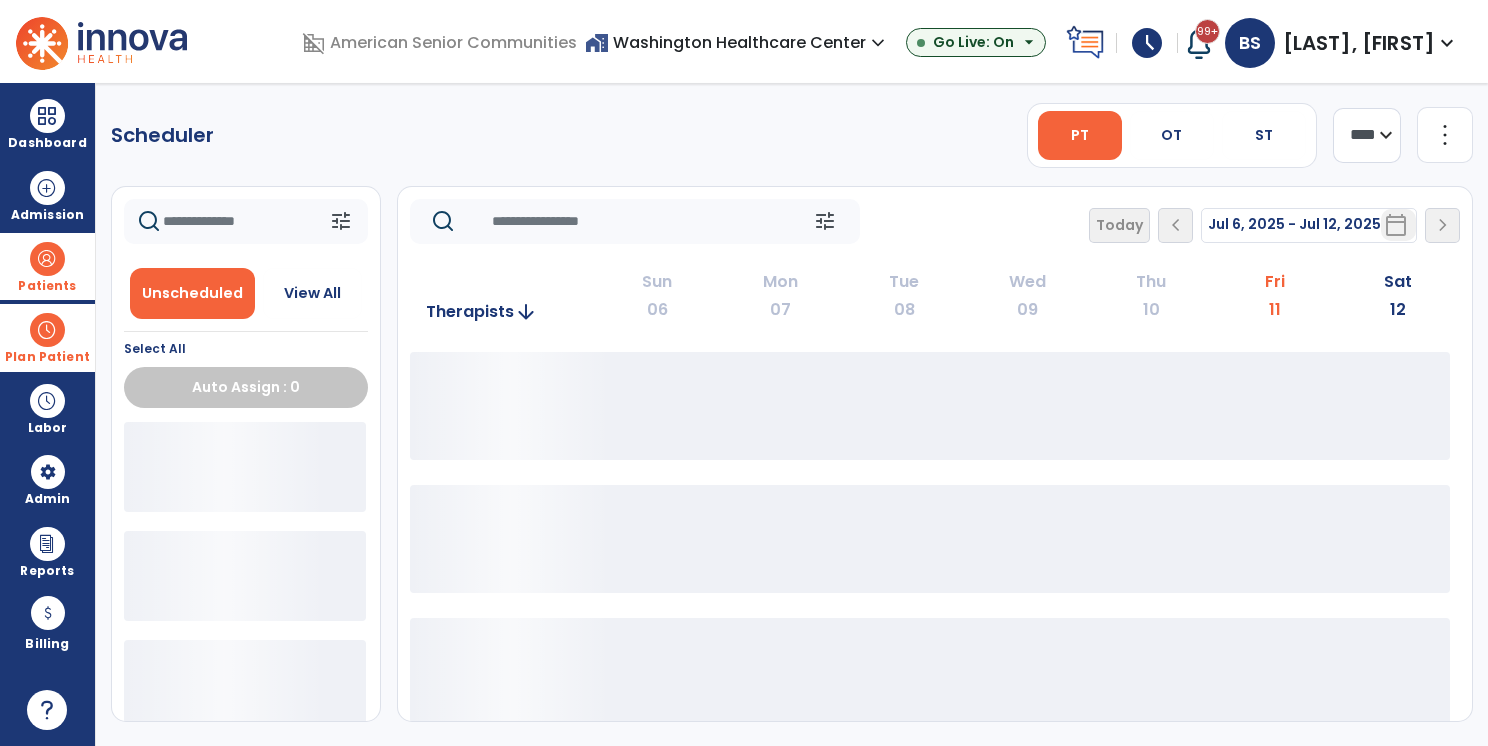 scroll, scrollTop: 0, scrollLeft: 0, axis: both 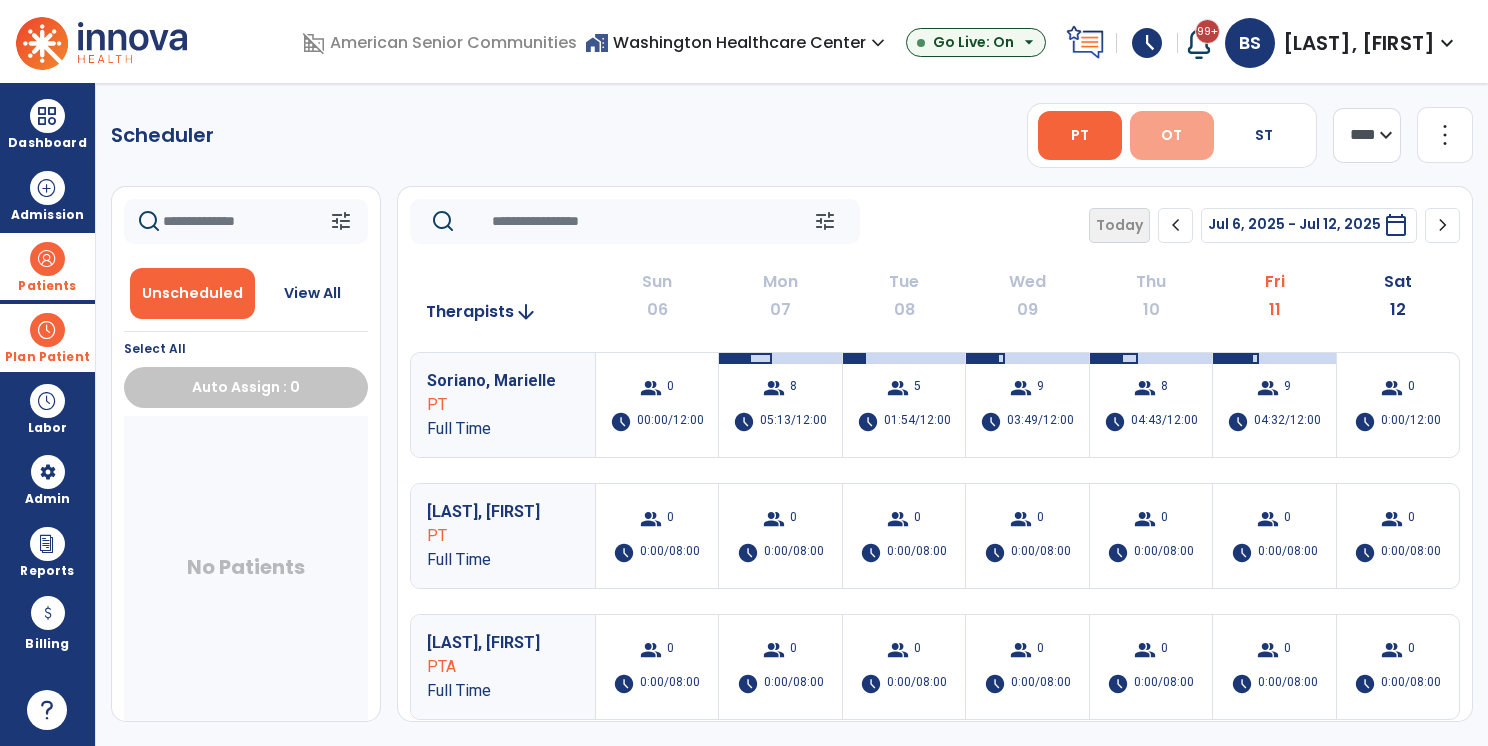 click on "OT" at bounding box center [1171, 135] 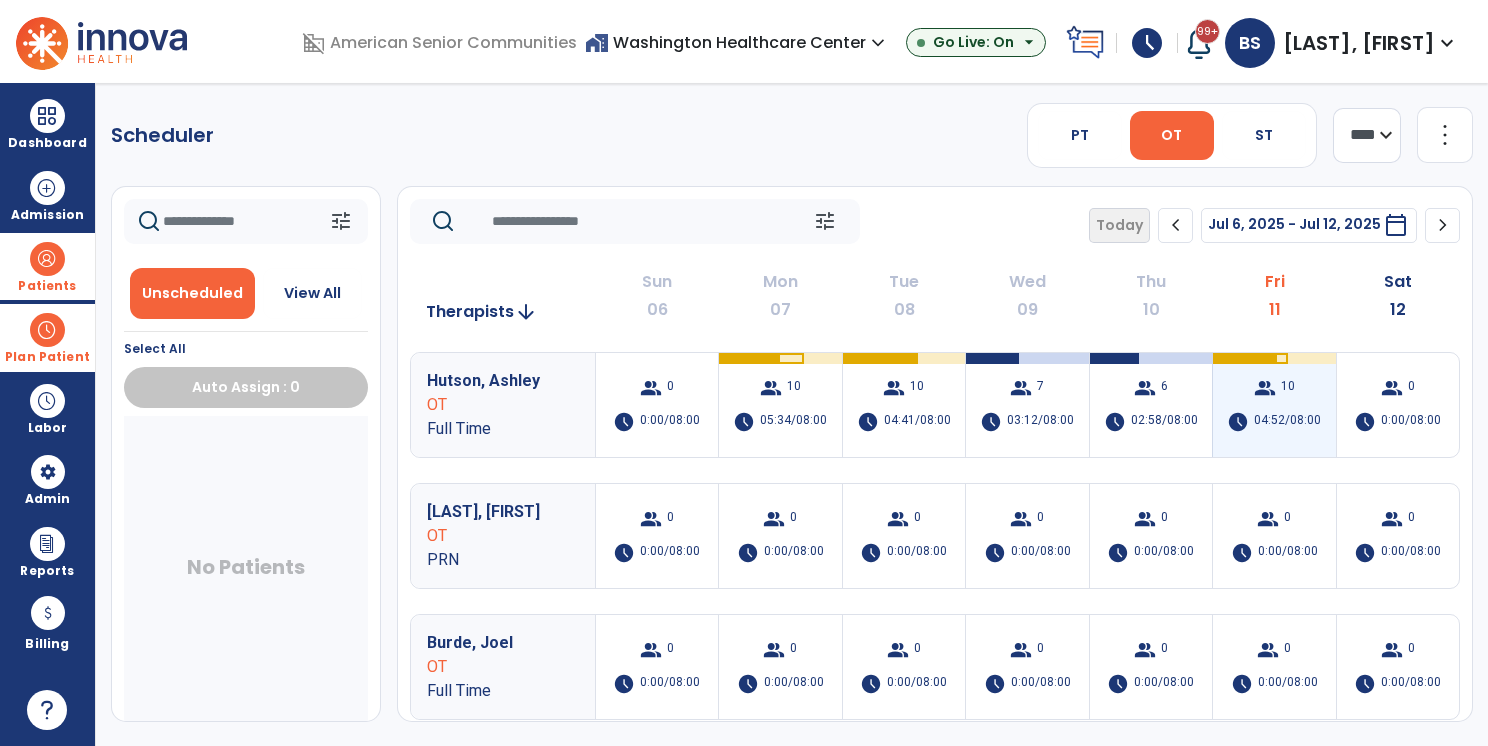 click on "group" at bounding box center [1265, 388] 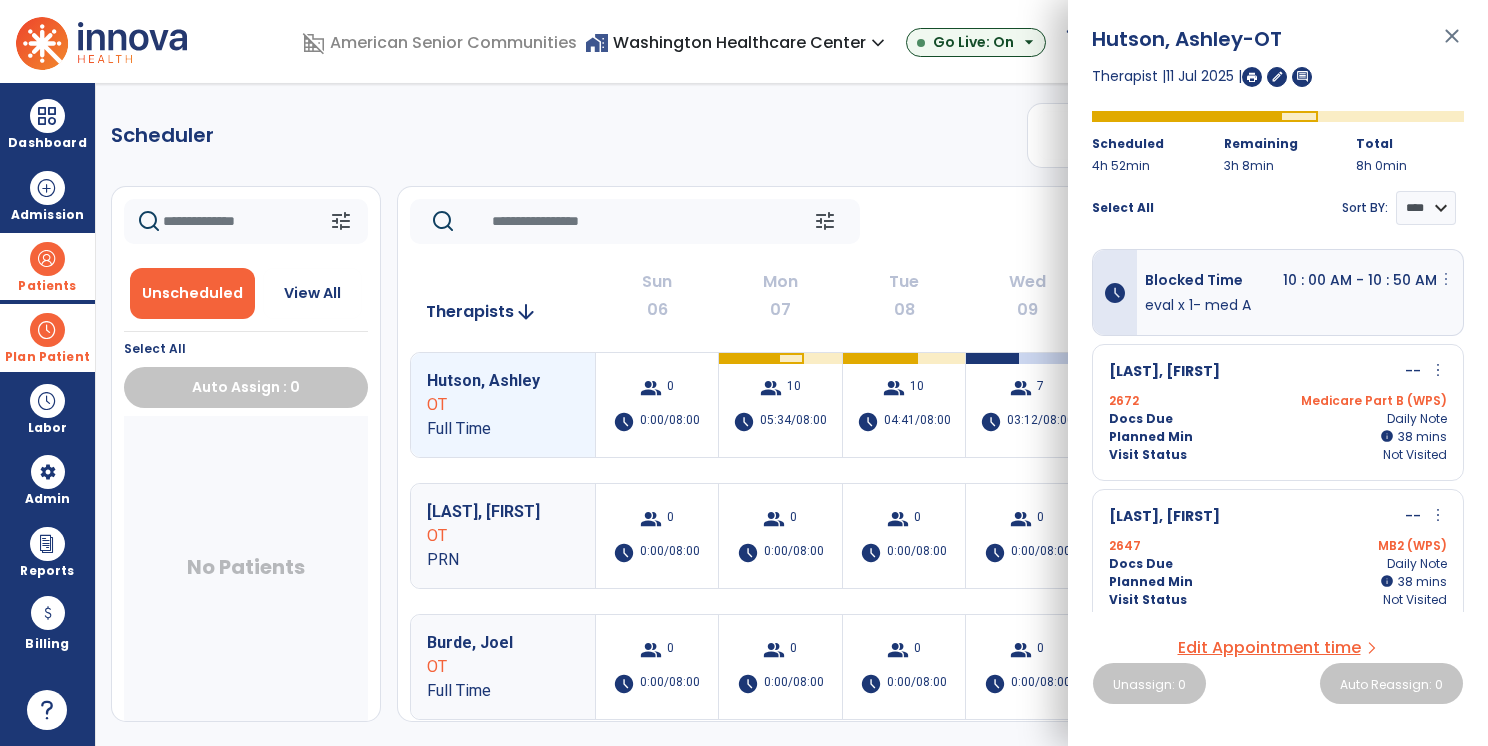 click on "more_vert" at bounding box center [1446, 279] 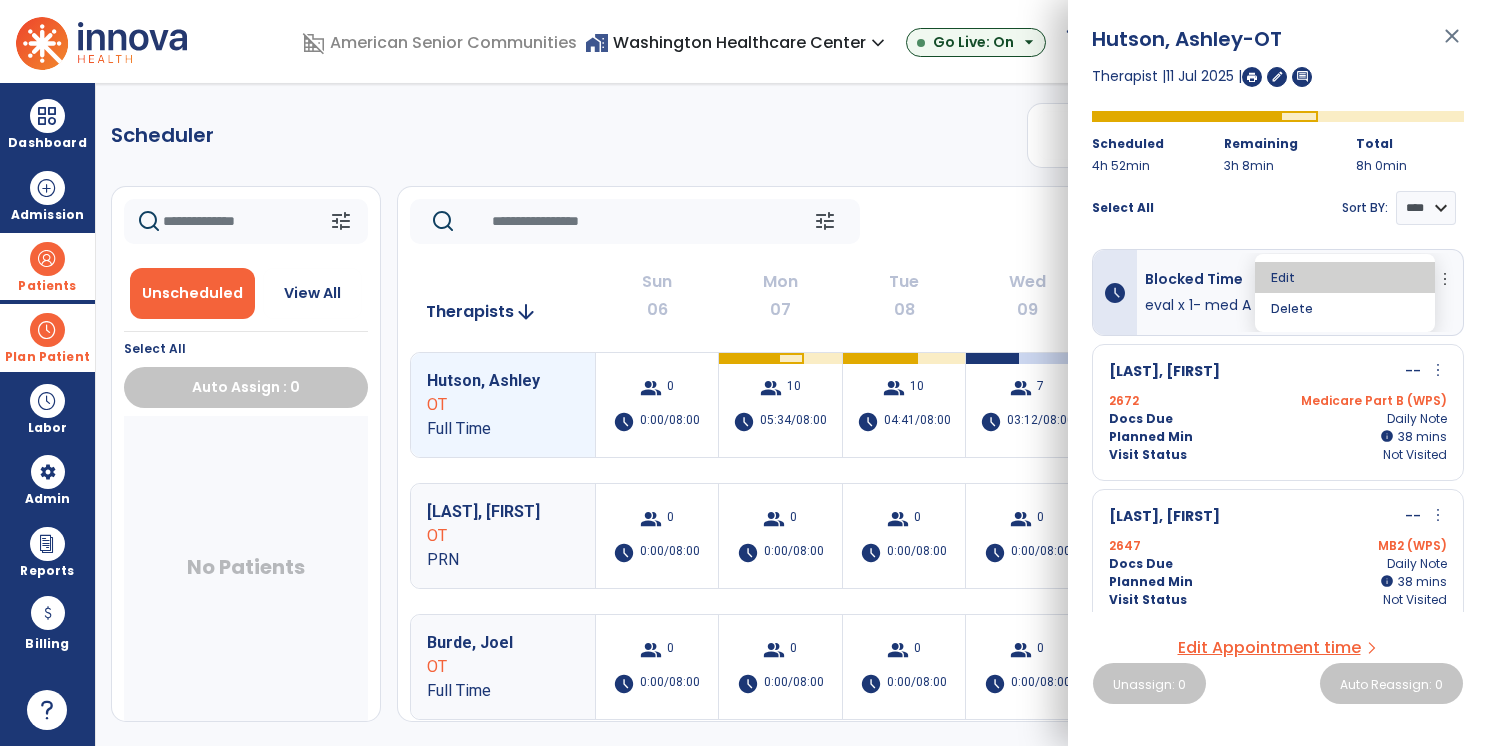 click on "Edit" at bounding box center (1345, 277) 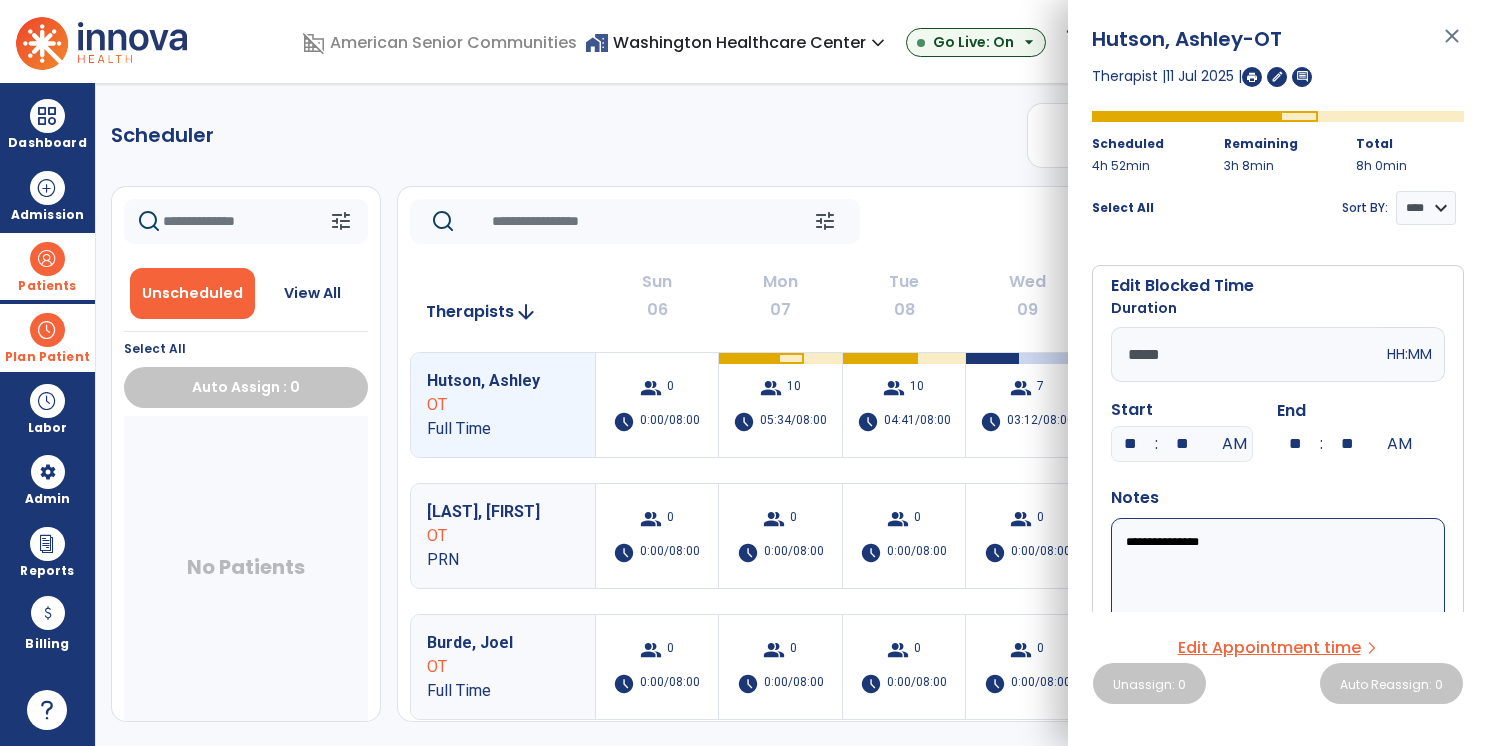 click on "*****" at bounding box center [1247, 354] 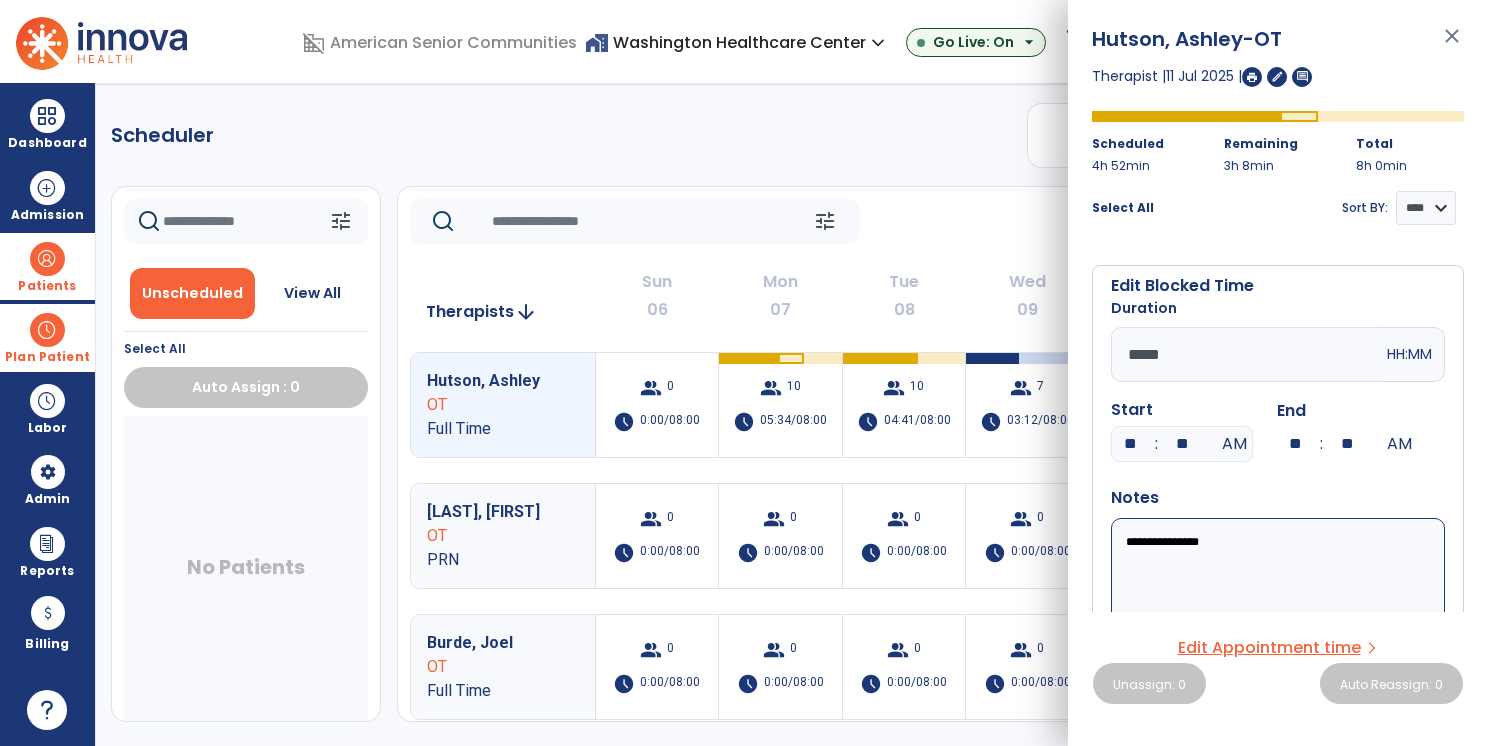 type on "*****" 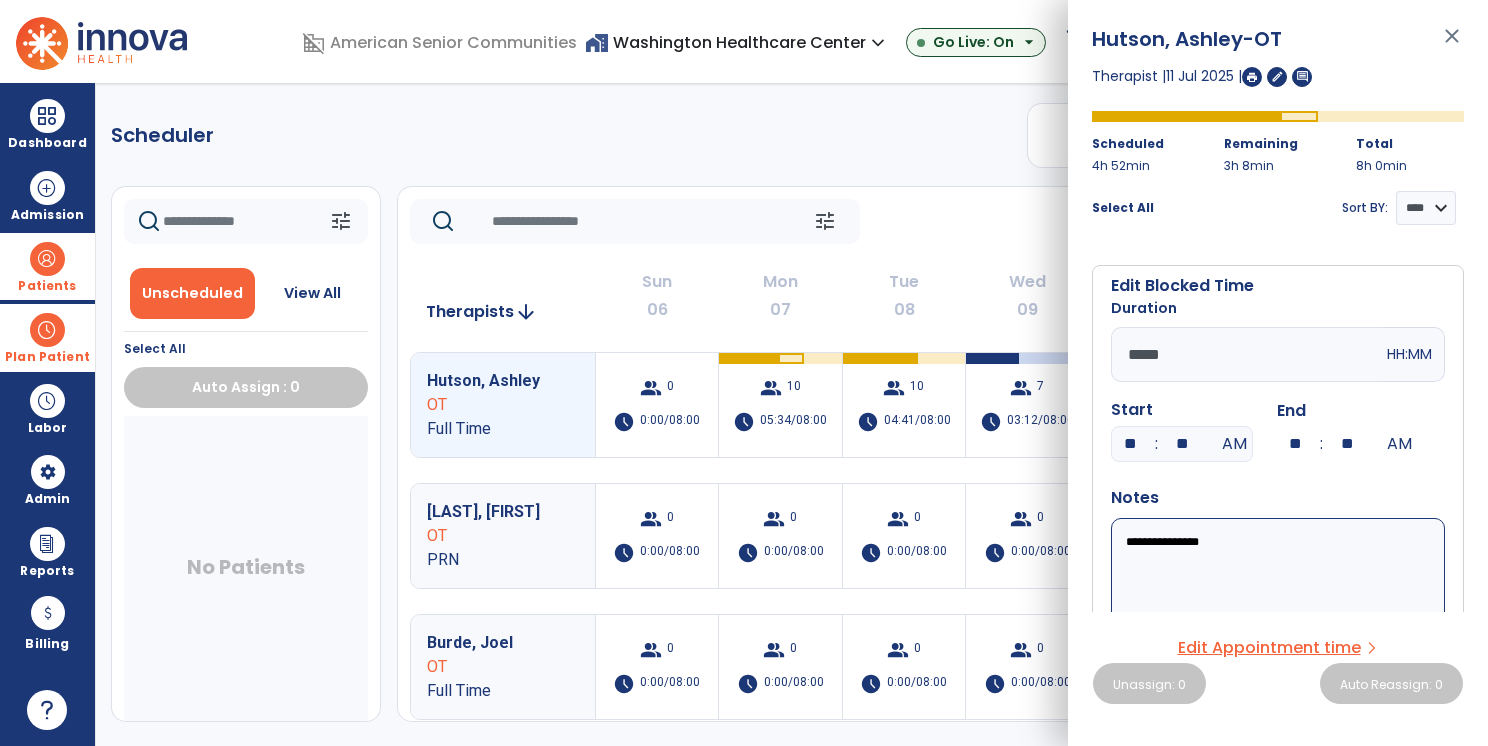 type on "**" 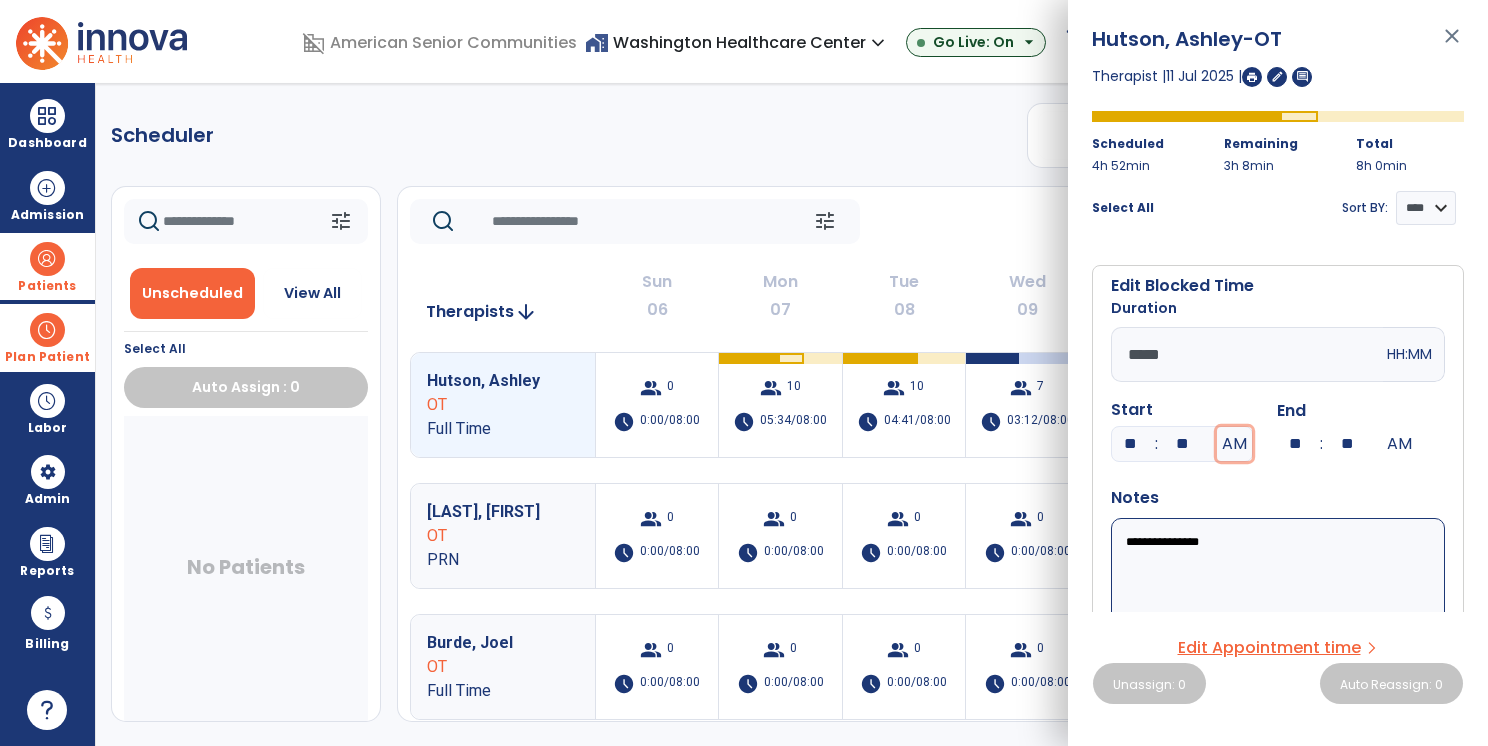 type 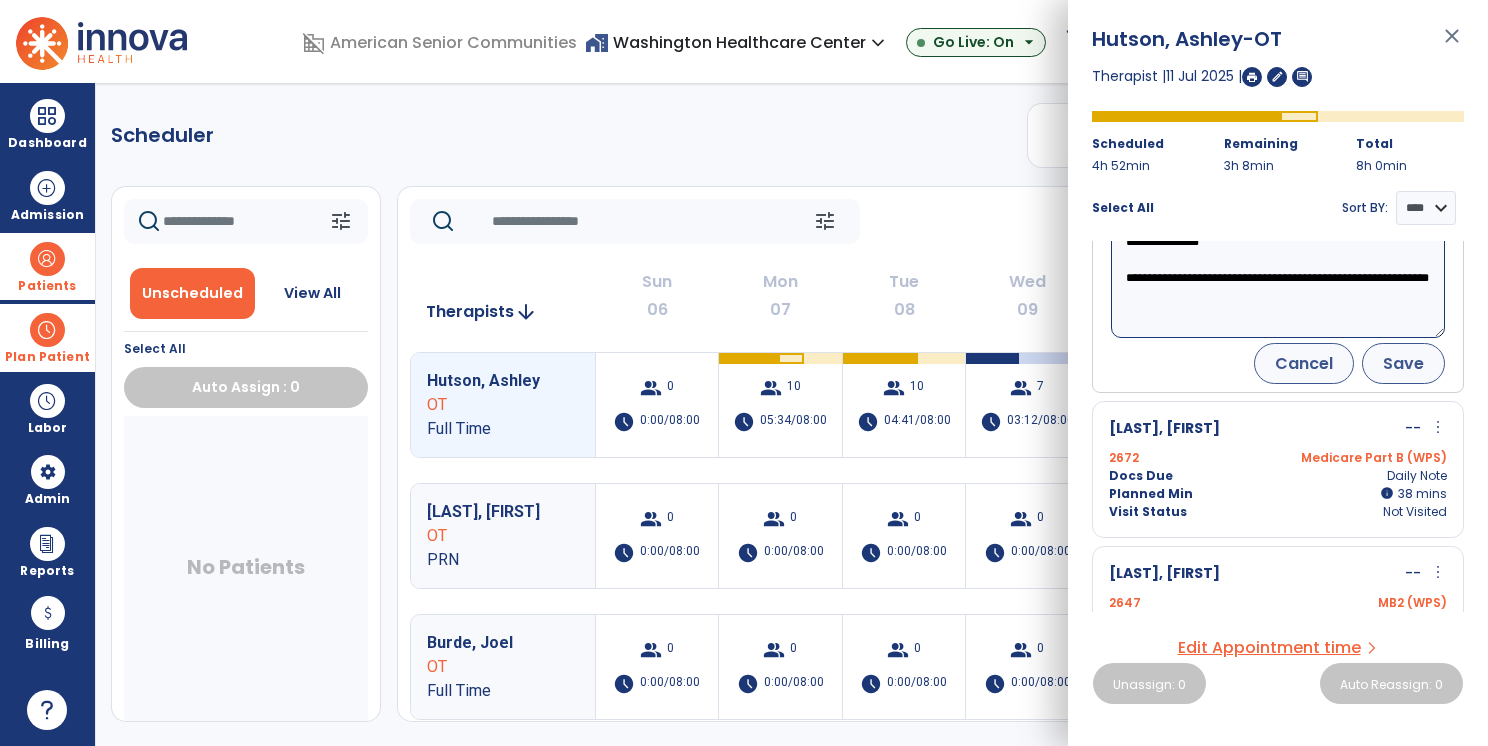 type on "**********" 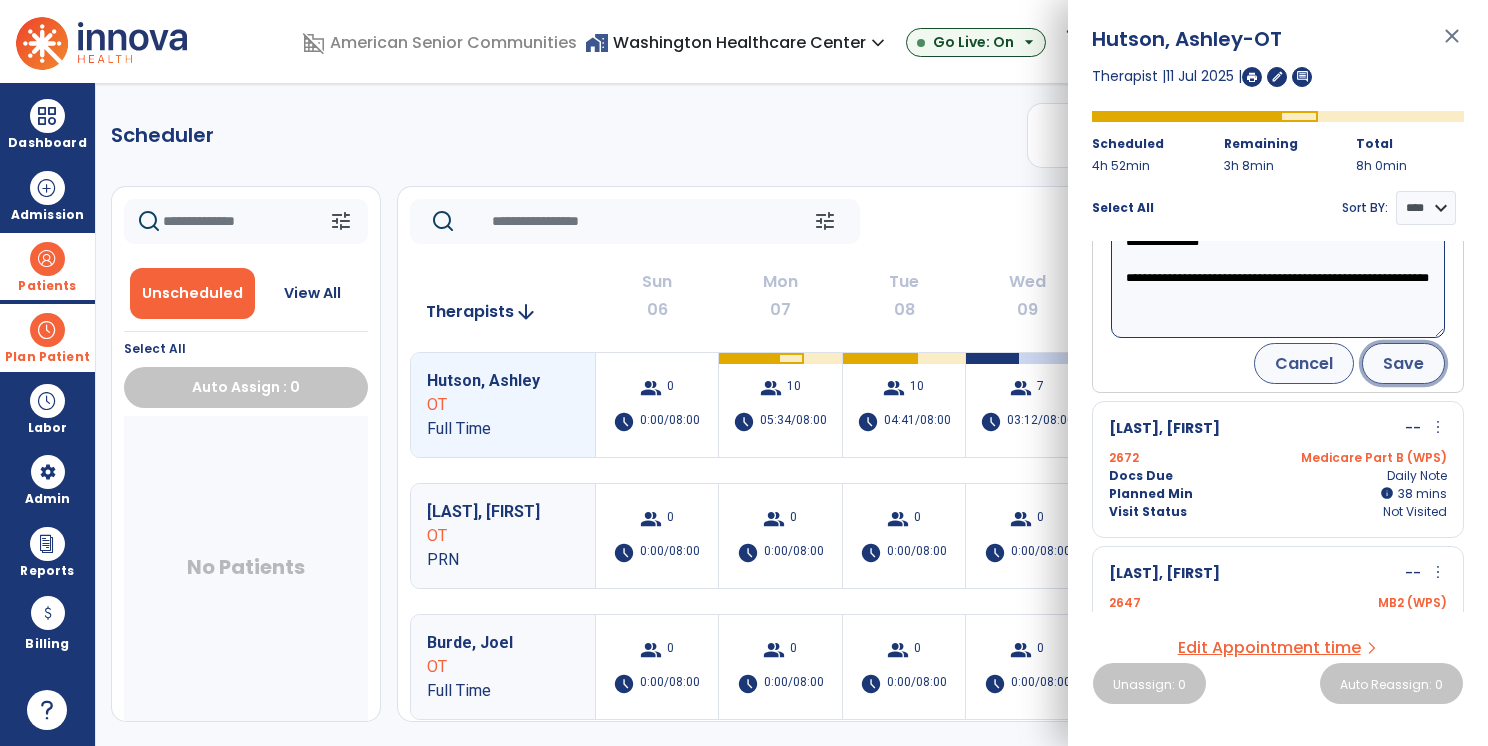 click on "Save" at bounding box center (1403, 363) 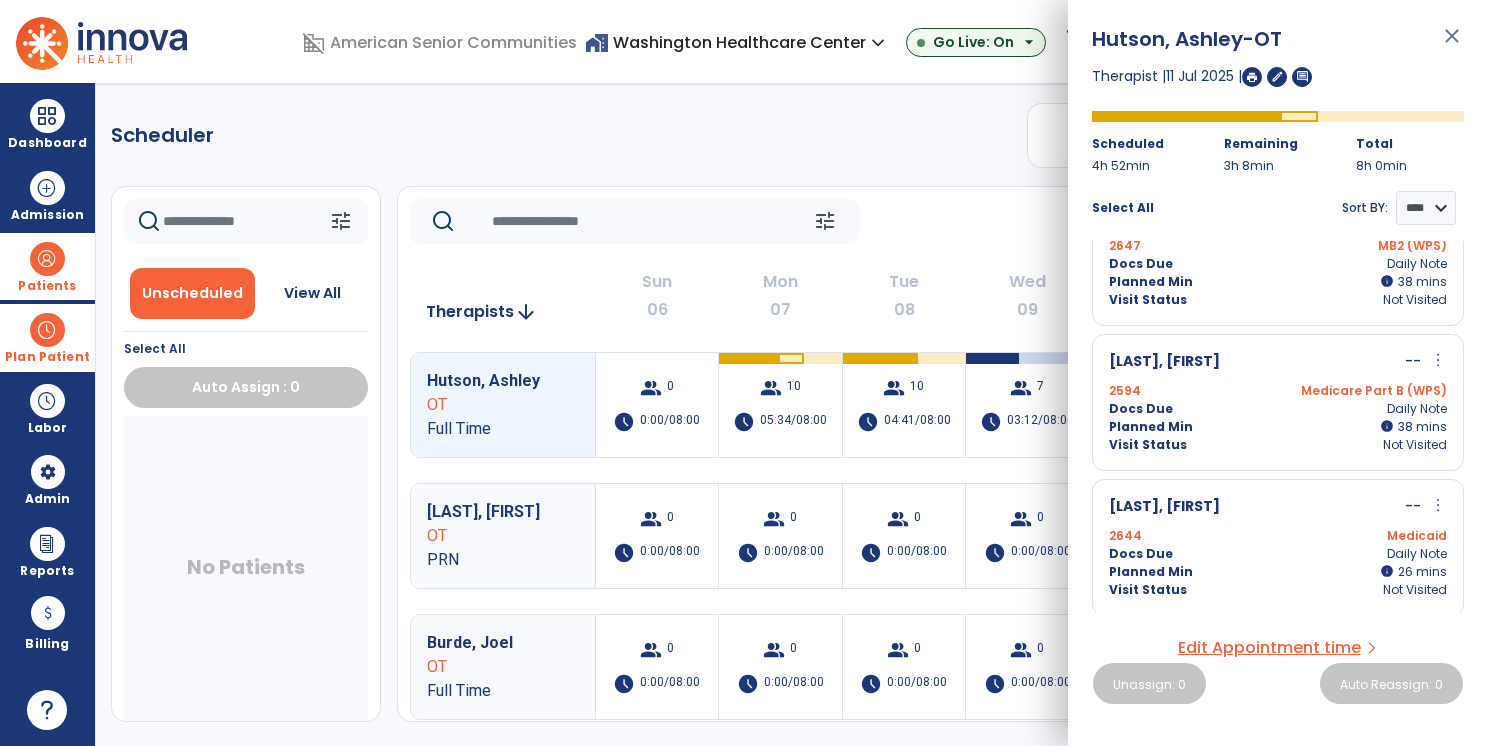 scroll, scrollTop: 284, scrollLeft: 0, axis: vertical 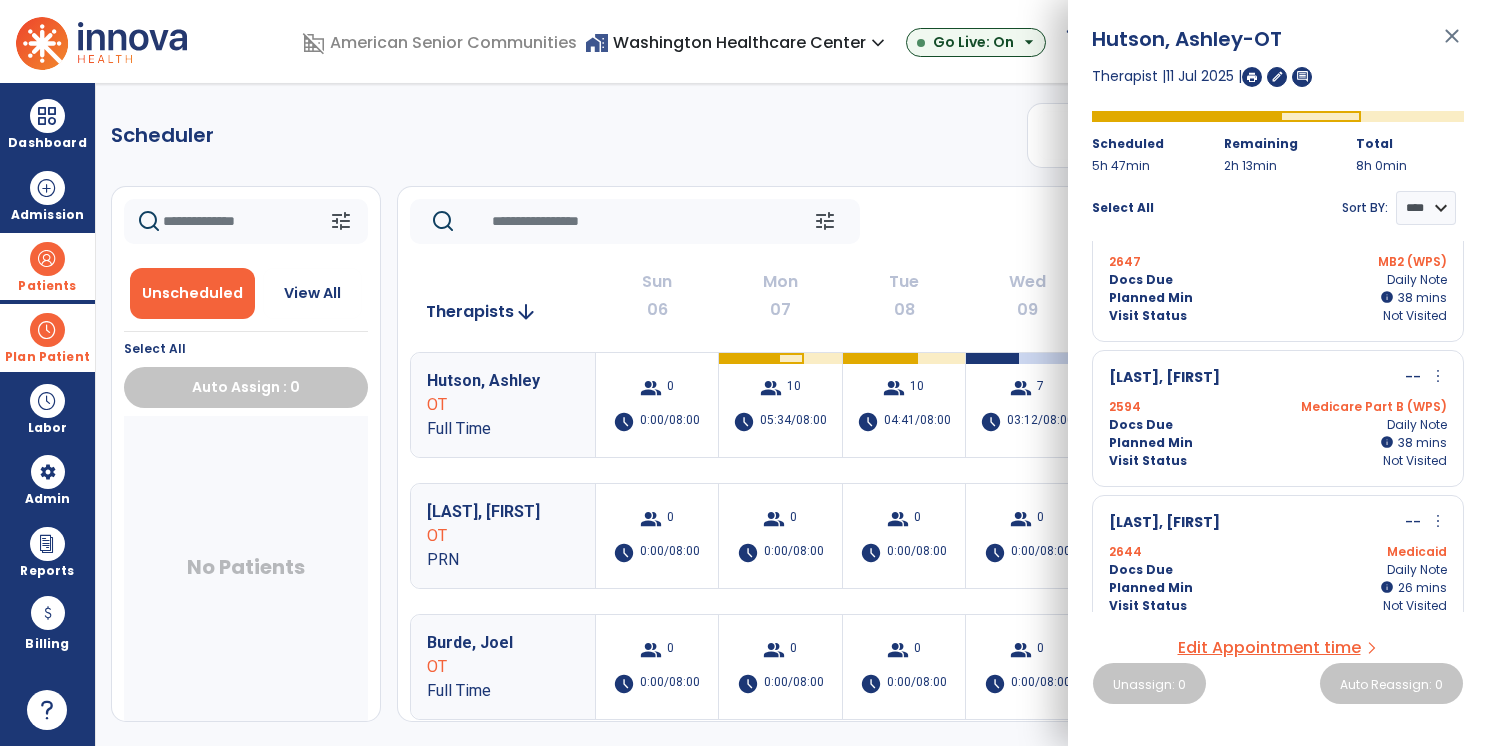 click on "Scheduler   PT   OT   ST  **** *** more_vert  Manage Labor   View All Therapists   Print" 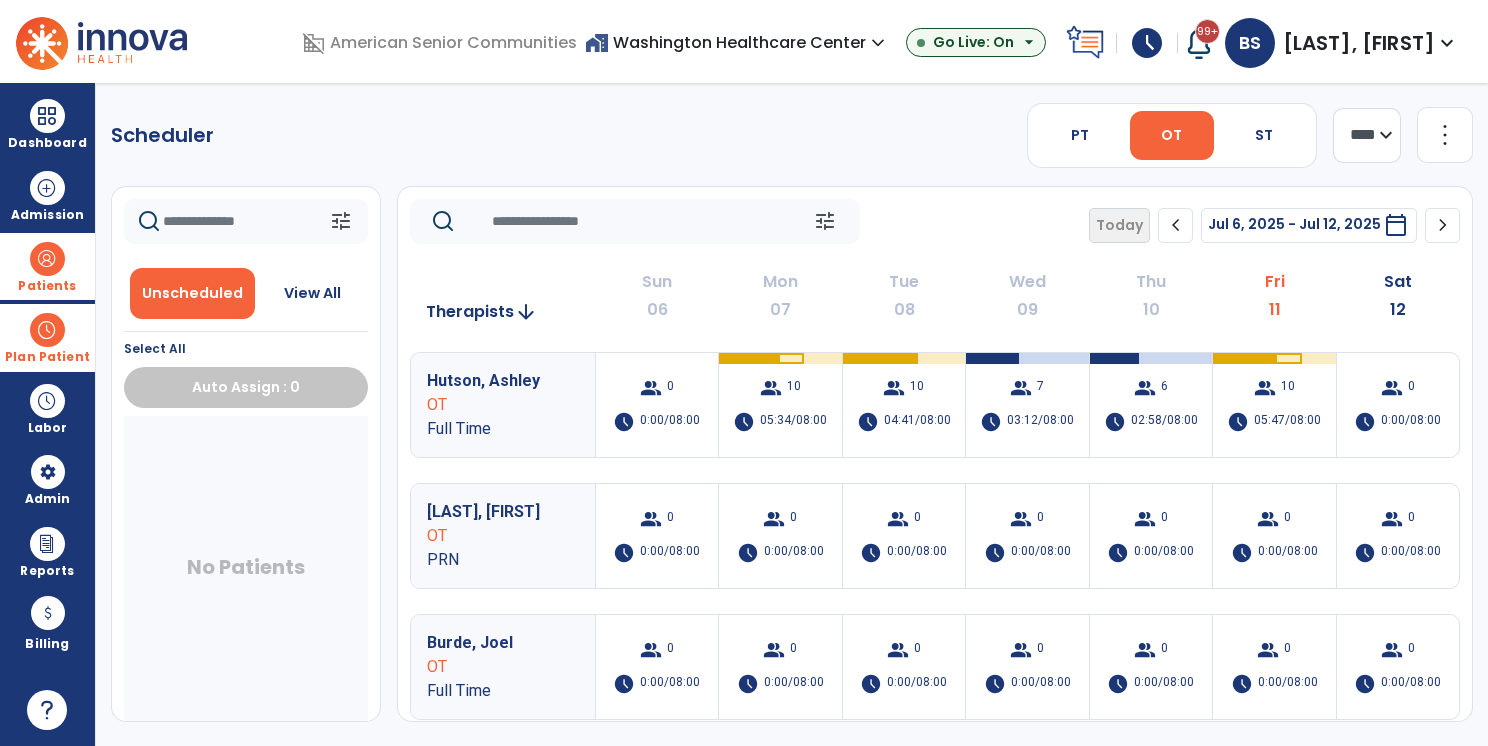 click on "Scheduler   PT   OT   ST  **** *** more_vert  Manage Labor   View All Therapists   Print" 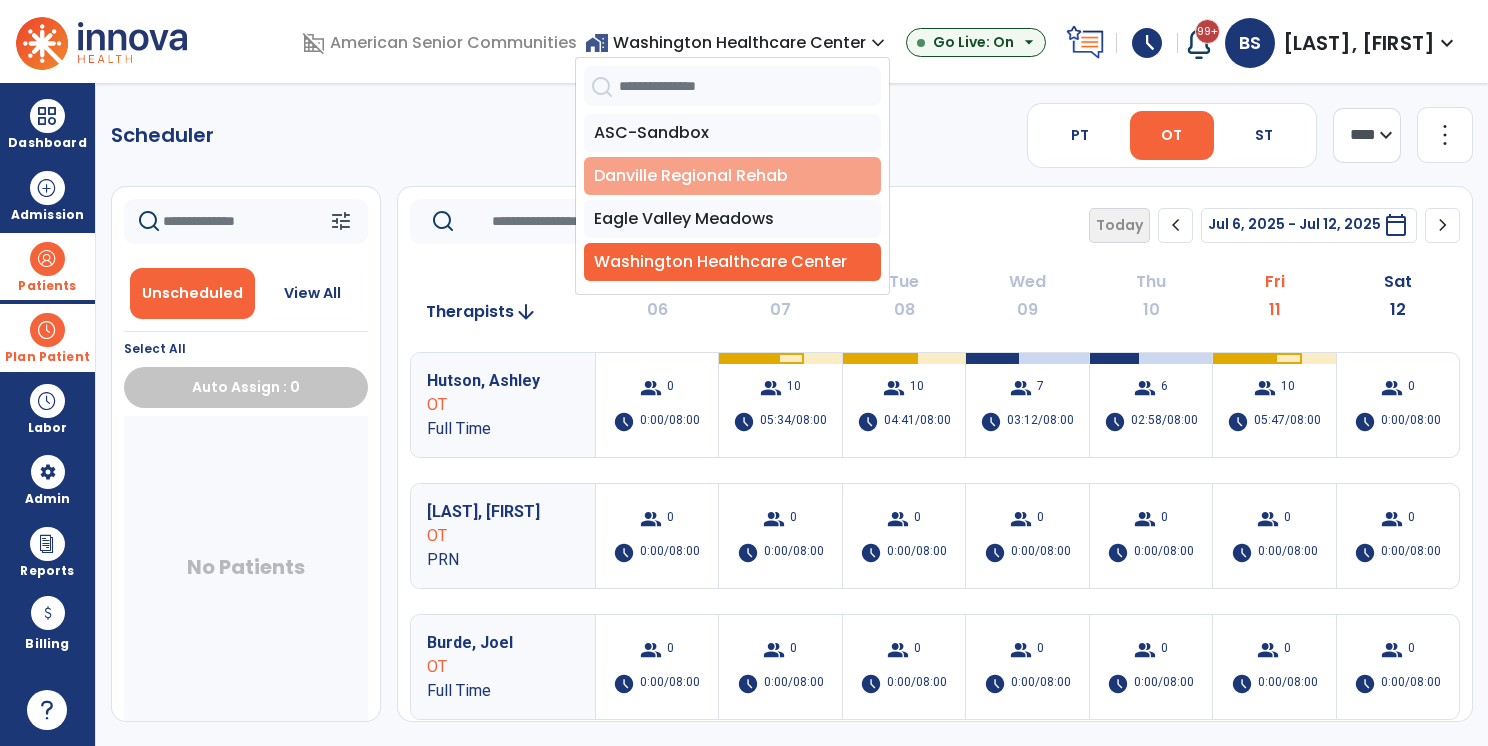 click on "Danville Regional Rehab" at bounding box center (732, 176) 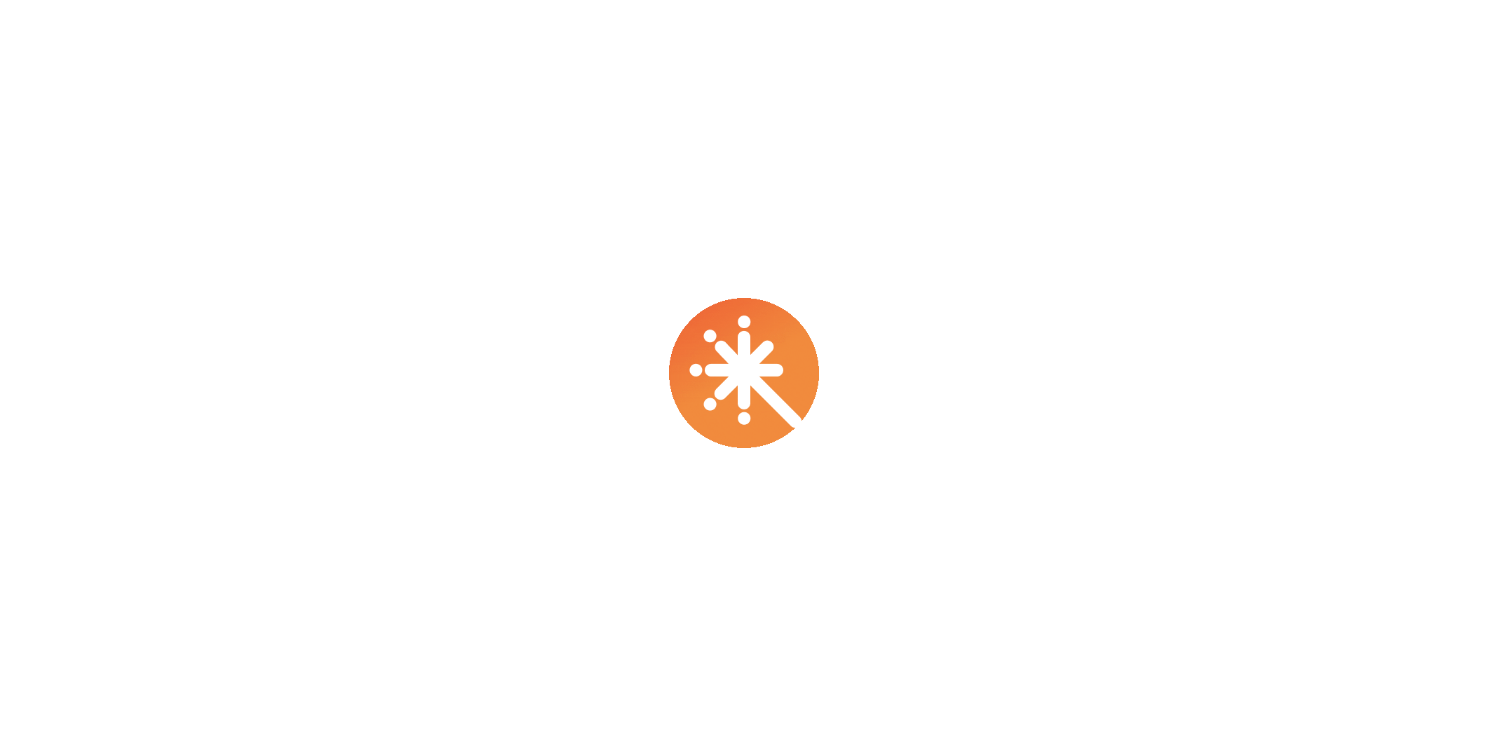 scroll, scrollTop: 0, scrollLeft: 0, axis: both 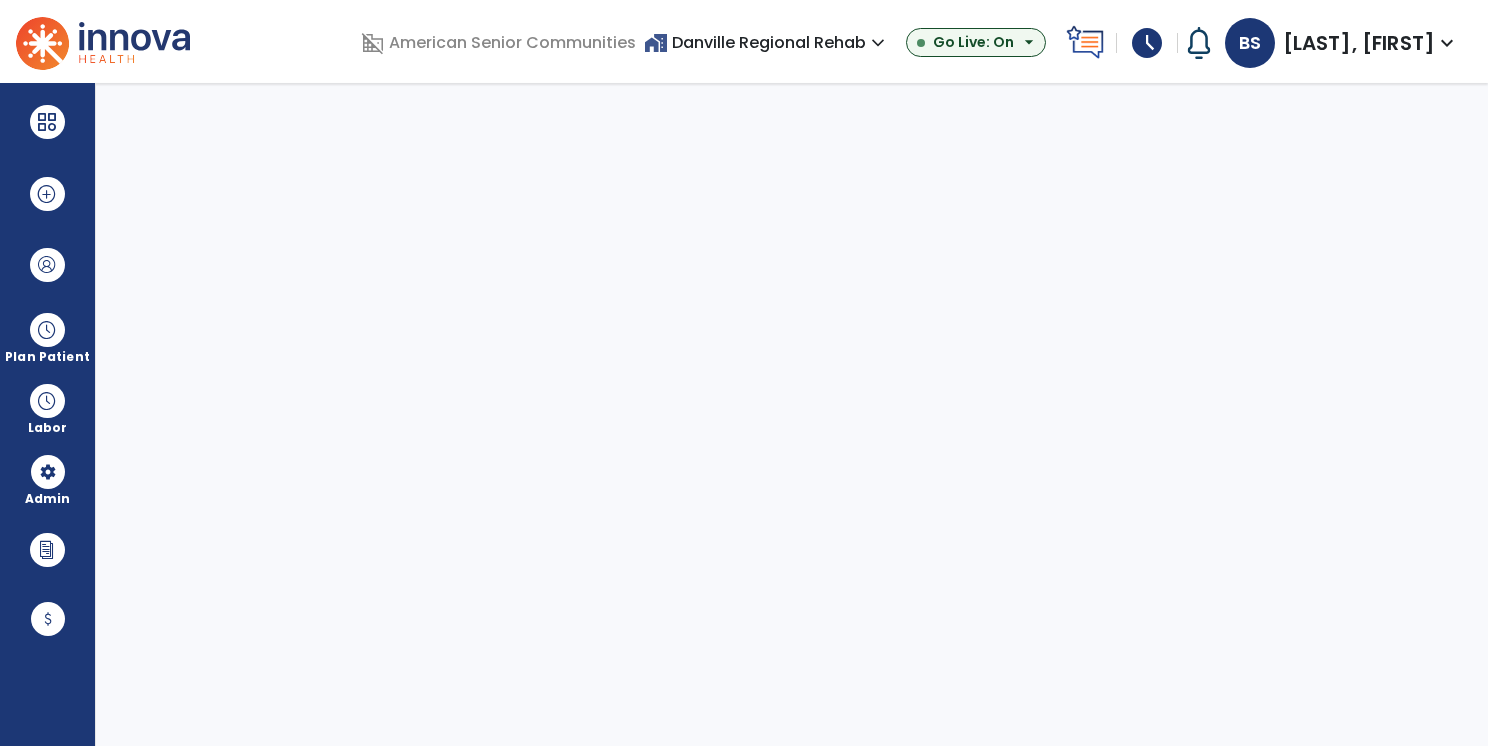 select on "***" 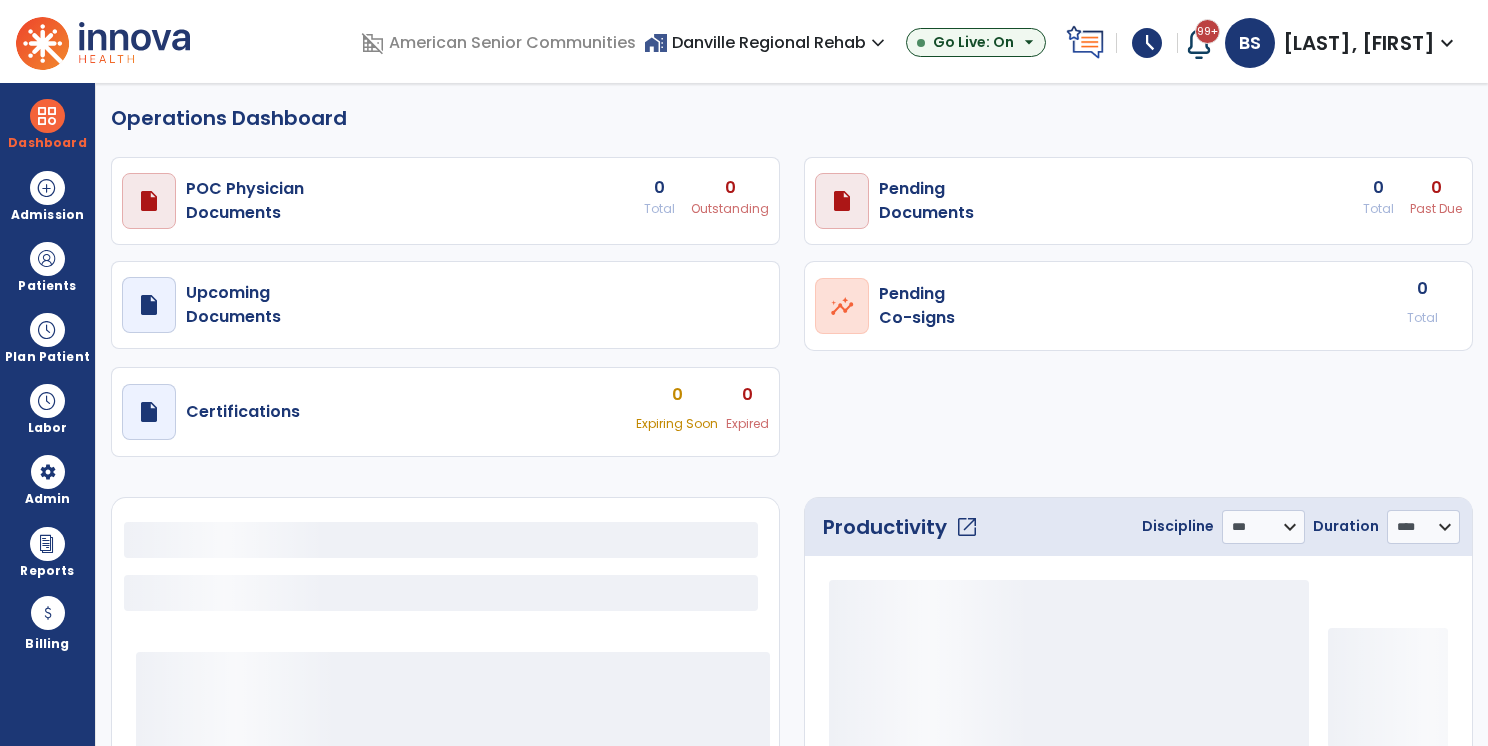 select on "***" 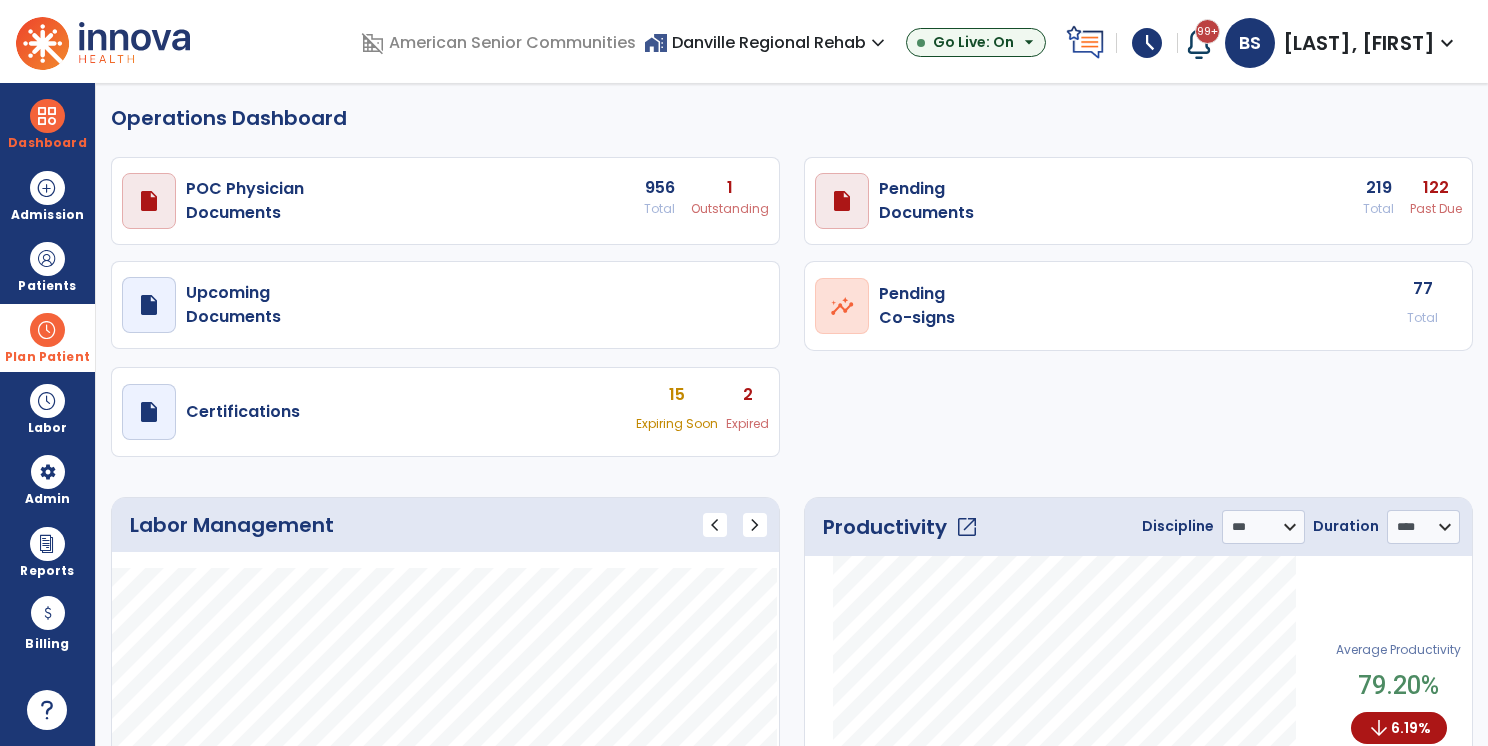 click on "Plan Patient" at bounding box center (47, 286) 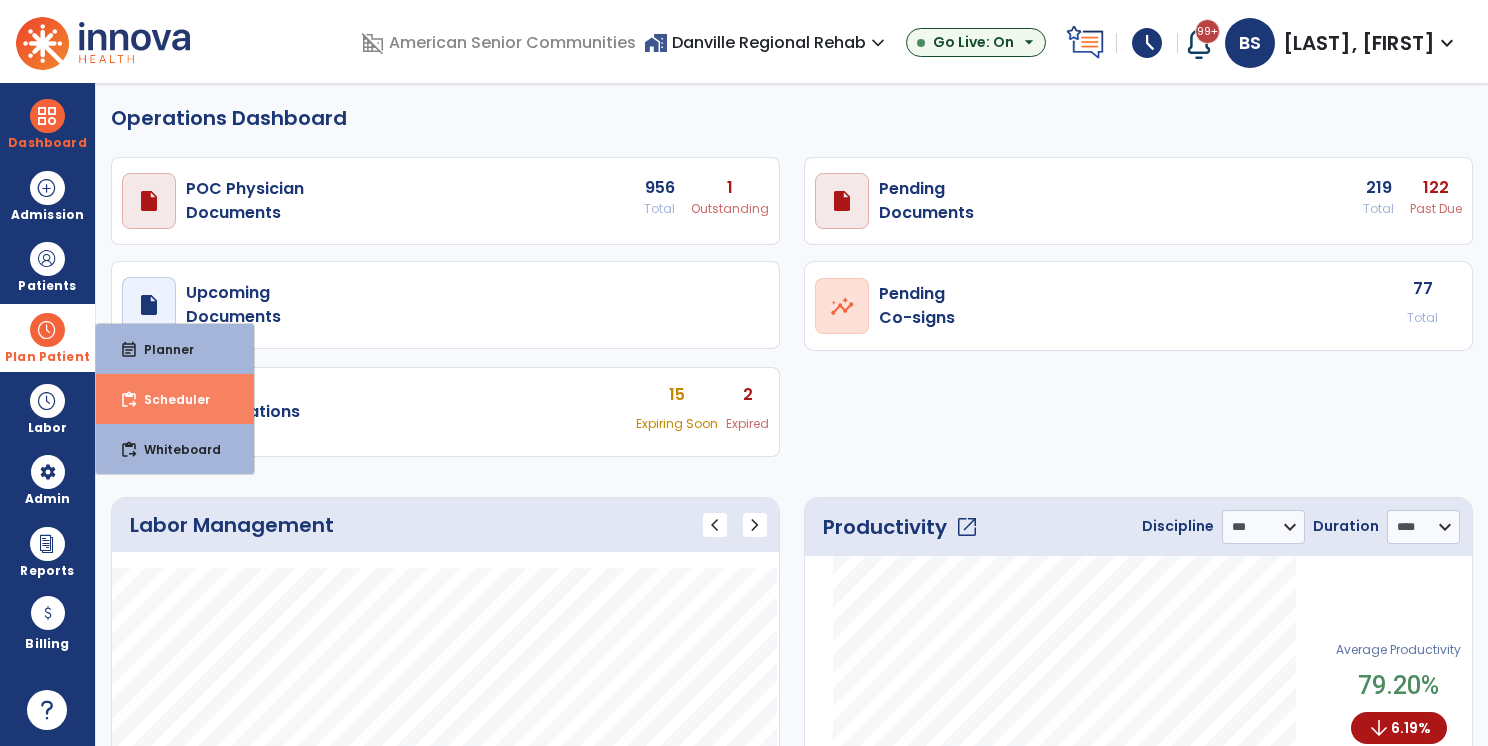 click on "Scheduler" at bounding box center [169, 399] 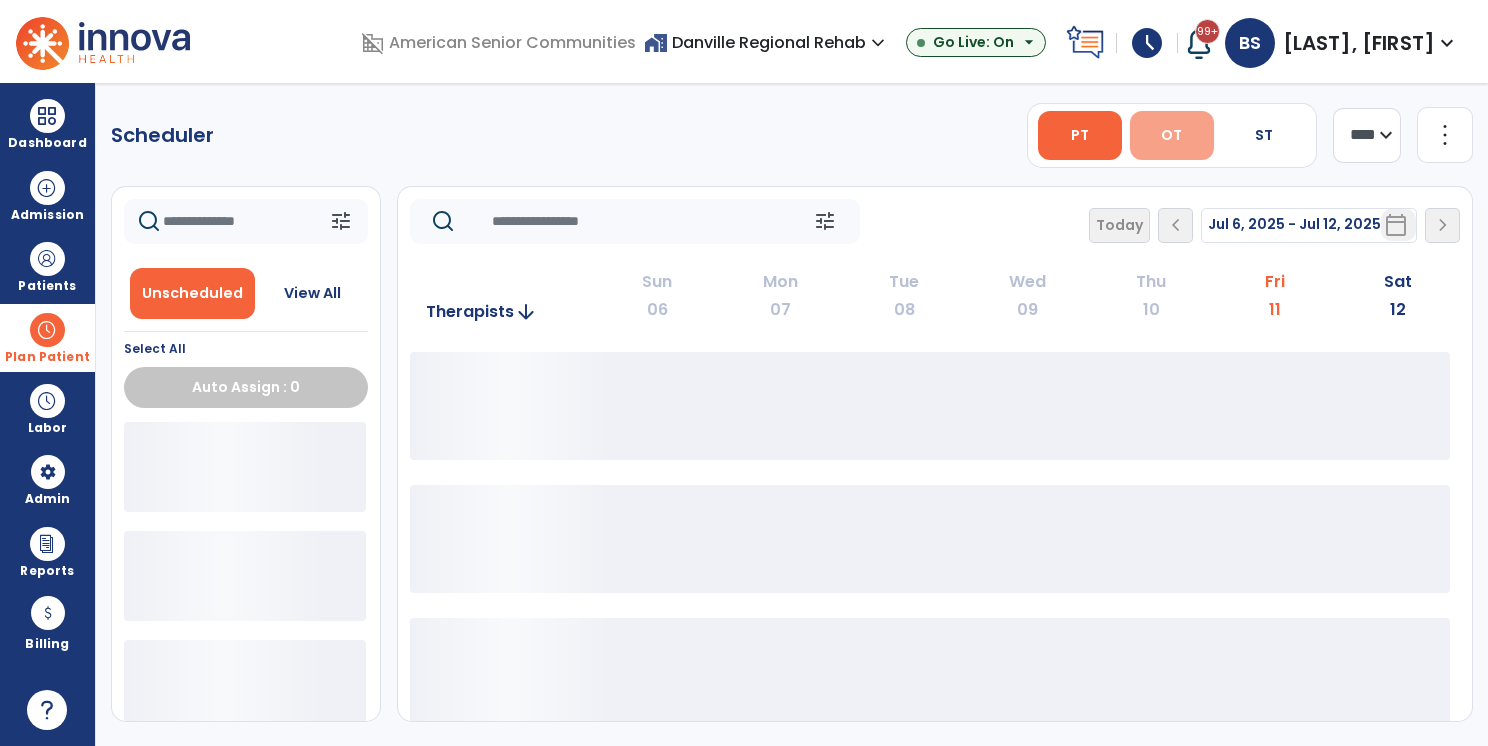 click on "OT" at bounding box center (1172, 135) 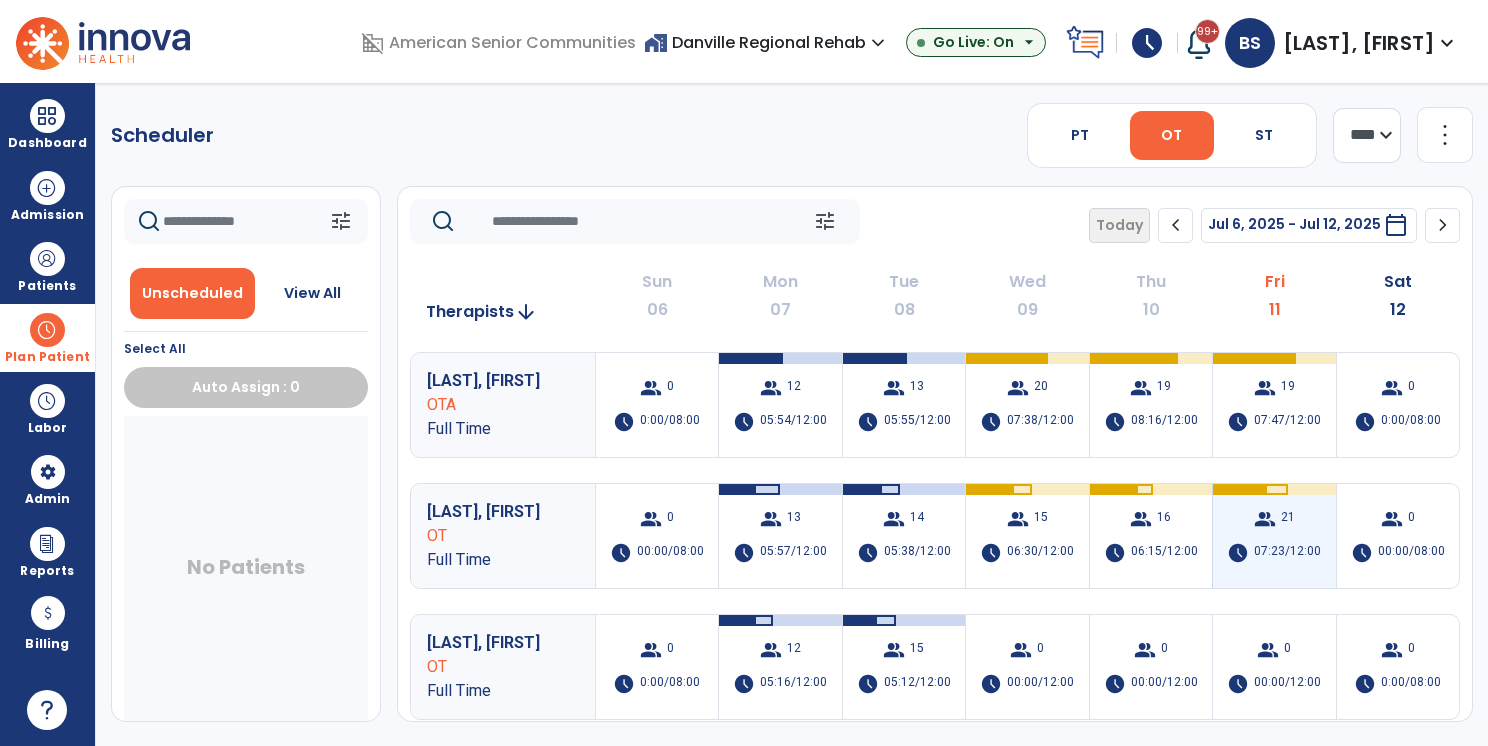click on "21" at bounding box center [1288, 519] 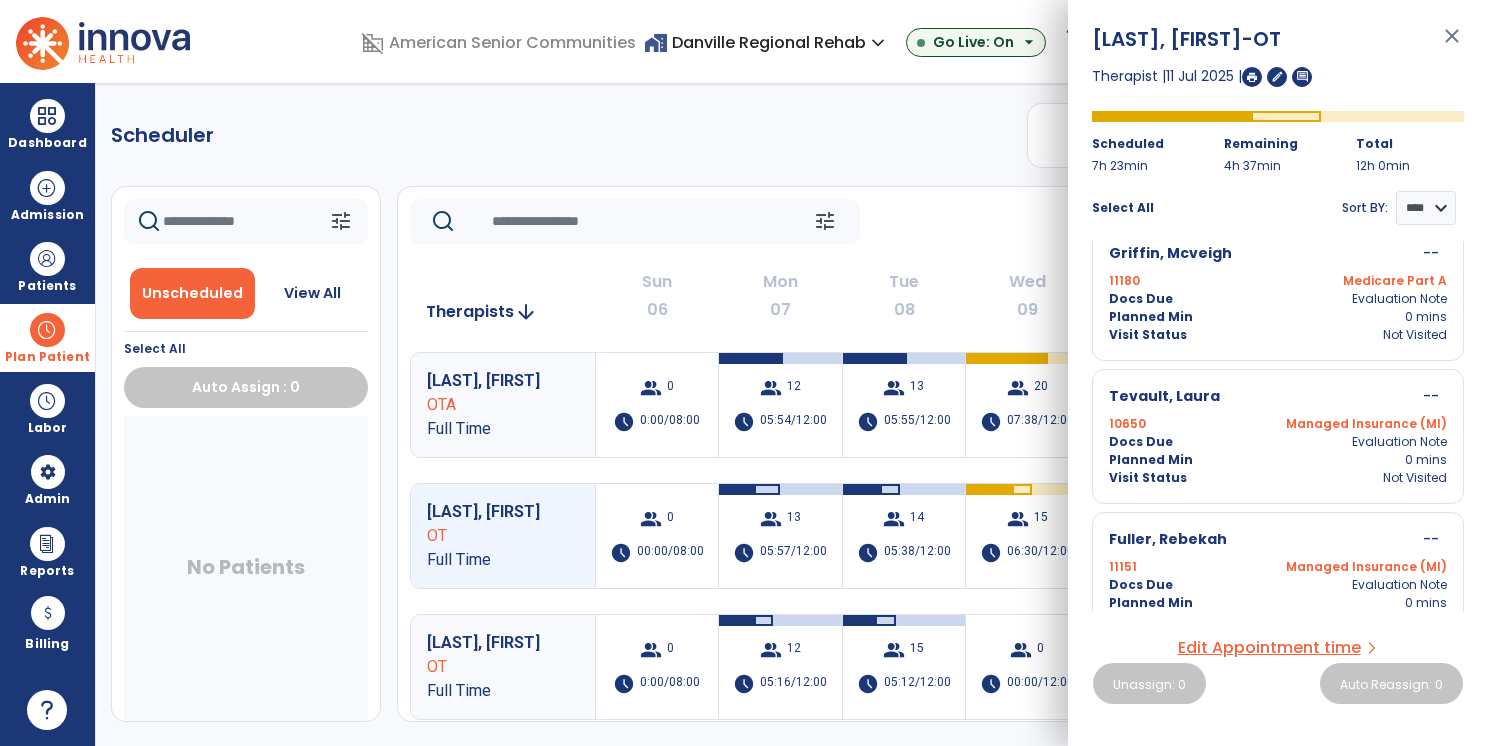 scroll, scrollTop: 2540, scrollLeft: 0, axis: vertical 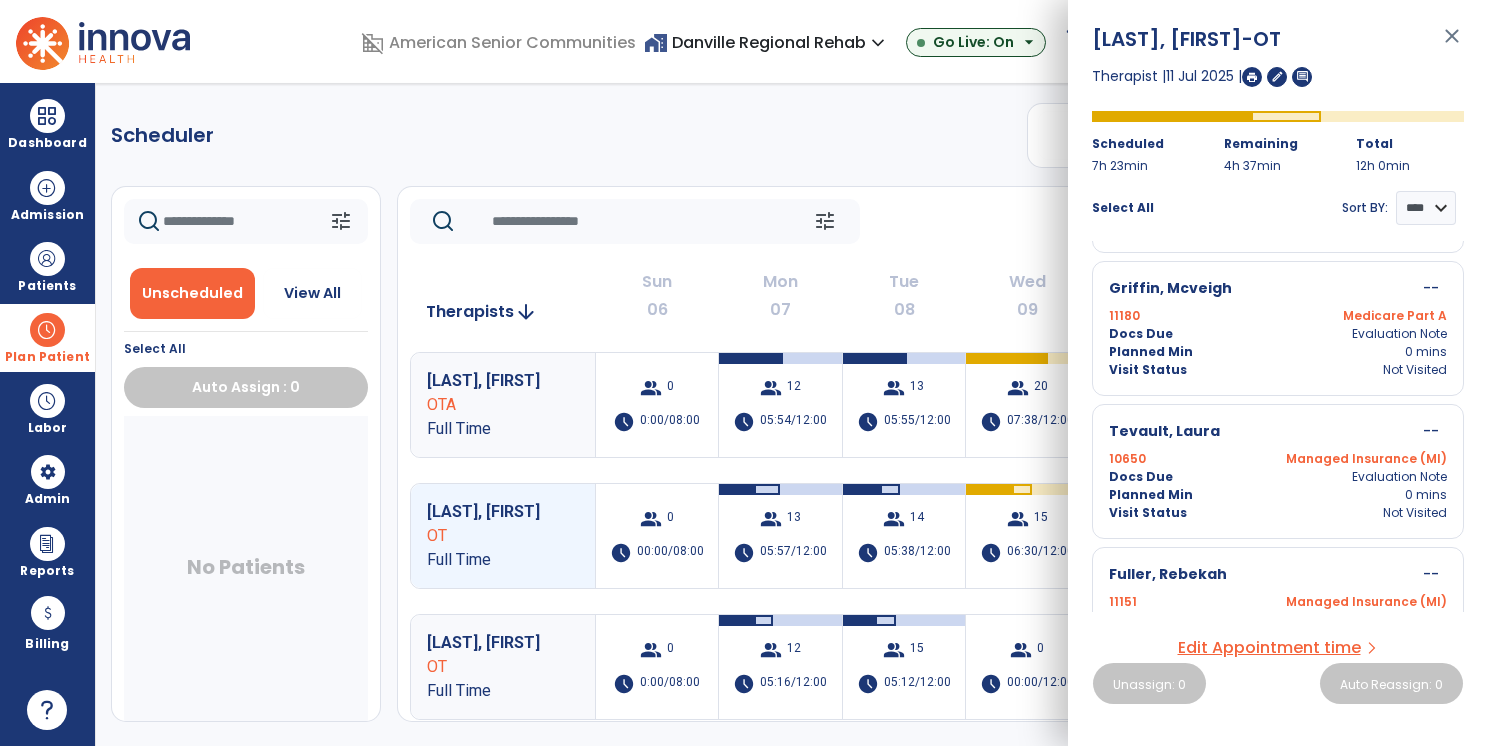 click on "Scheduler   PT   OT   ST  **** *** more_vert  Manage Labor   View All Therapists   Print" 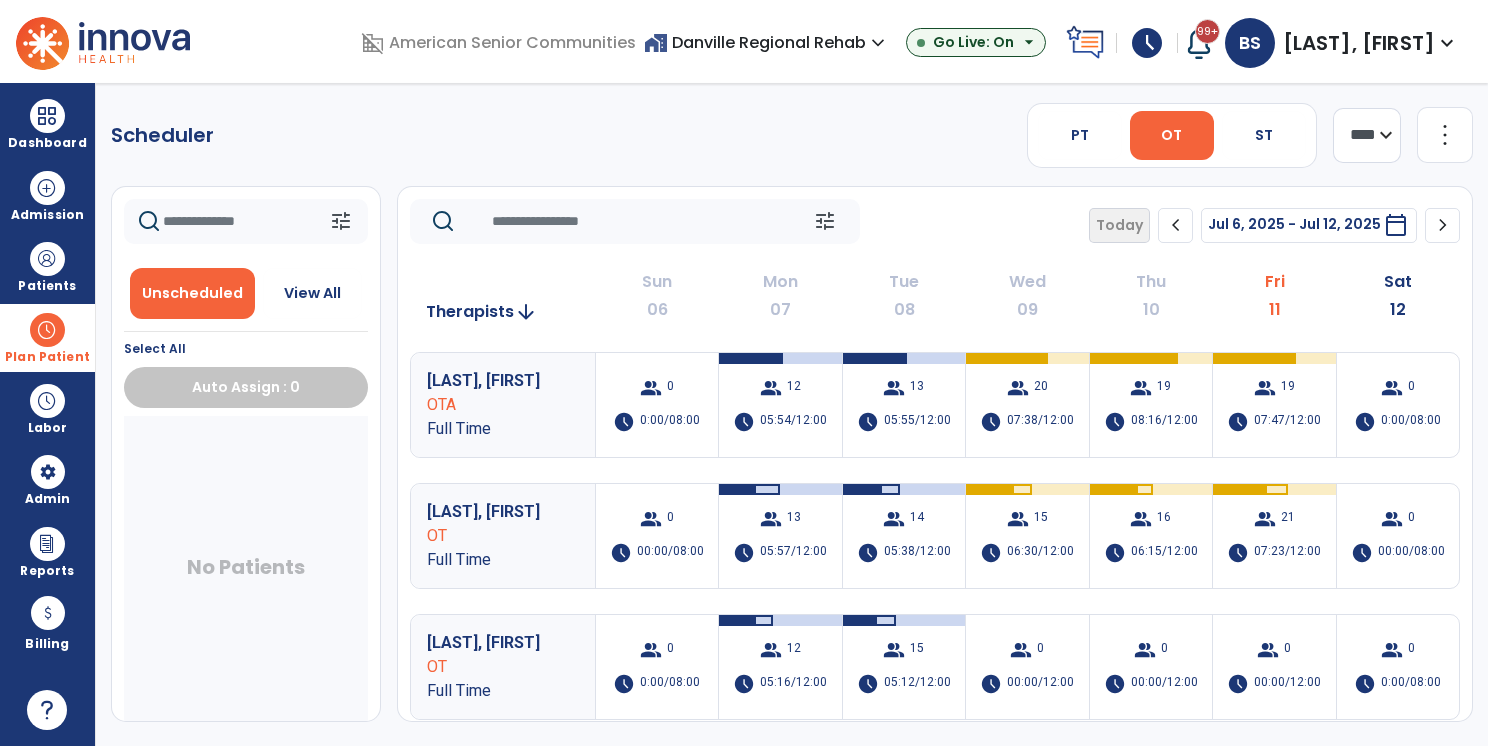 click on "home_work   Danville Regional Rehab   expand_more" at bounding box center [767, 42] 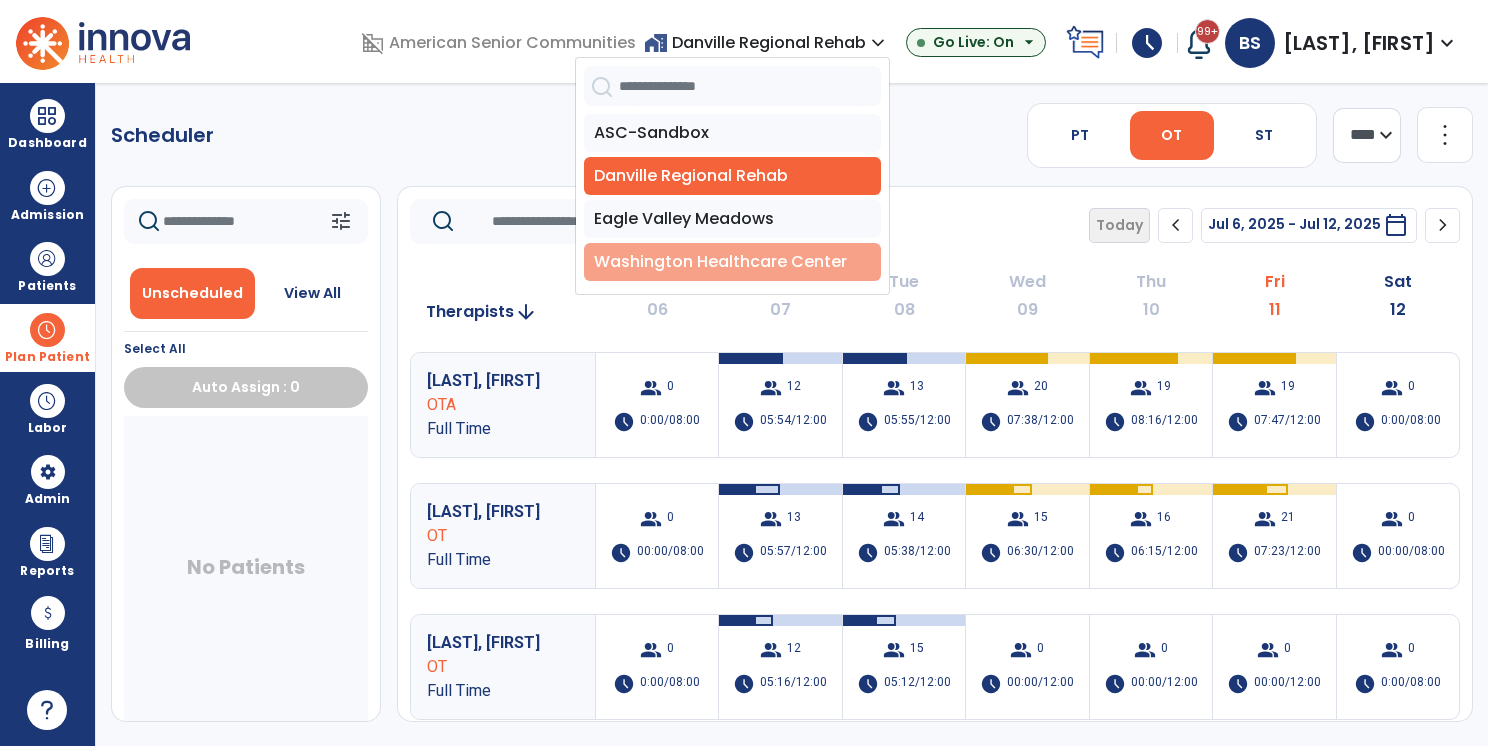 click on "Washington Healthcare Center" at bounding box center [732, 262] 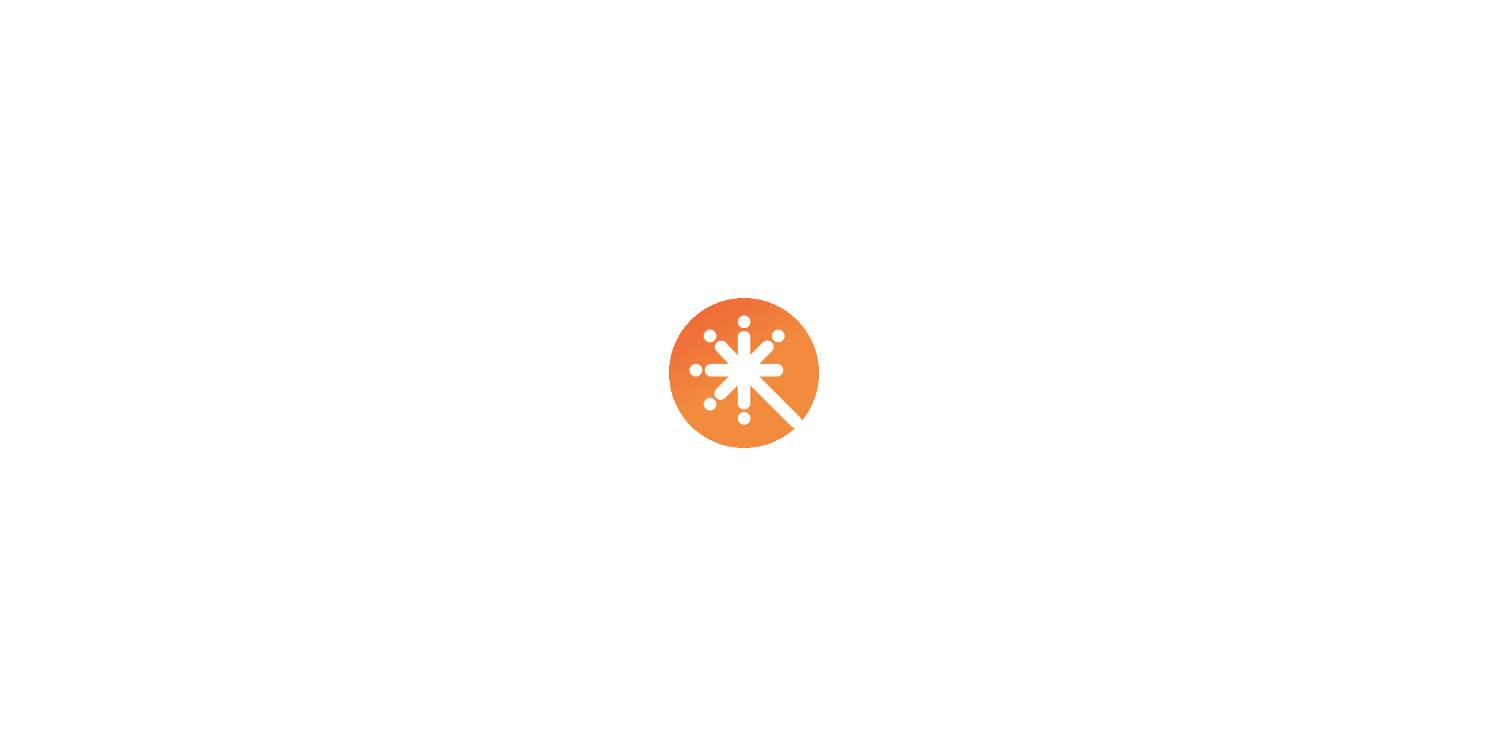 scroll, scrollTop: 0, scrollLeft: 0, axis: both 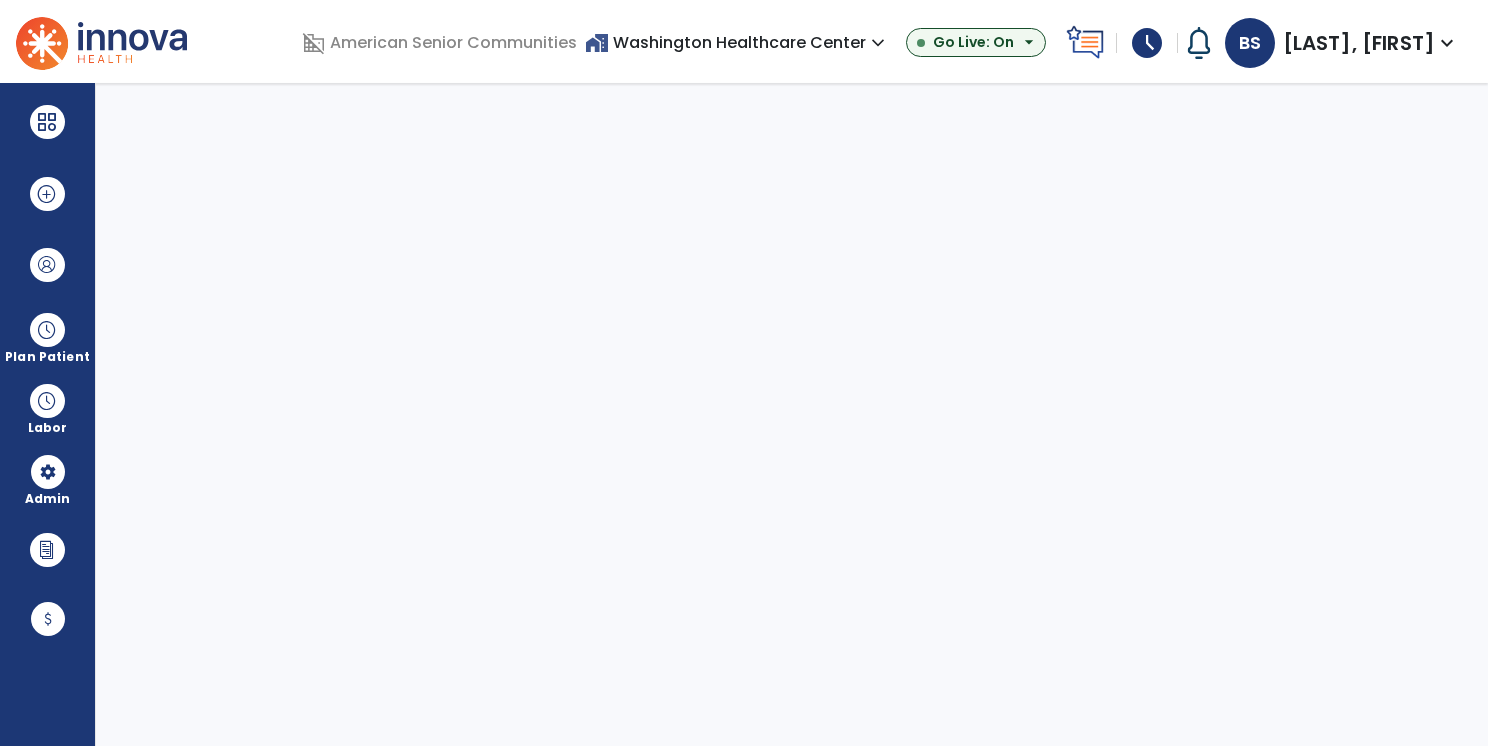 select on "***" 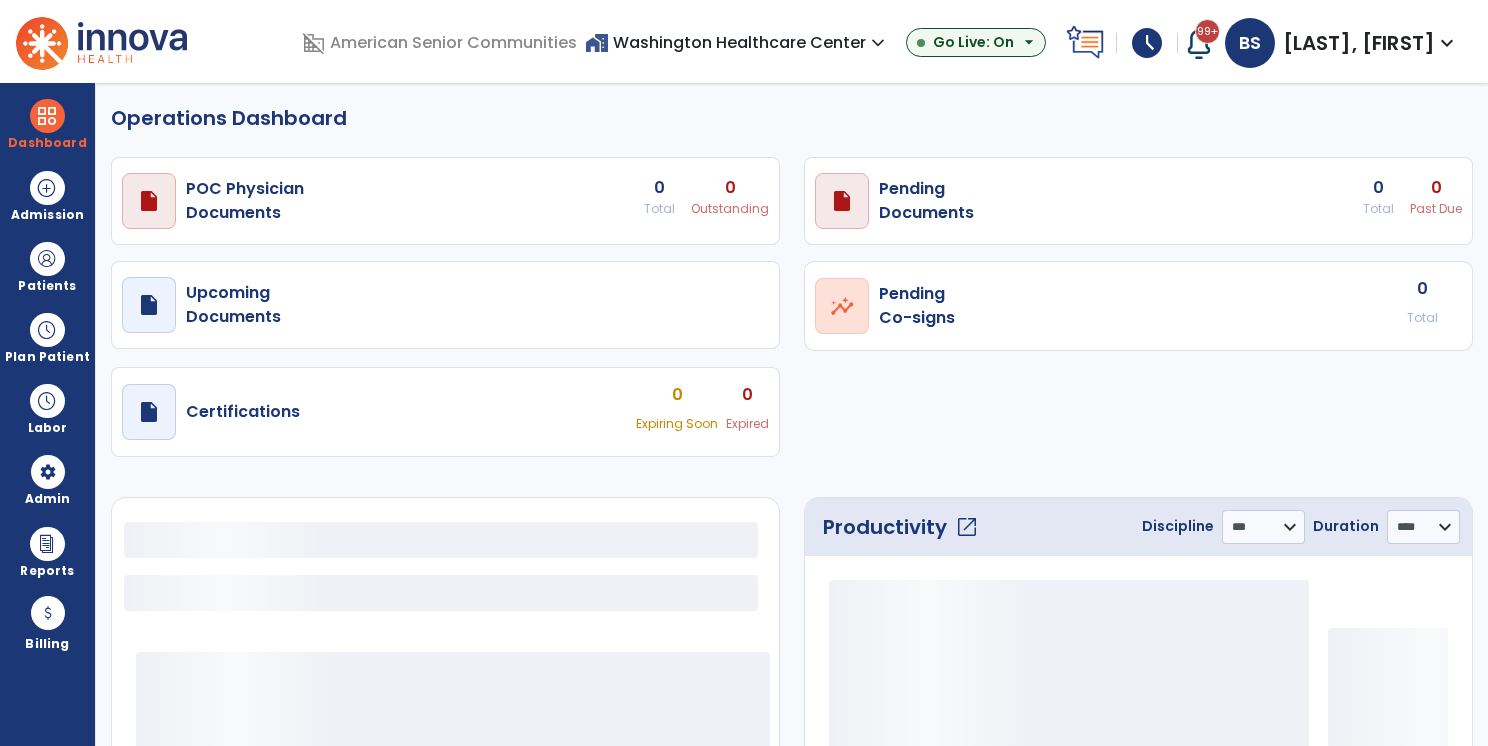 select on "***" 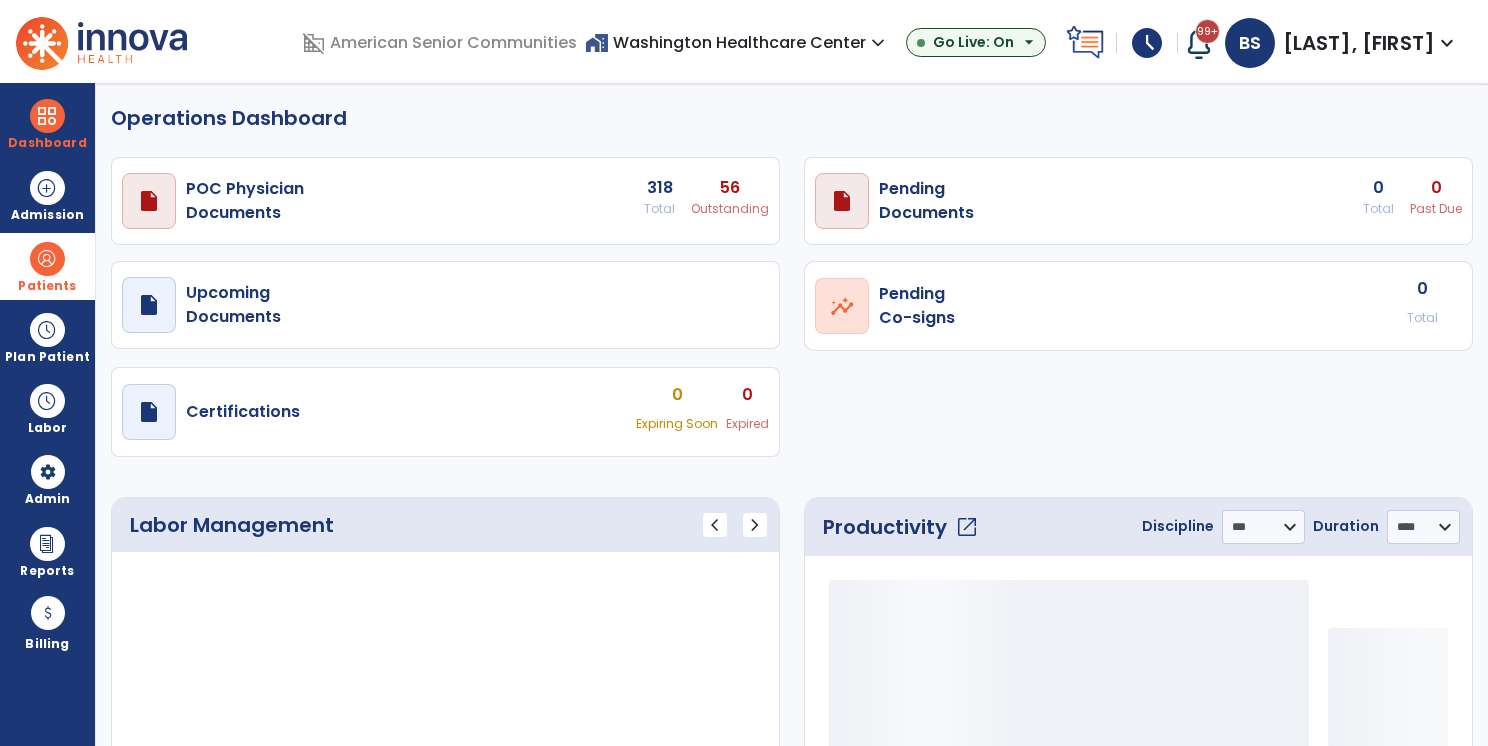 click on "Patients" at bounding box center [47, 266] 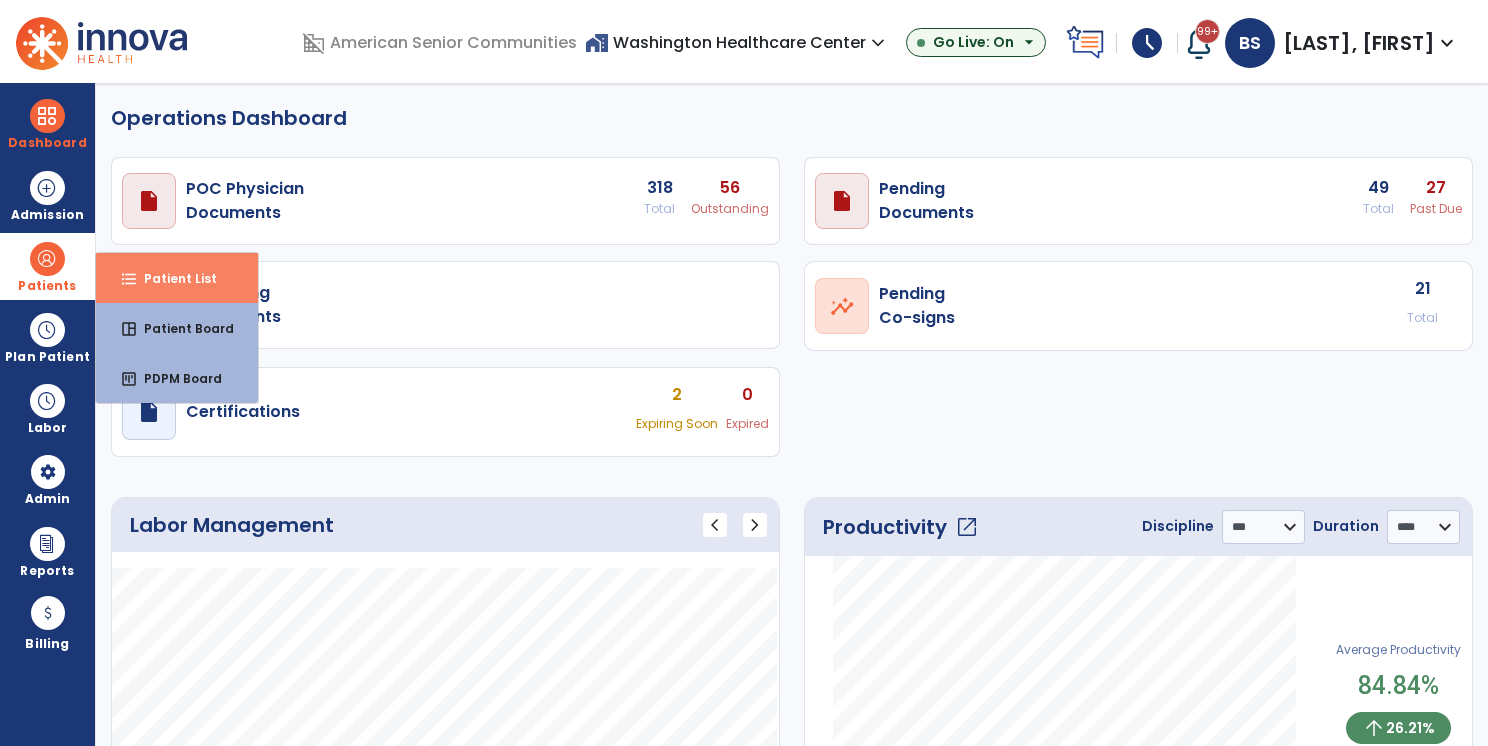 click on "format_list_bulleted  Patient List" at bounding box center (177, 278) 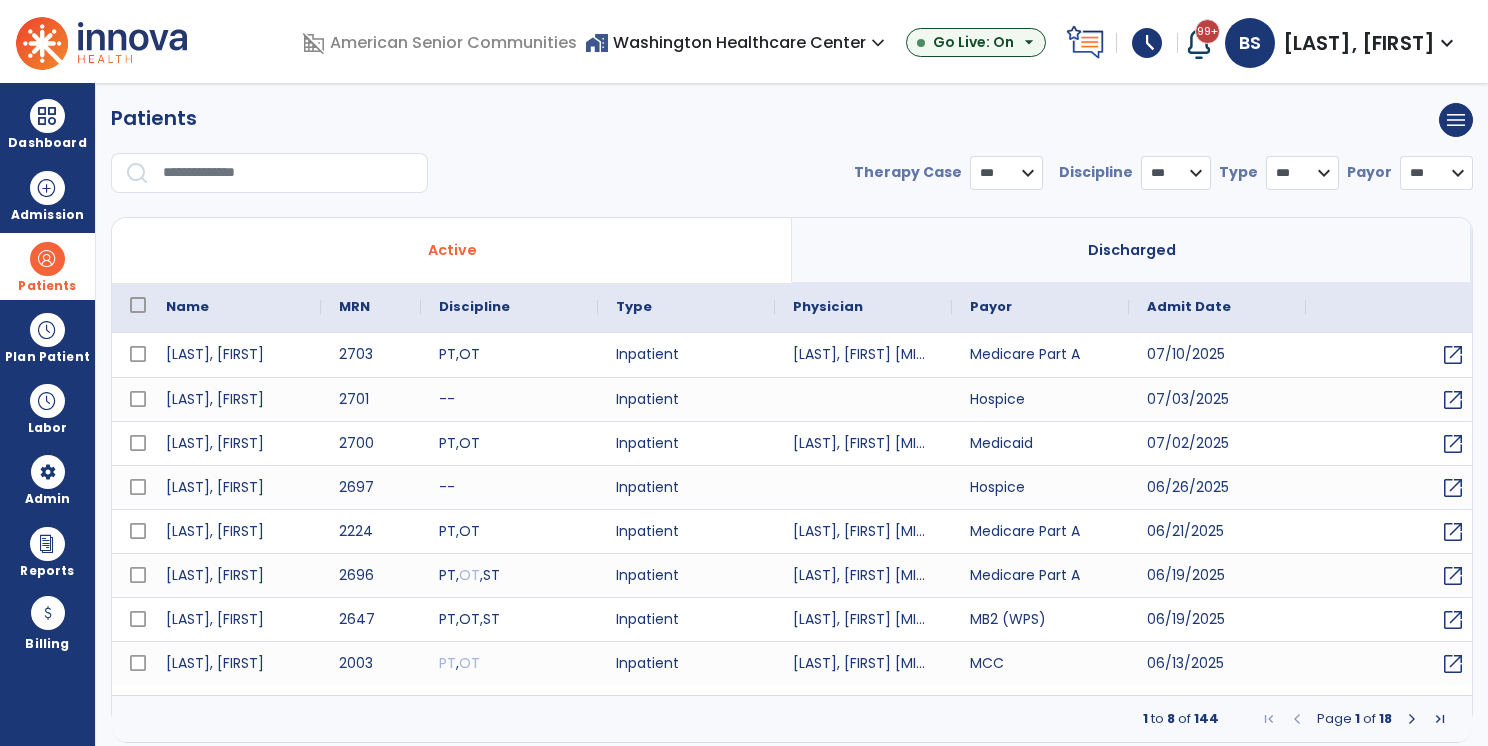 select on "***" 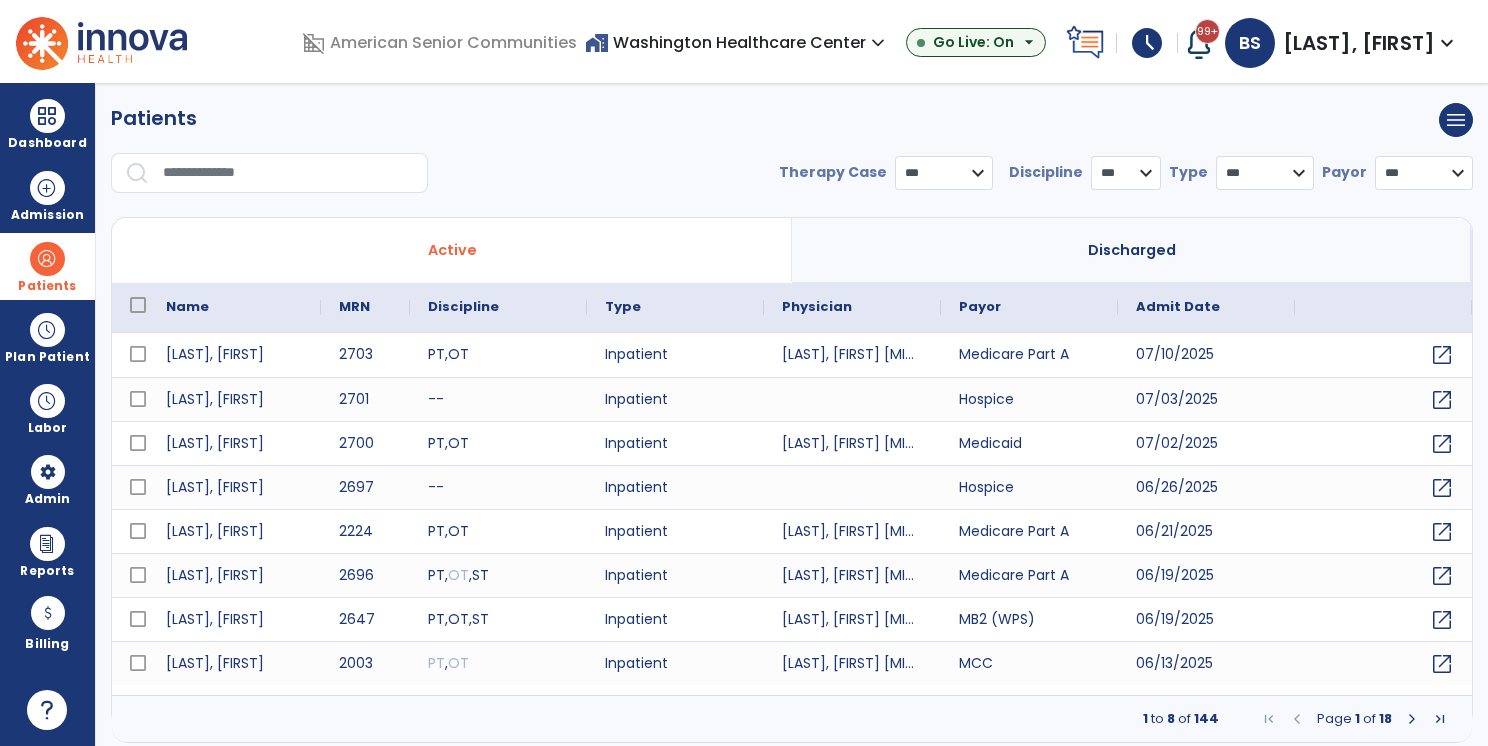 click at bounding box center (288, 173) 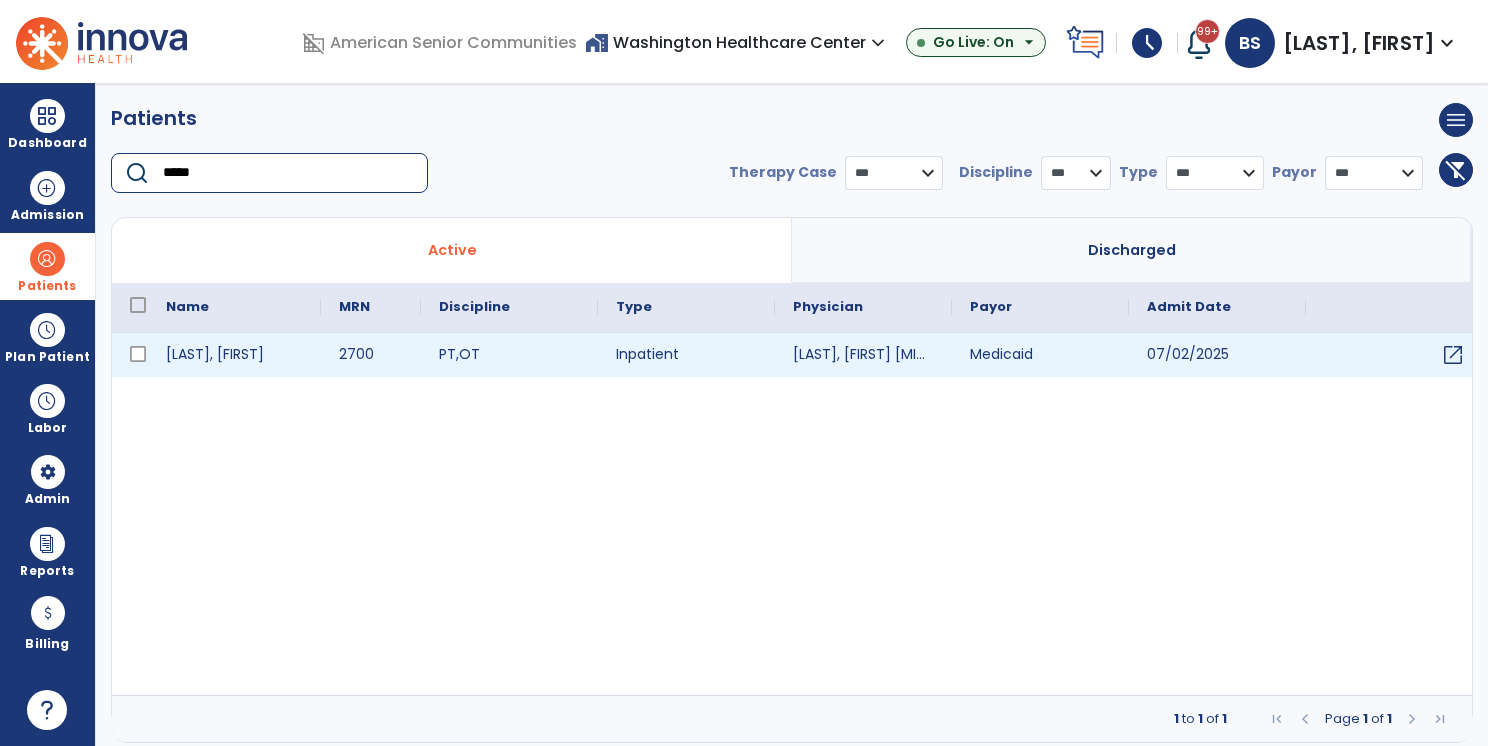 type on "*****" 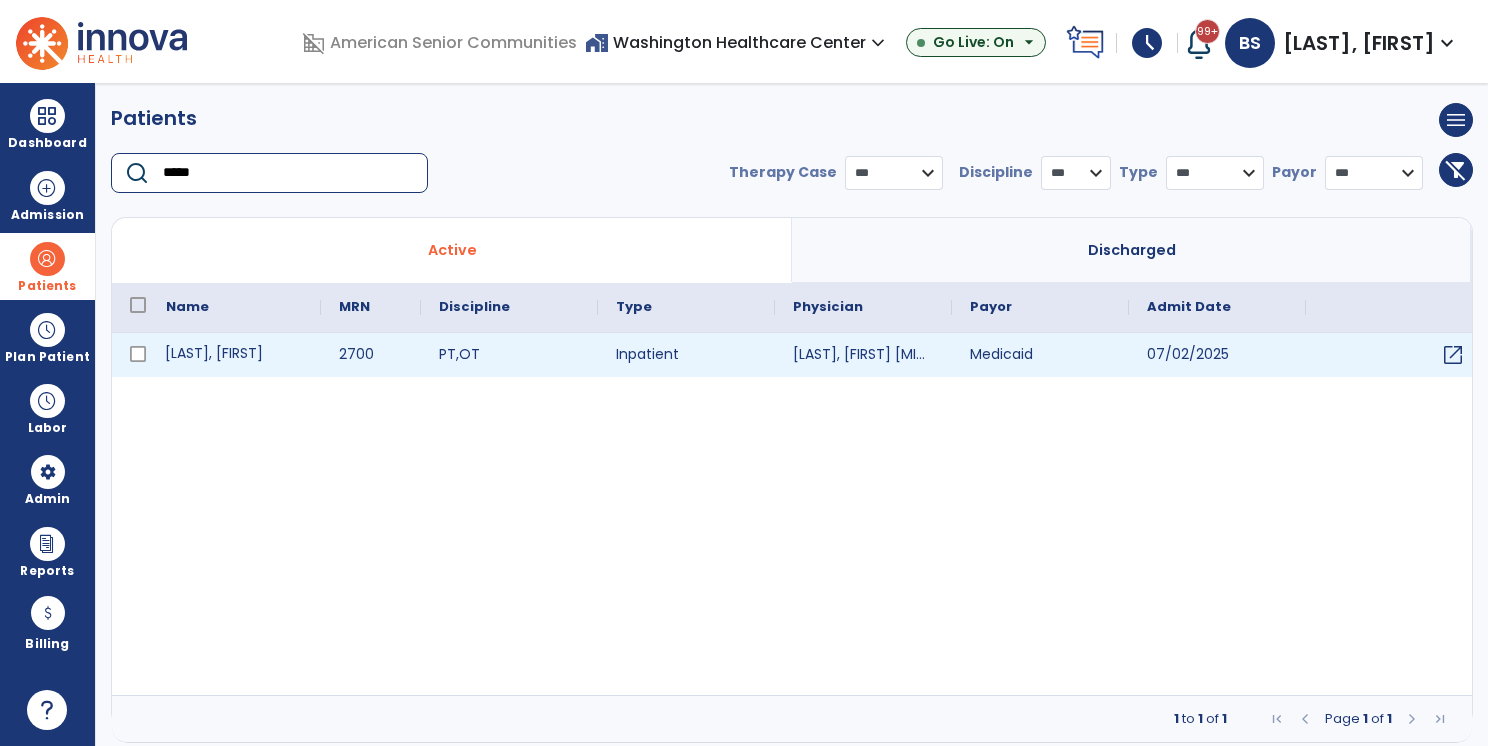 click on "[LAST], [FIRST]" at bounding box center (234, 355) 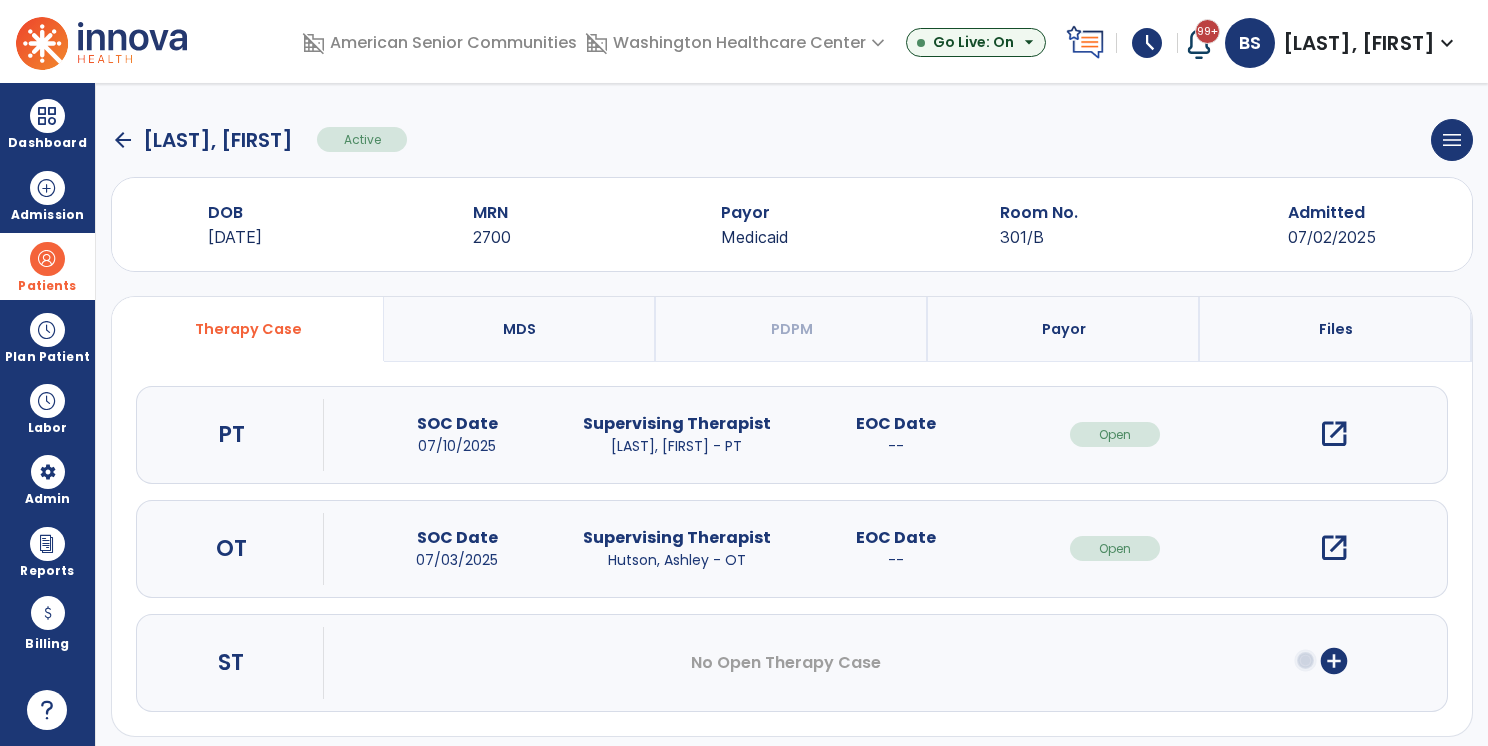 click on "arrow_back   Wooten, Phyllis  Active  menu   Edit Admission   View OBRA Report   Discharge Patient  DOB 12/05/1945 MRN 2700 Payor Medicaid Room No. 301/B Admitted 07/02/2025  Therapy Case   MDS   PDPM   Payor   Files  PT SOC Date 07/10/2025 Supervising Therapist Soriano, Marielle - PT EOC Date   --    Open  open_in_new  OT SOC Date 07/03/2025 Supervising Therapist Hutson, Ashley - OT EOC Date   --    Open  open_in_new  ST No Open Therapy Case  add_circle" at bounding box center [792, 414] 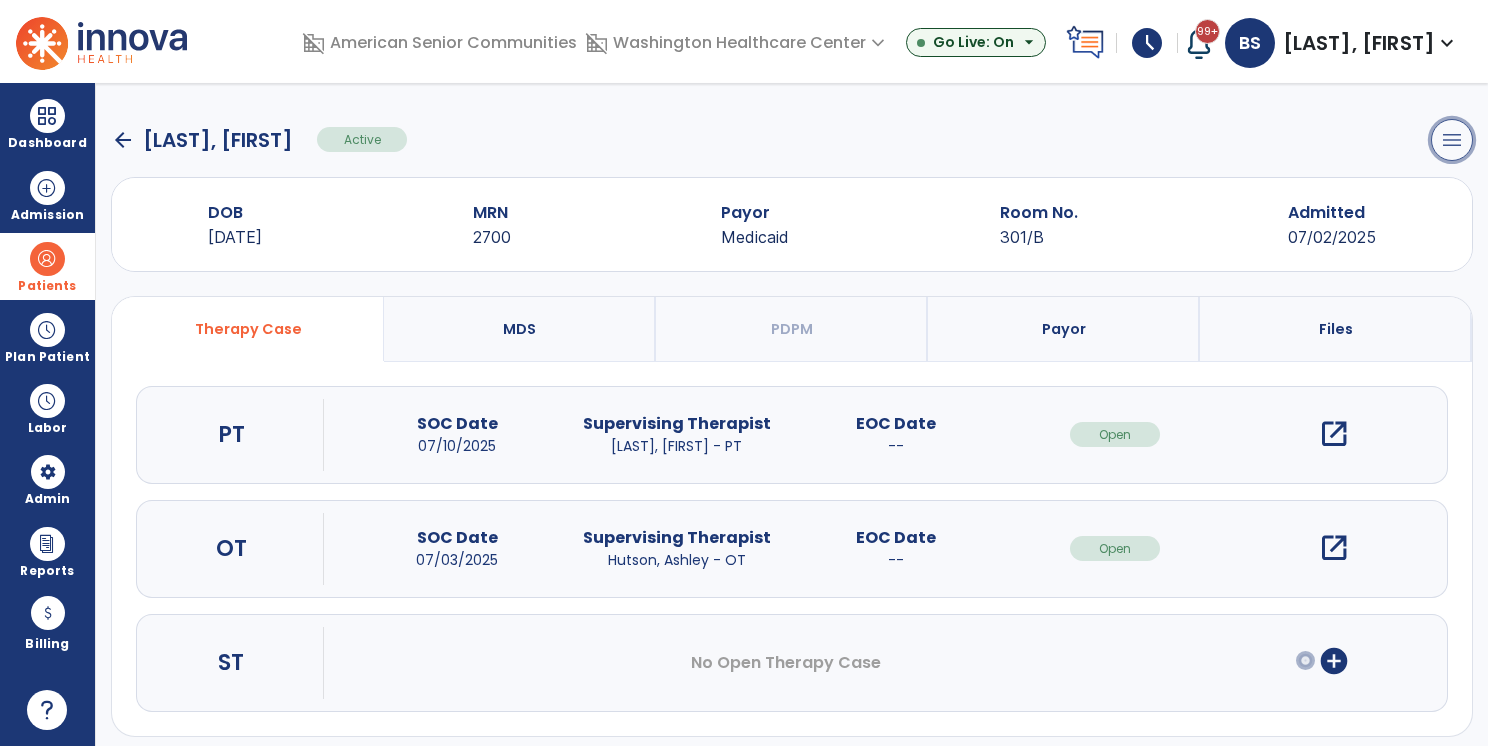 click on "menu" at bounding box center (1452, 140) 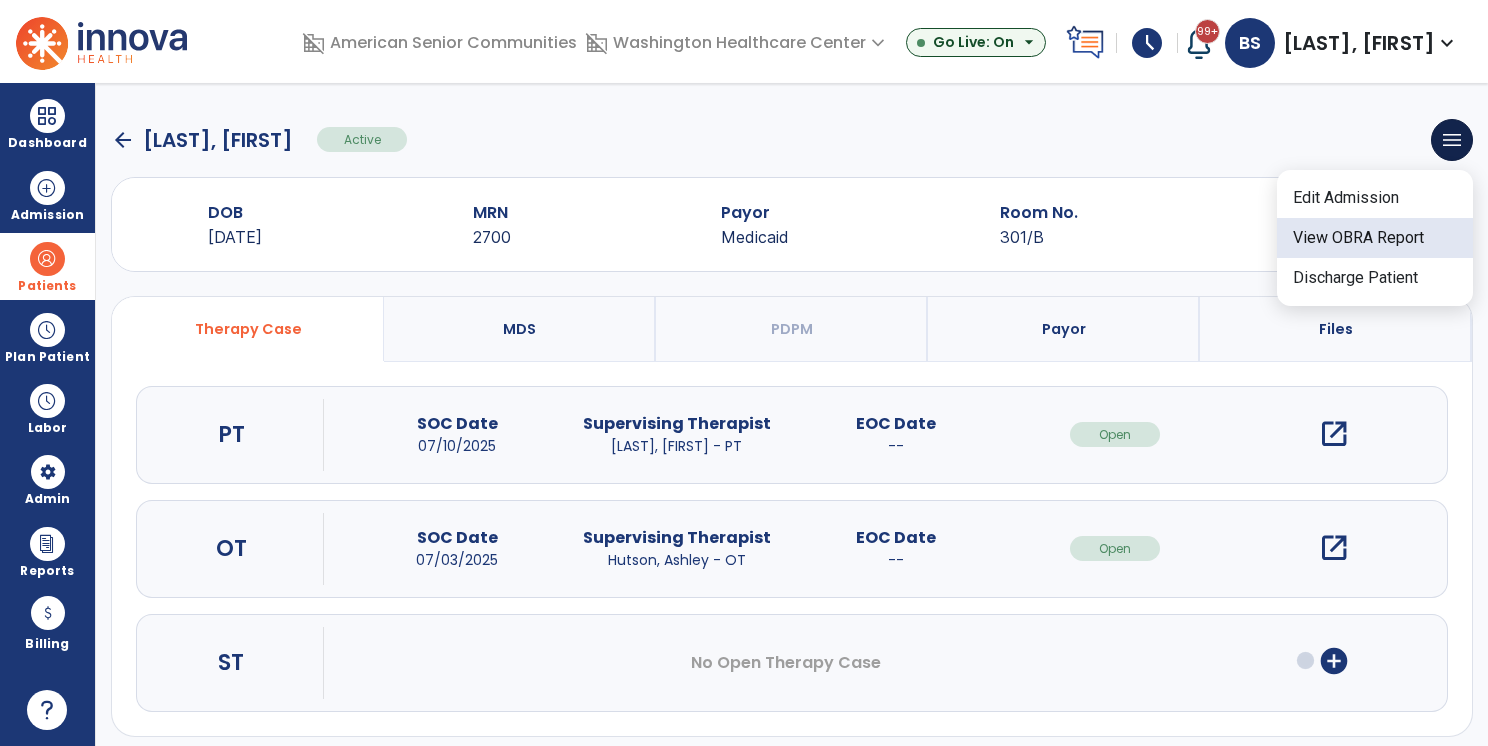 click on "View OBRA Report" 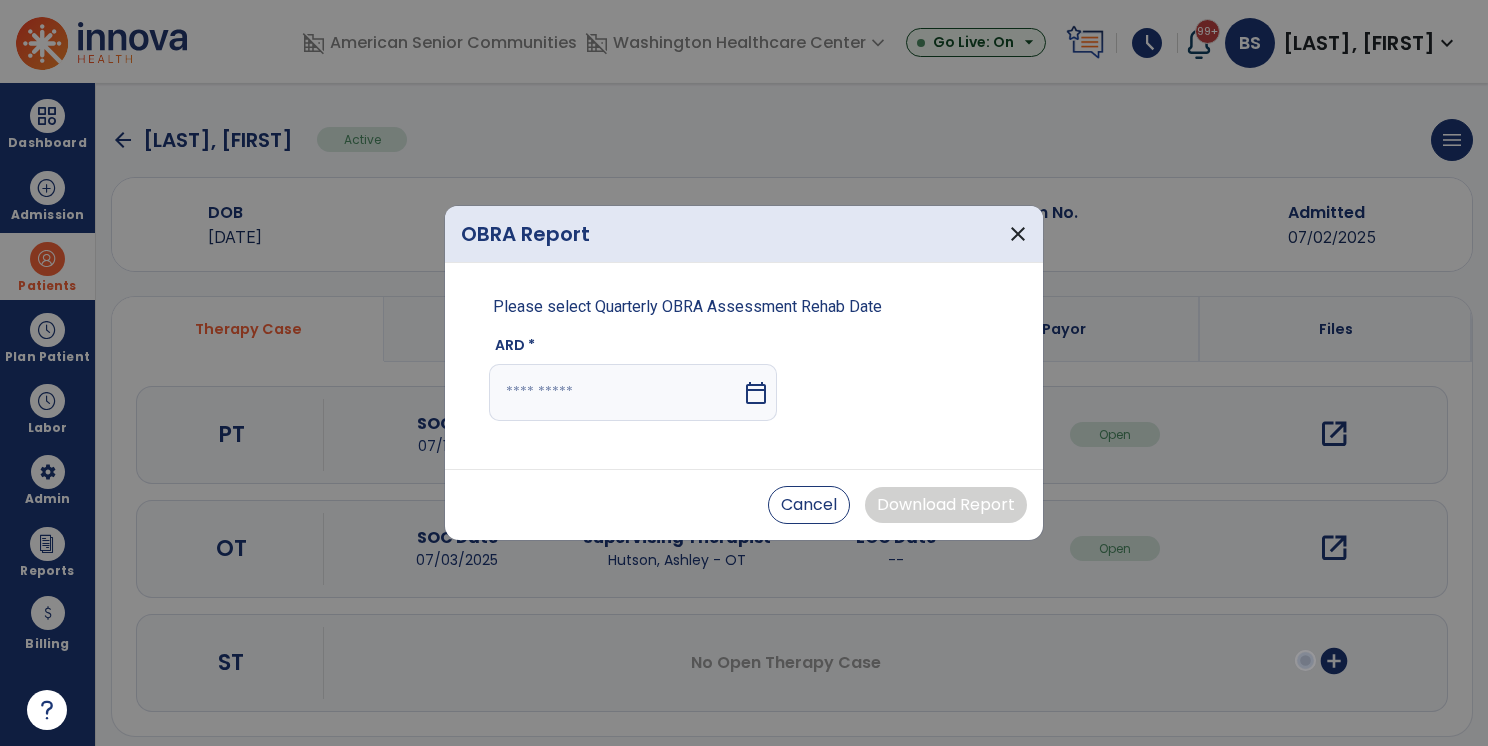 click at bounding box center [615, 392] 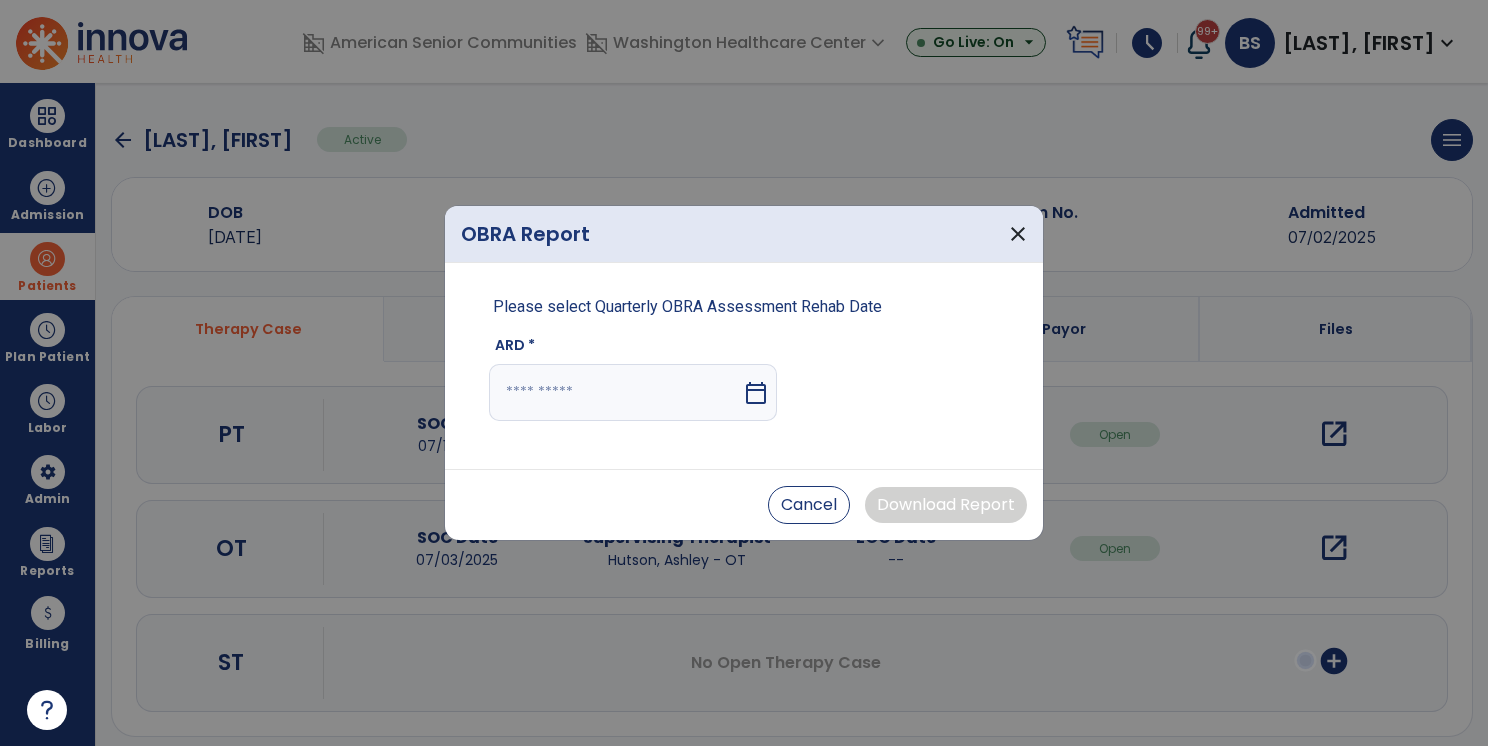 select on "*" 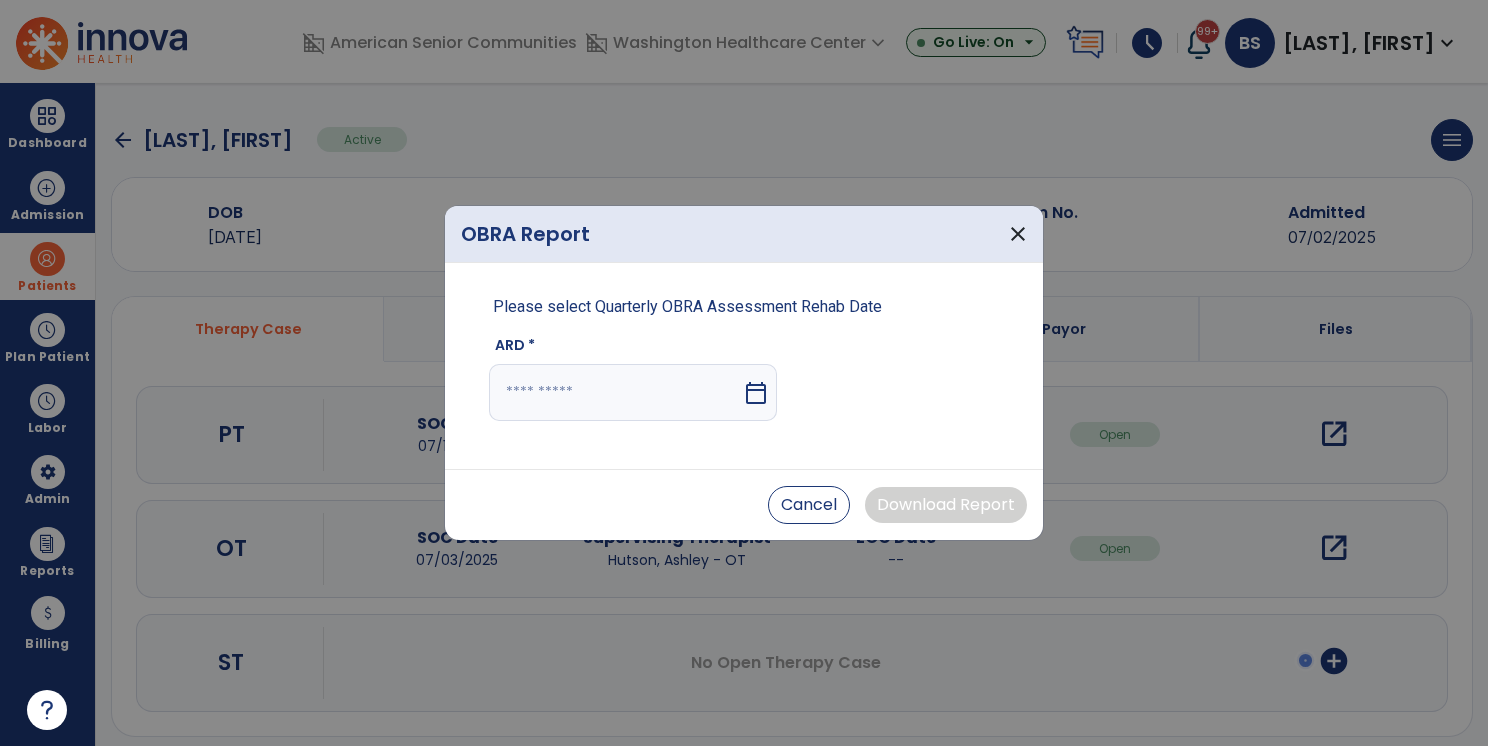 select on "****" 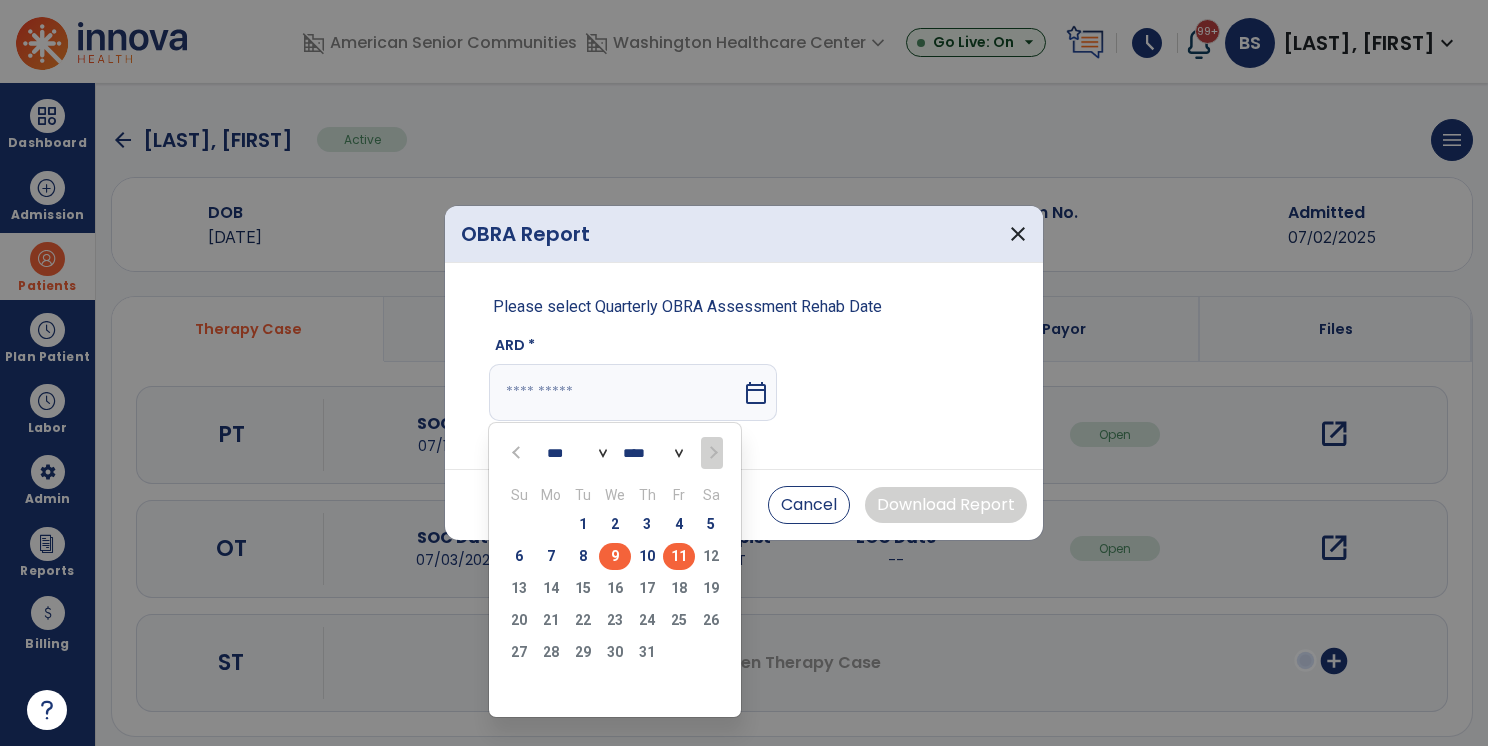 click on "9" at bounding box center (615, 556) 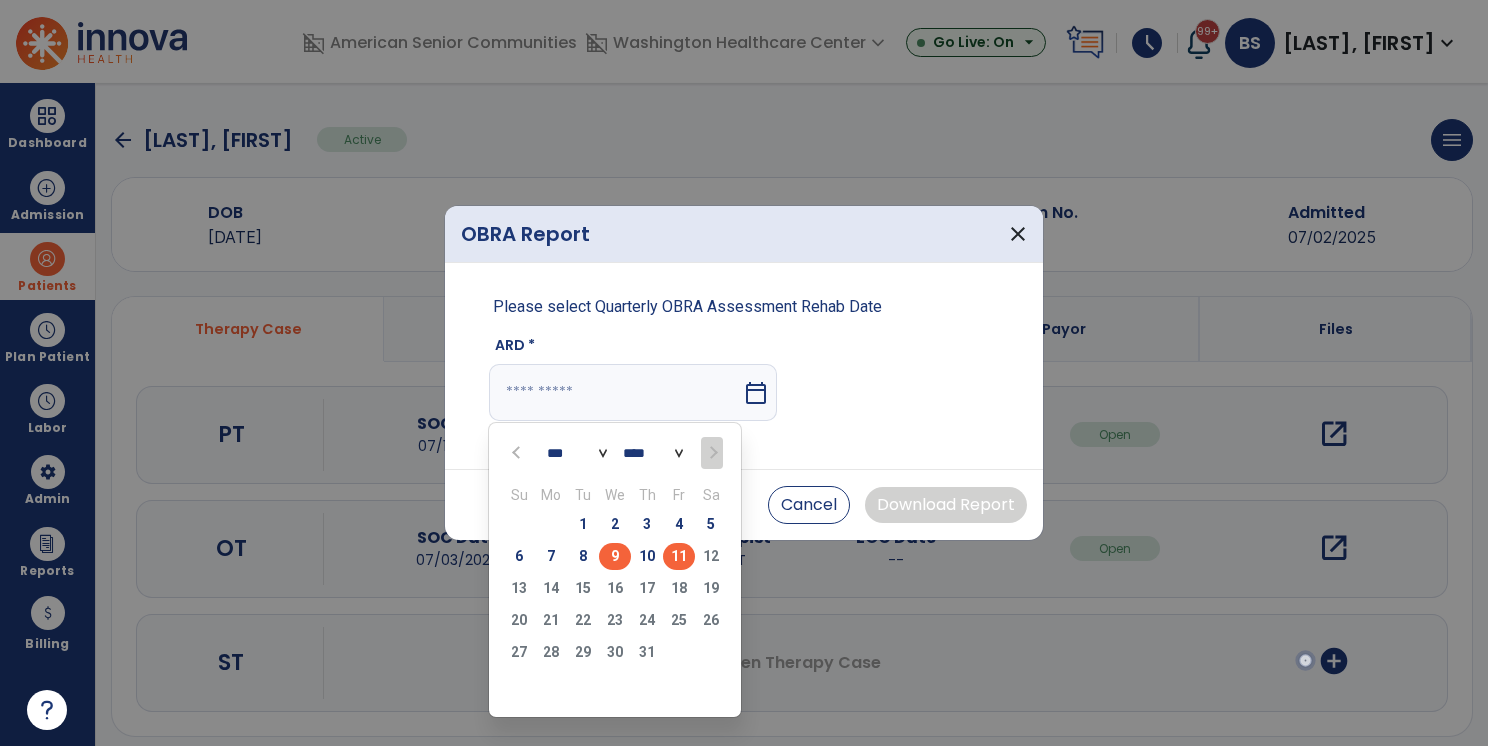 type on "********" 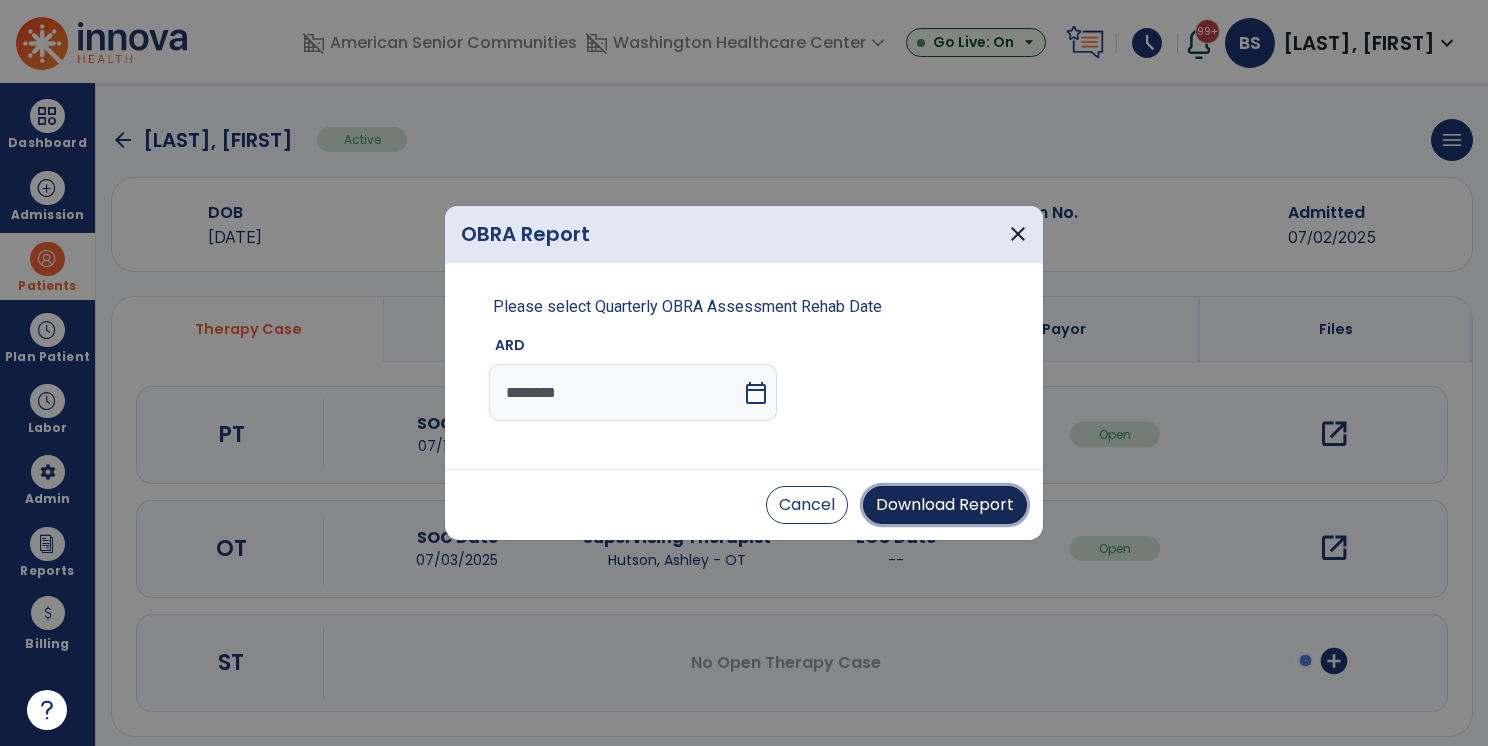 click on "Download Report" at bounding box center (945, 505) 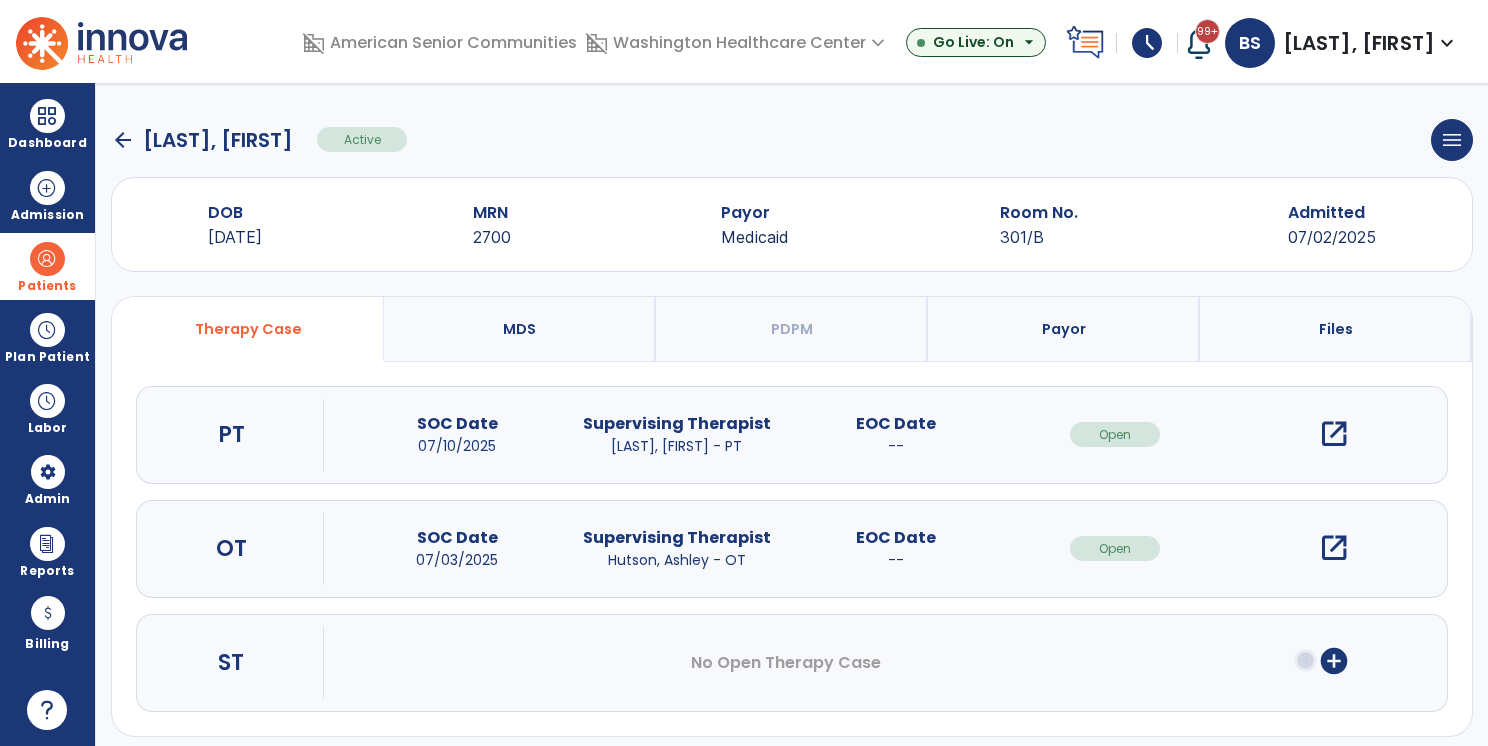 click on "arrow_back" 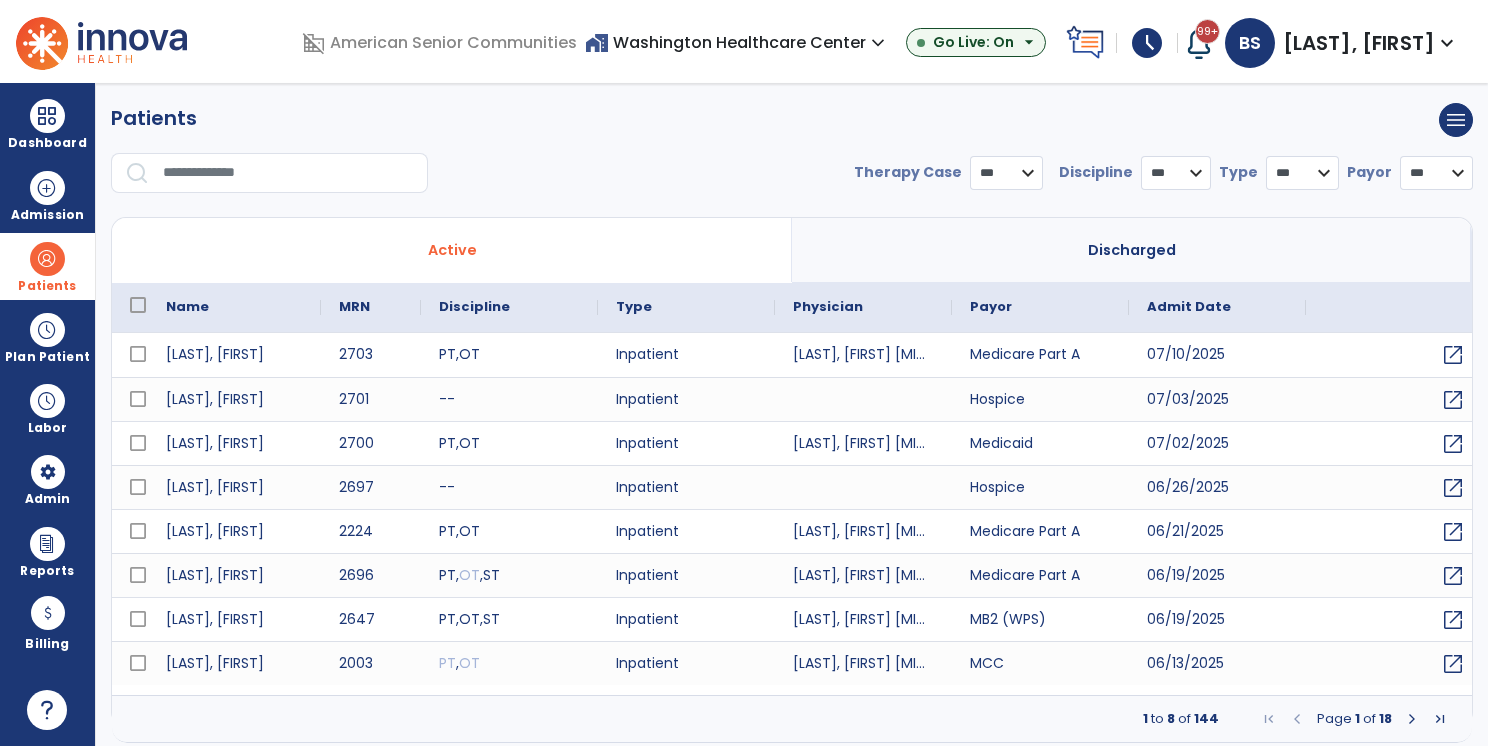 select on "***" 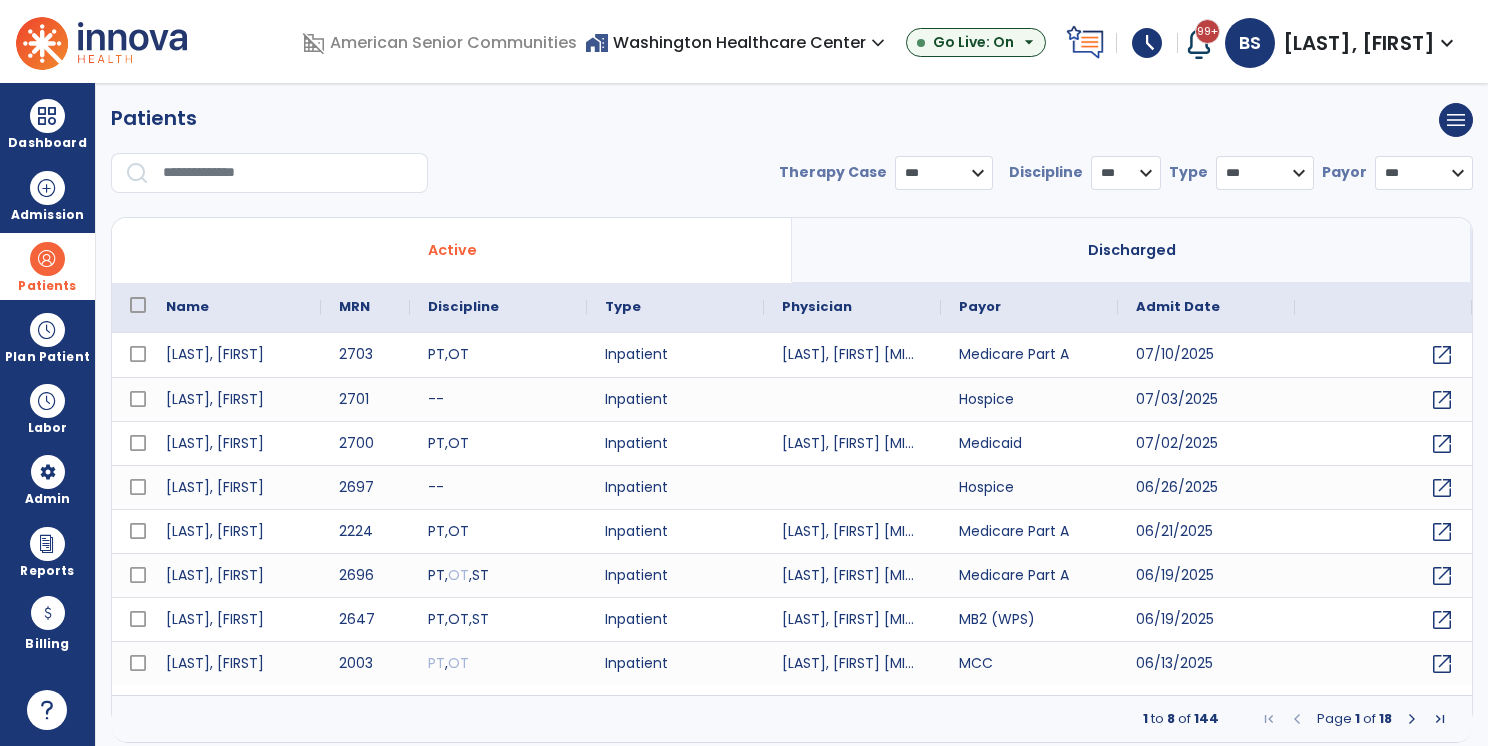 click at bounding box center [288, 173] 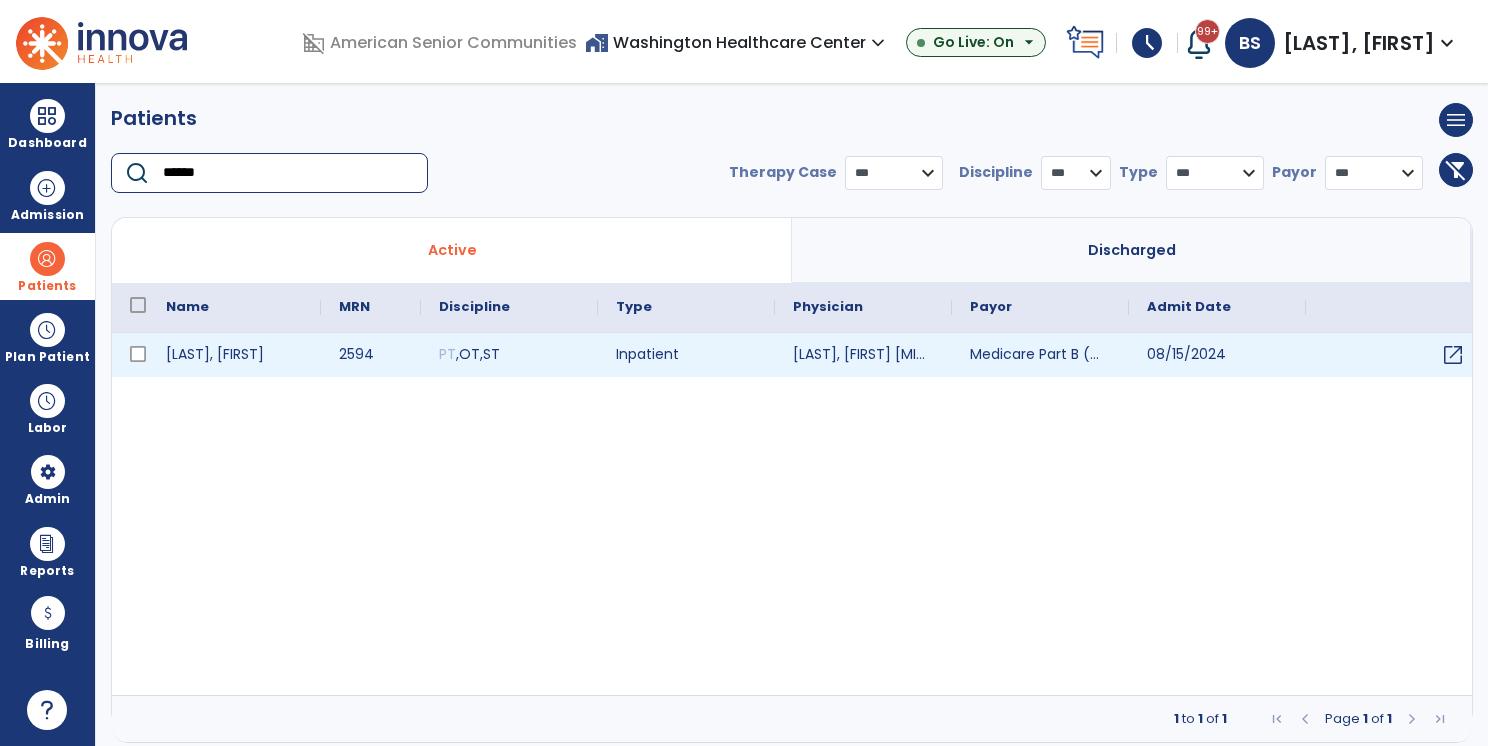type on "******" 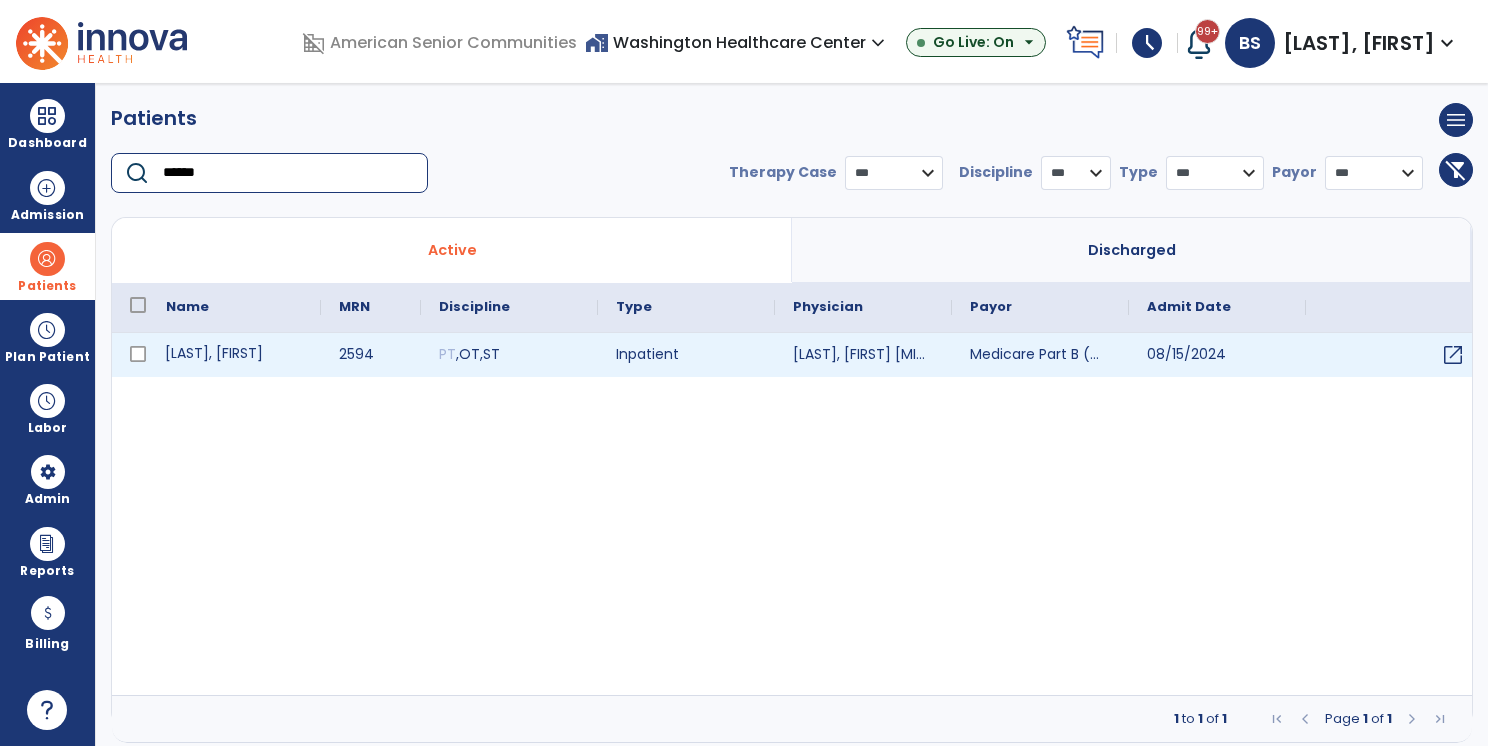 click on "[LAST], [FIRST]" at bounding box center [234, 355] 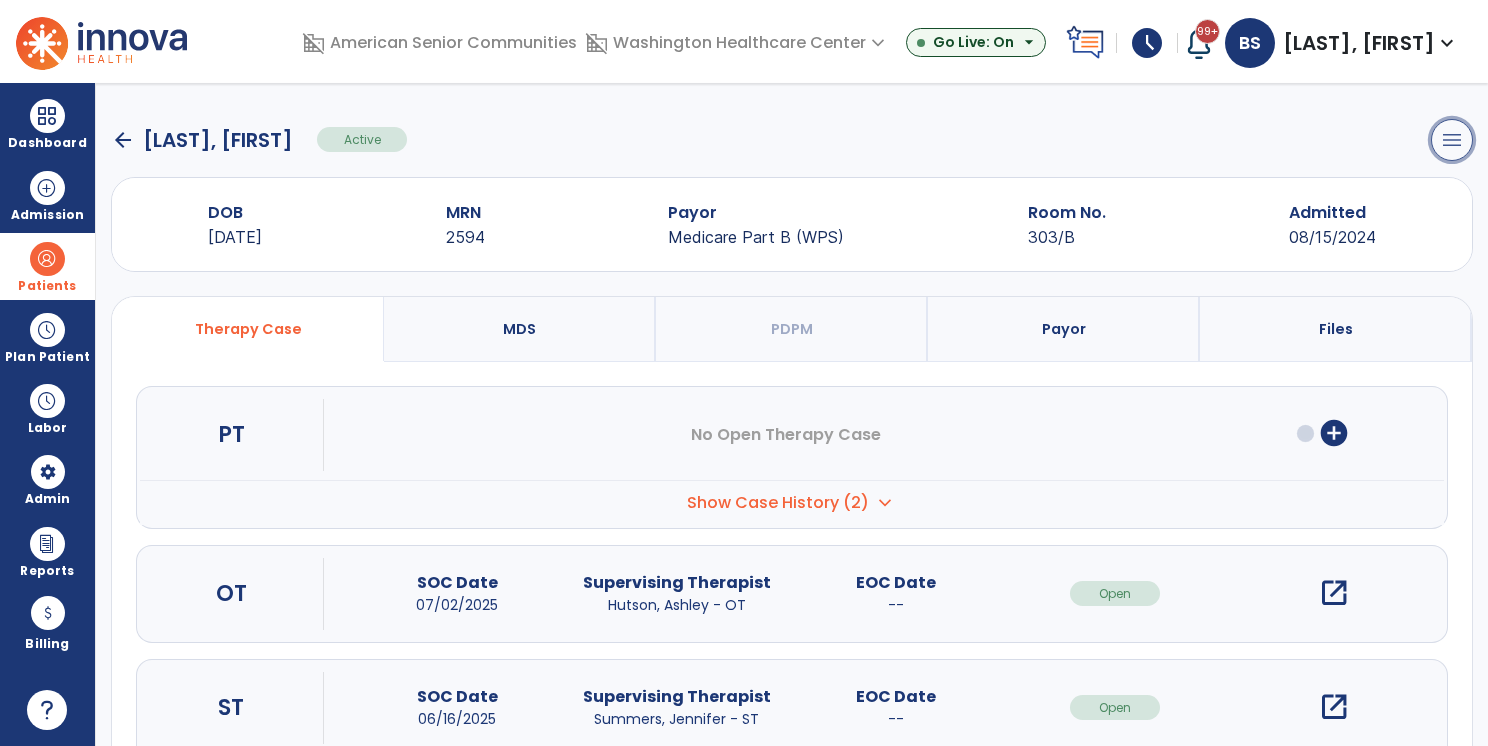 click on "menu" at bounding box center [1452, 140] 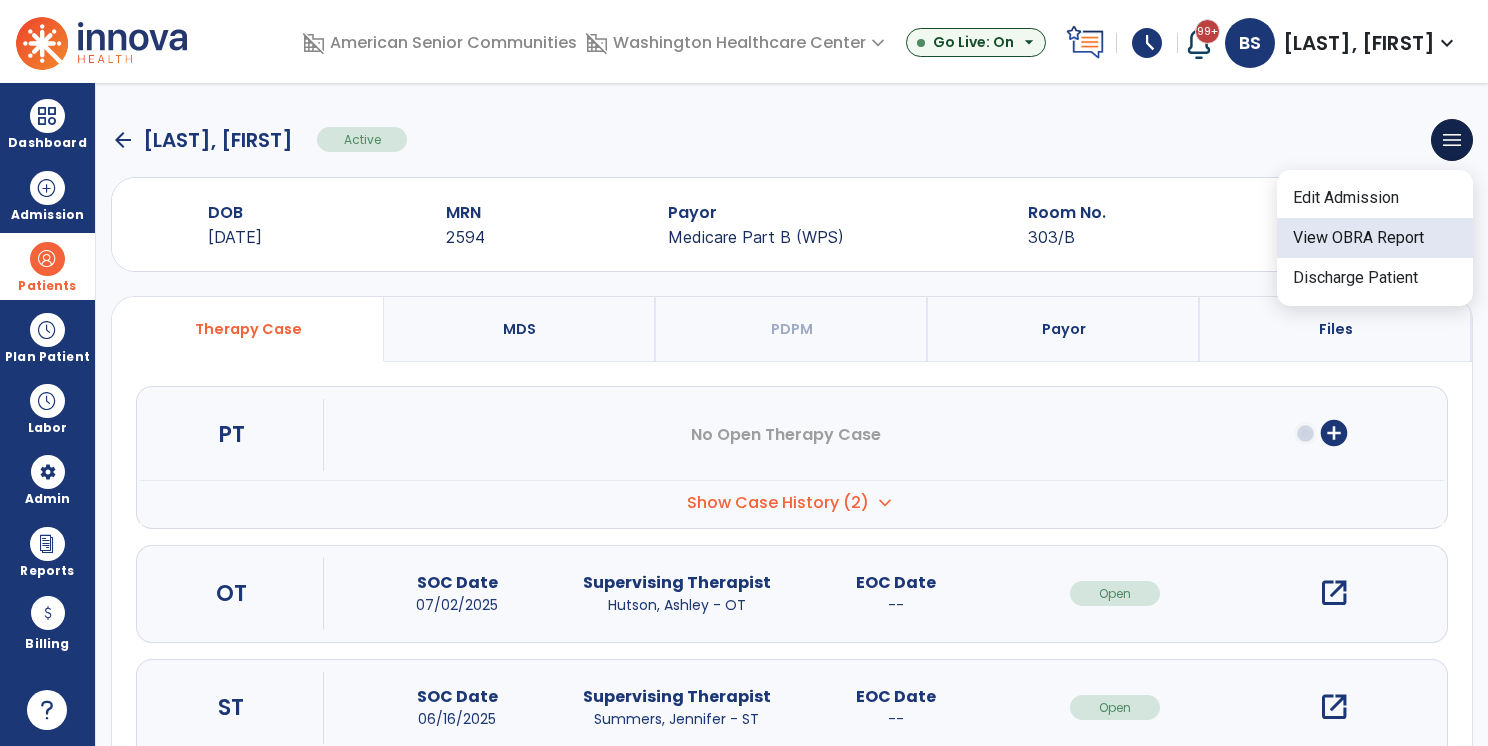 click on "View OBRA Report" 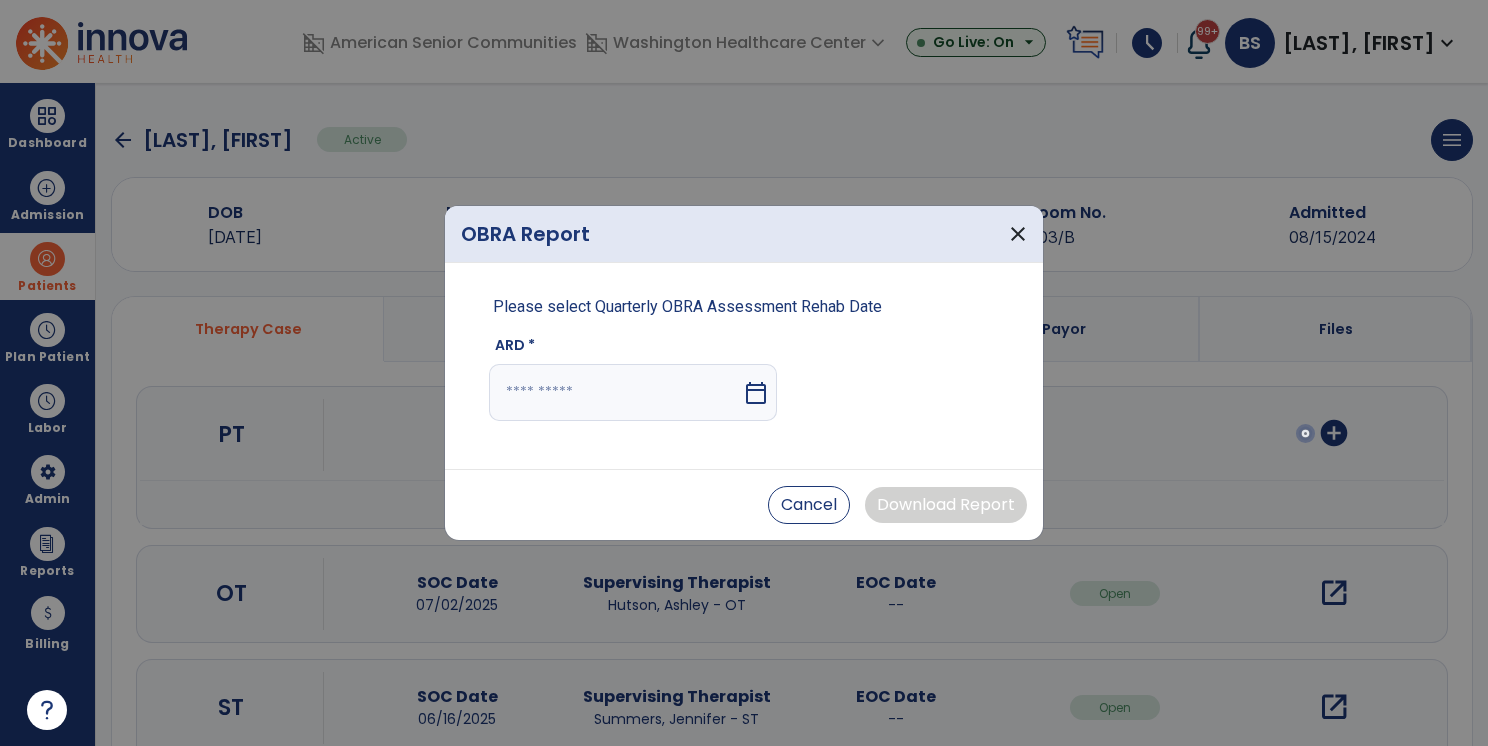 drag, startPoint x: 595, startPoint y: 384, endPoint x: 611, endPoint y: 384, distance: 16 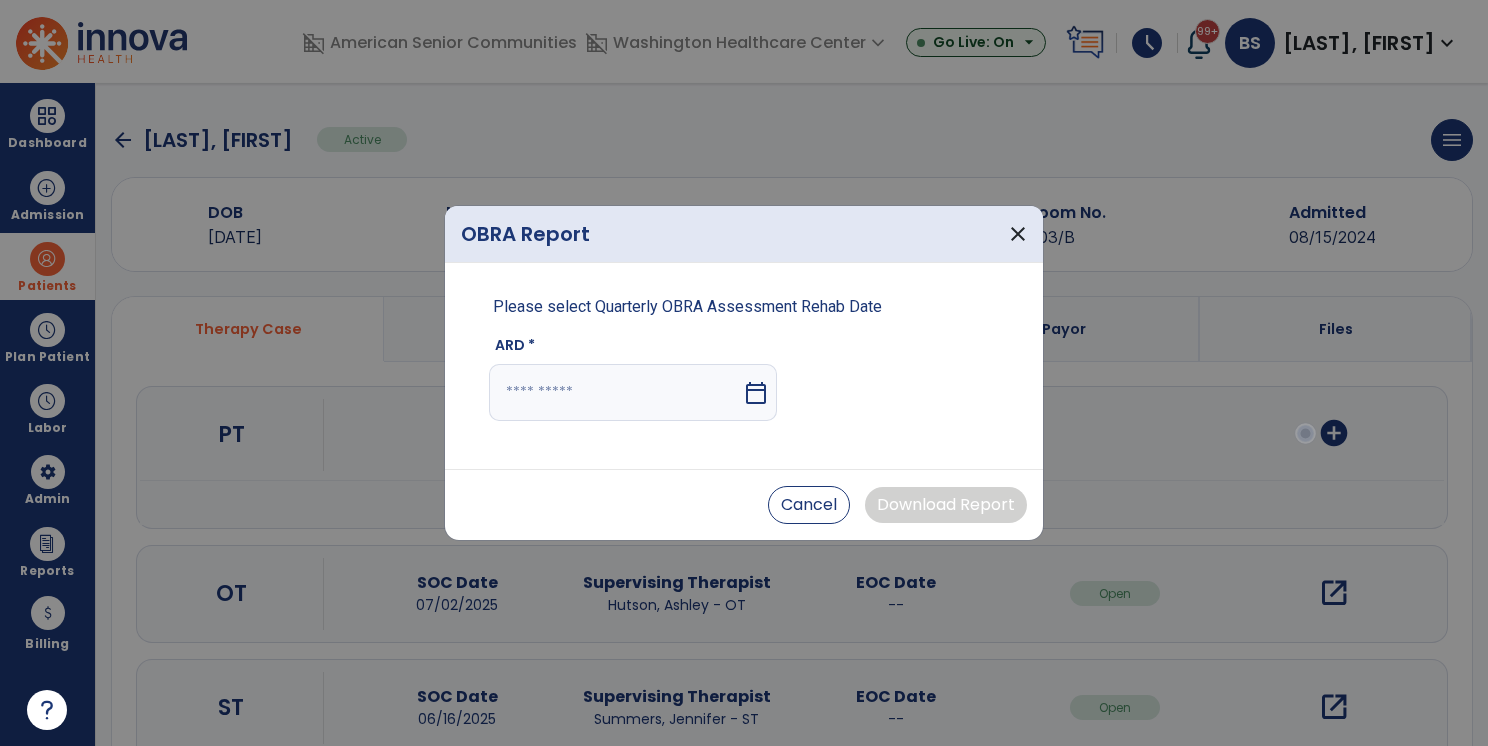 click at bounding box center [615, 392] 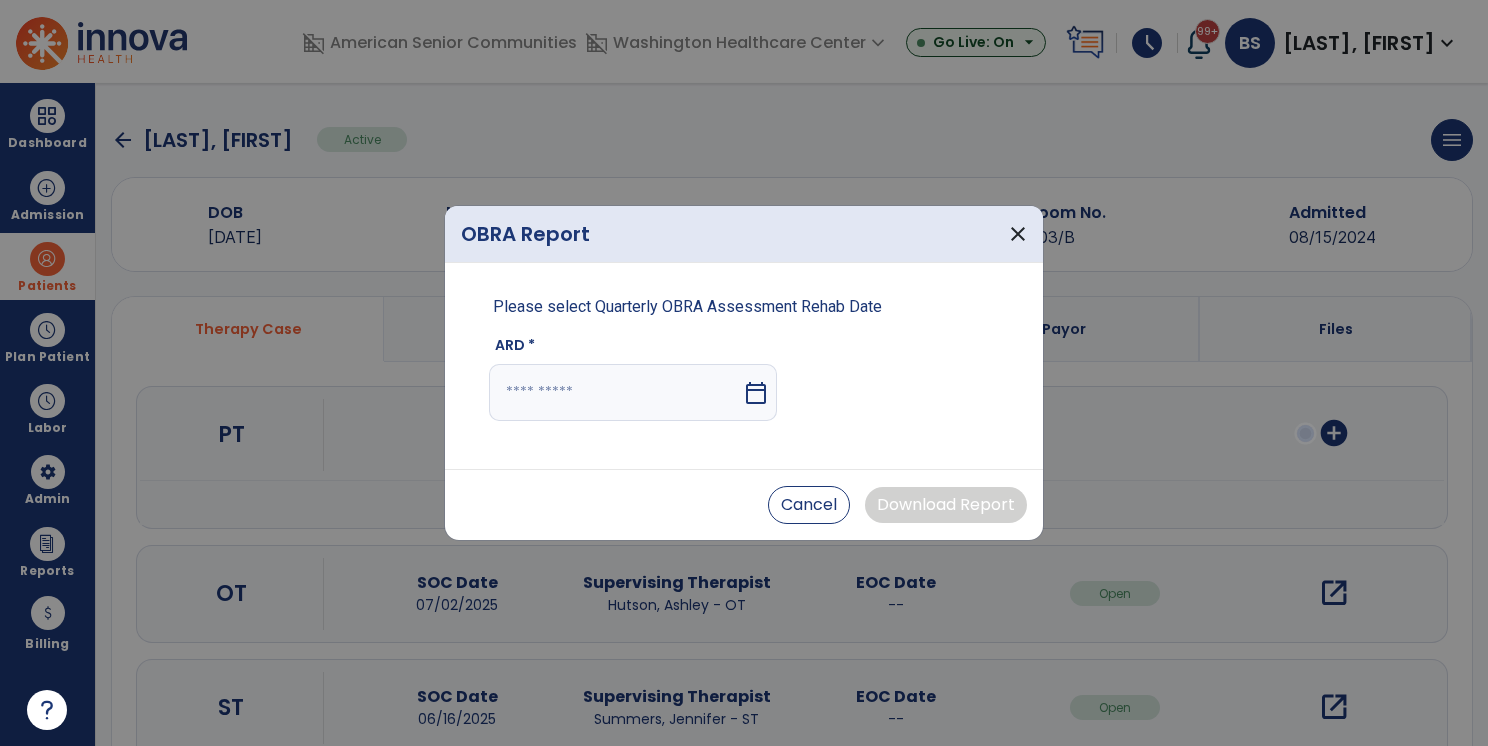 select on "*" 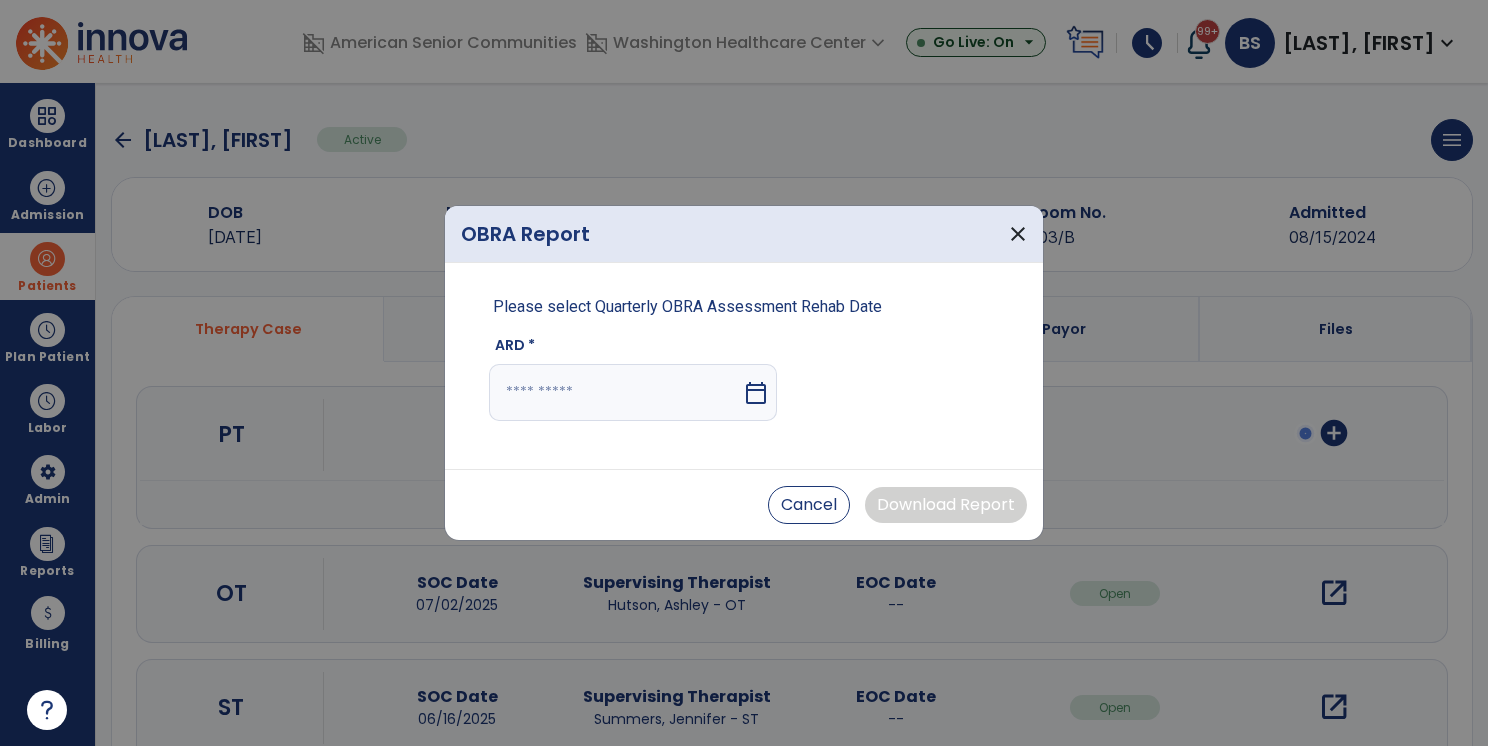 select on "****" 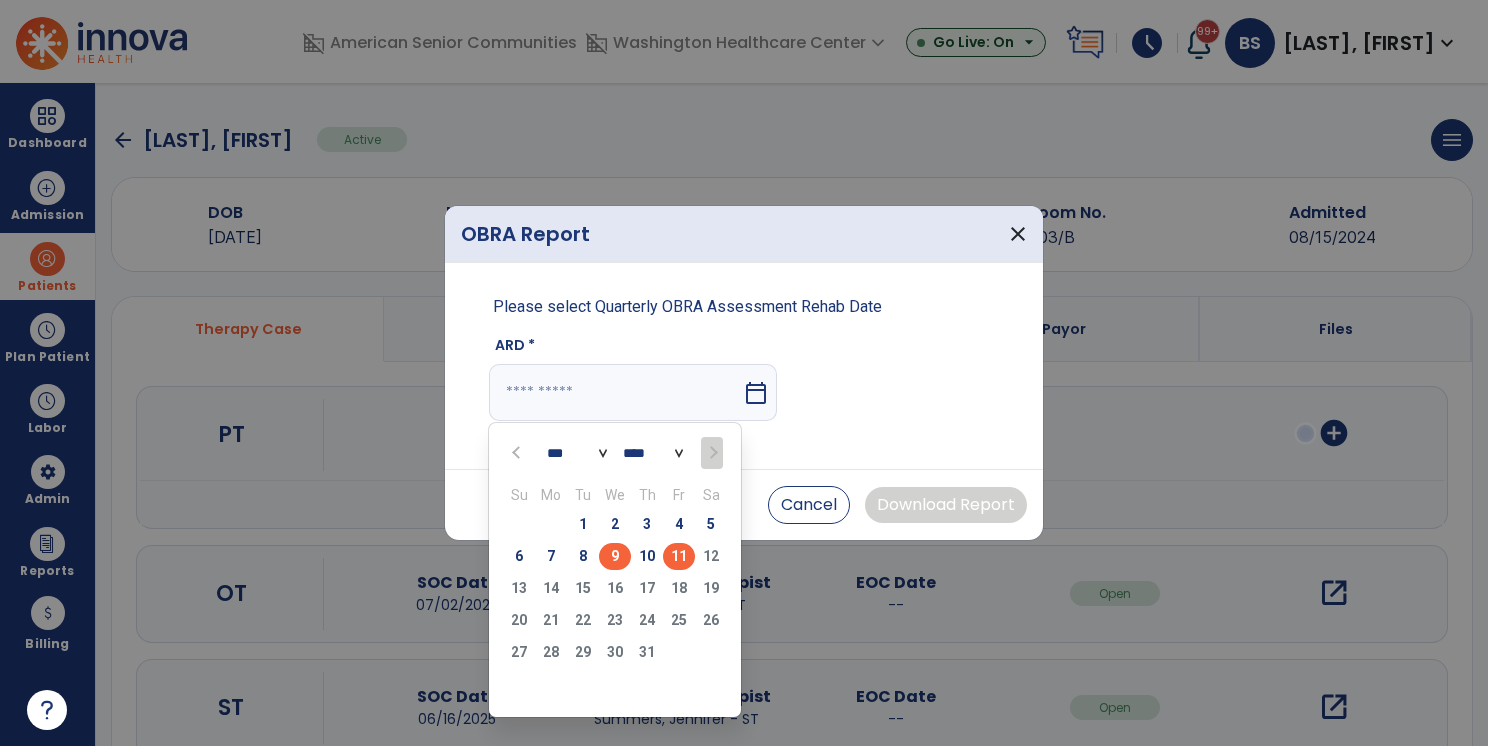 click on "9" at bounding box center (615, 556) 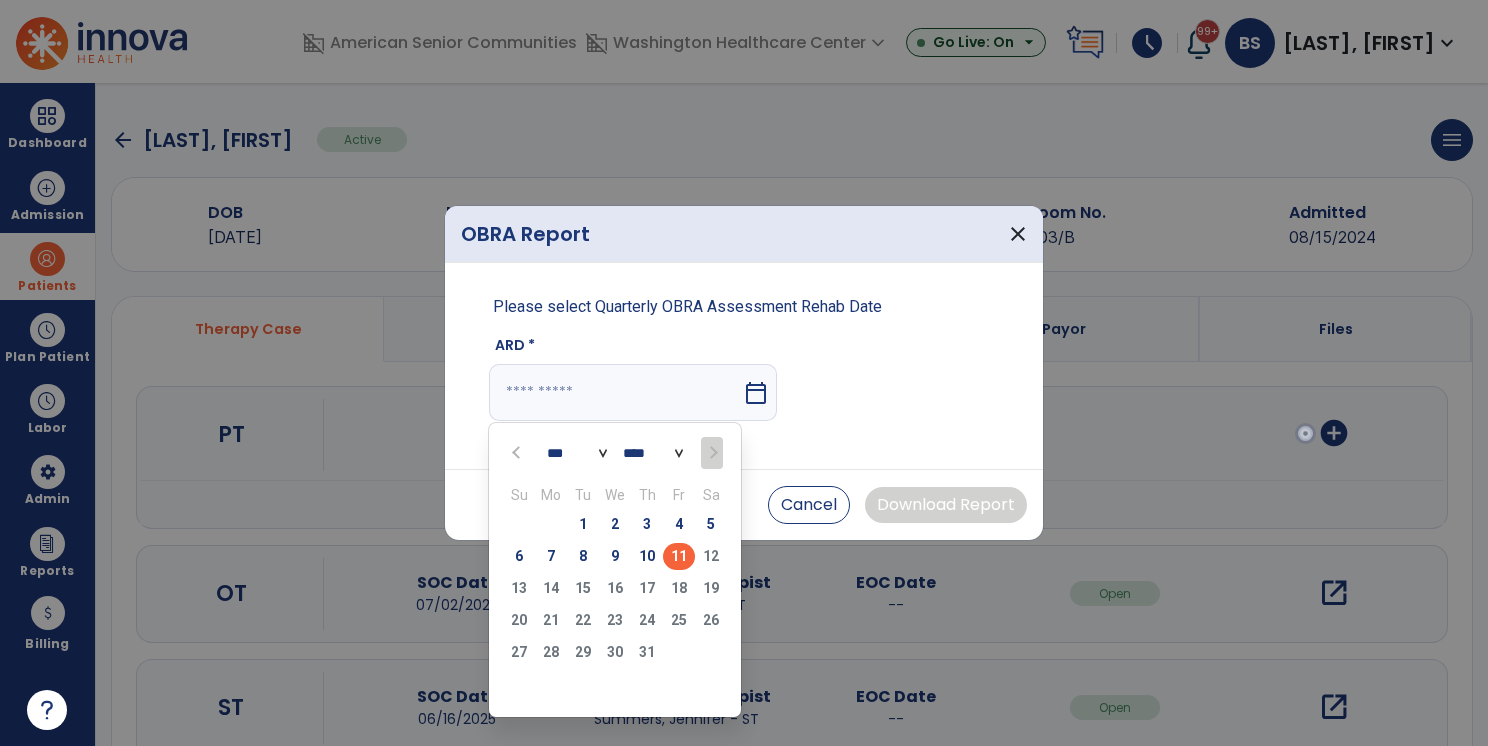 type on "********" 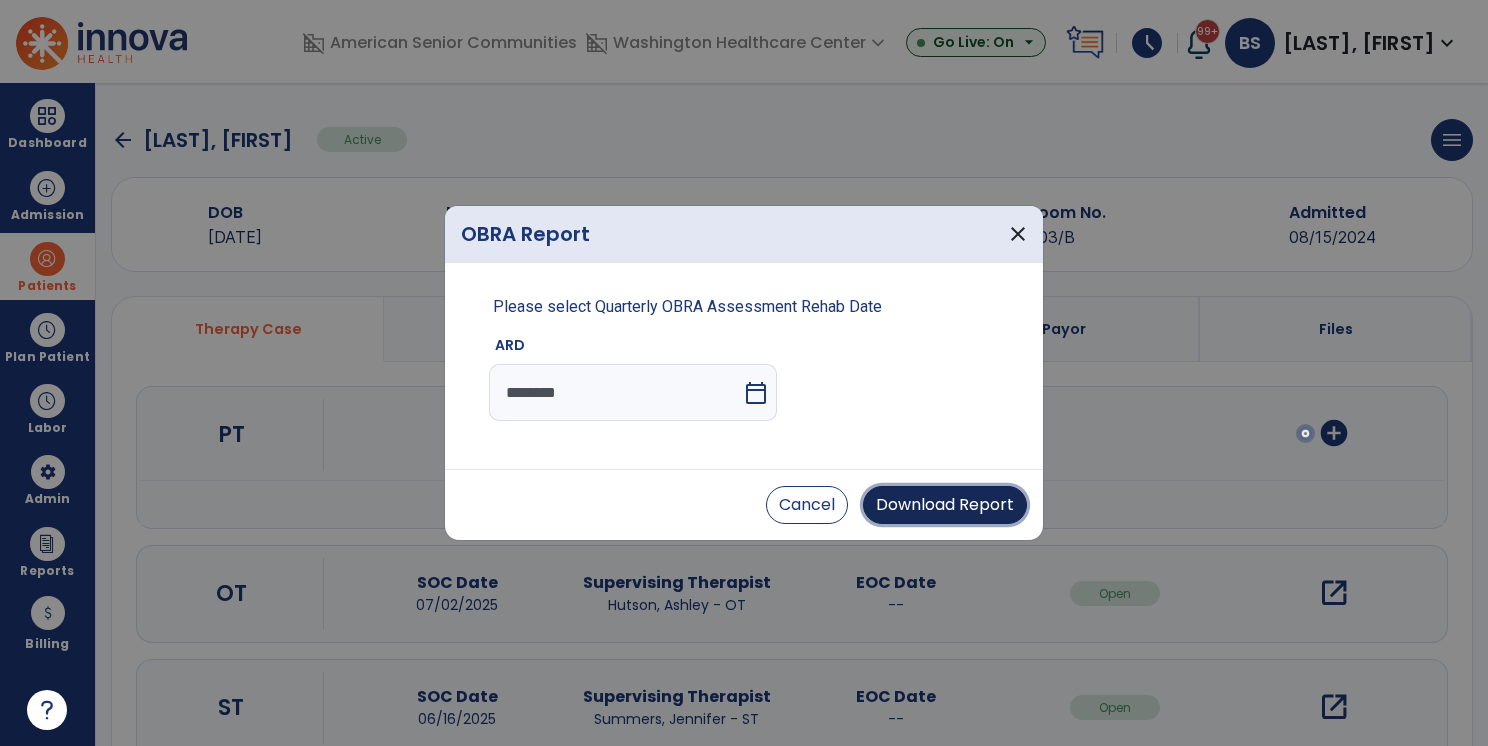 click on "Download Report" at bounding box center [945, 505] 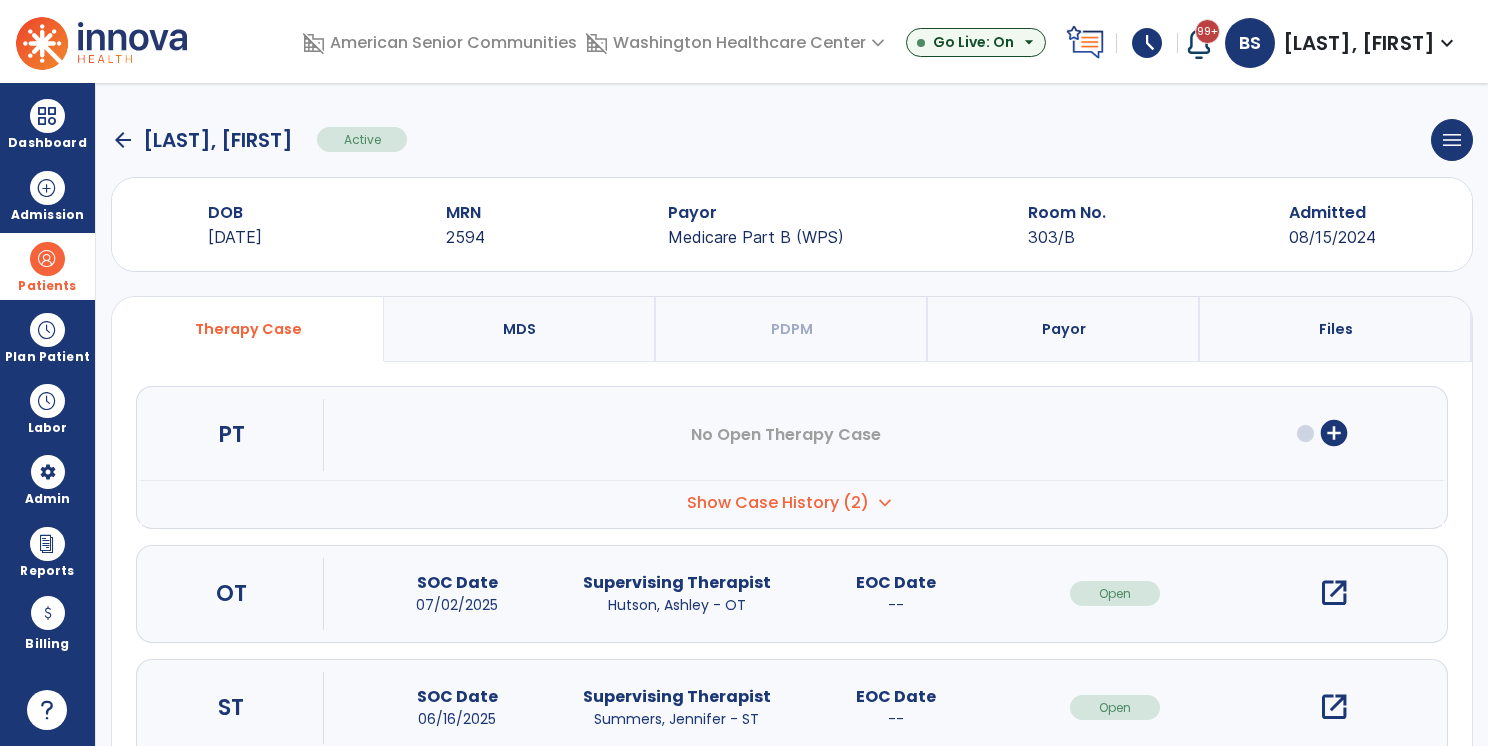 click on "arrow_back   Butler, Beula  Active  menu   Edit Admission   View OBRA Report   Discharge Patient" 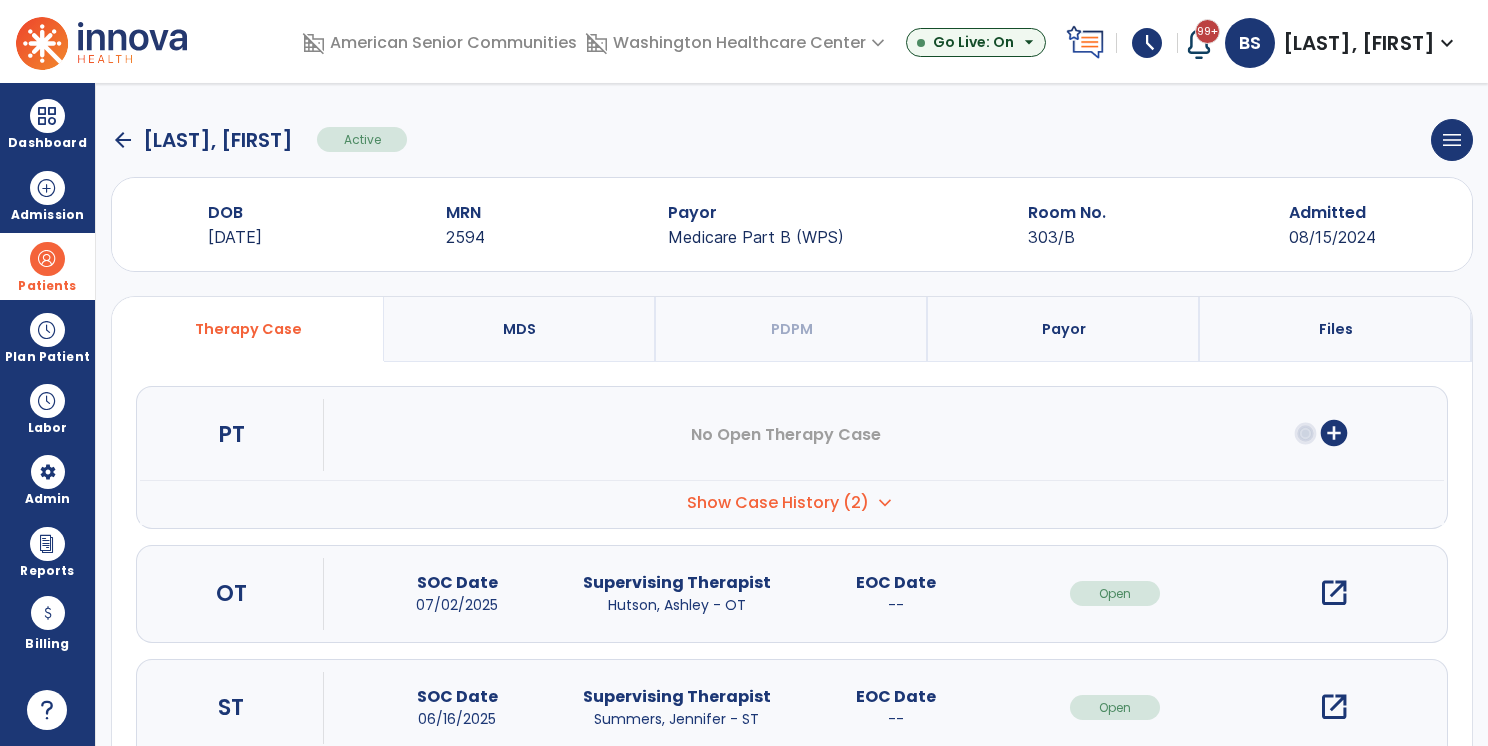 click on "domain_disabled   Washington Healthcare Center   expand_more   ASC-Sandbox   Danville Regional Rehab   Eagle Valley Meadows   Washington Healthcare Center" at bounding box center [737, 43] 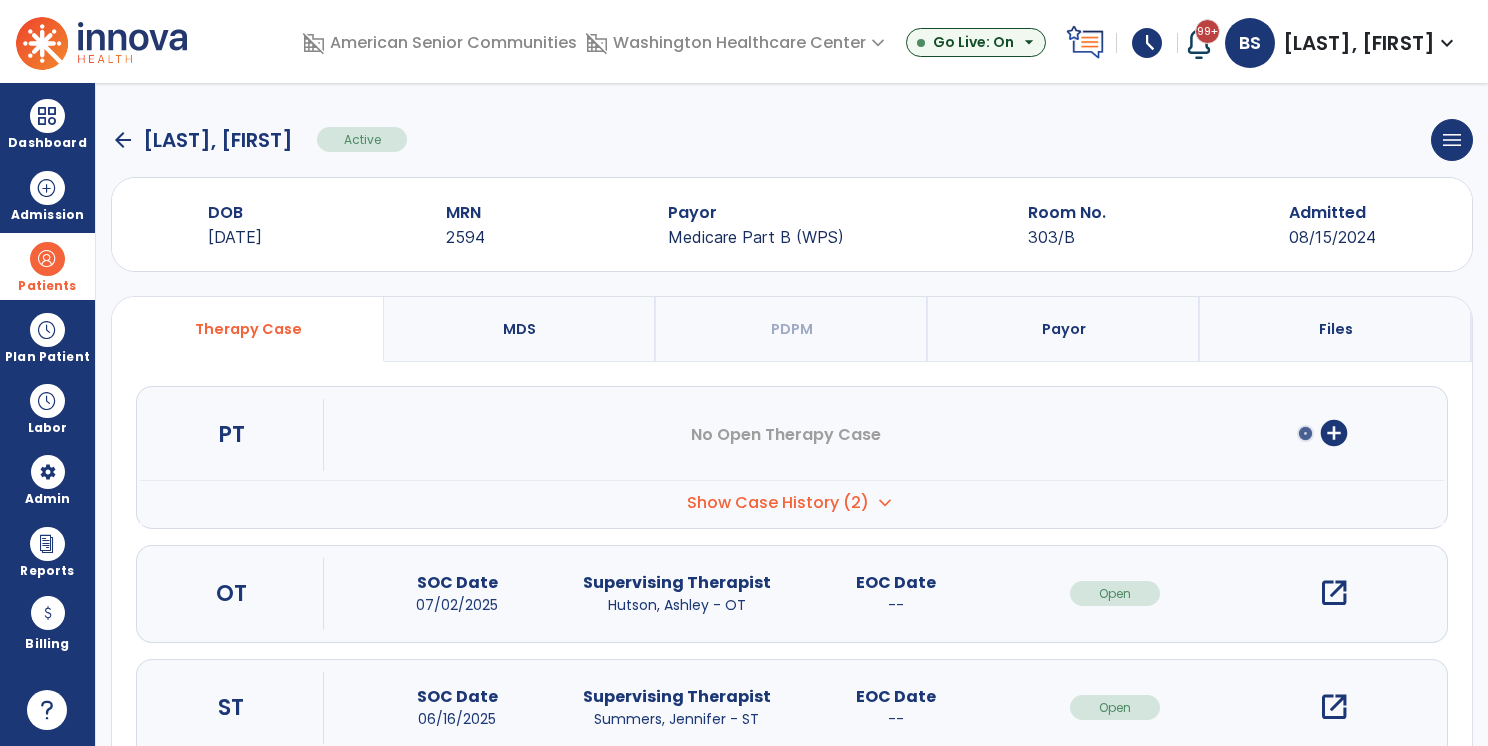 click on "Patients" at bounding box center (47, 266) 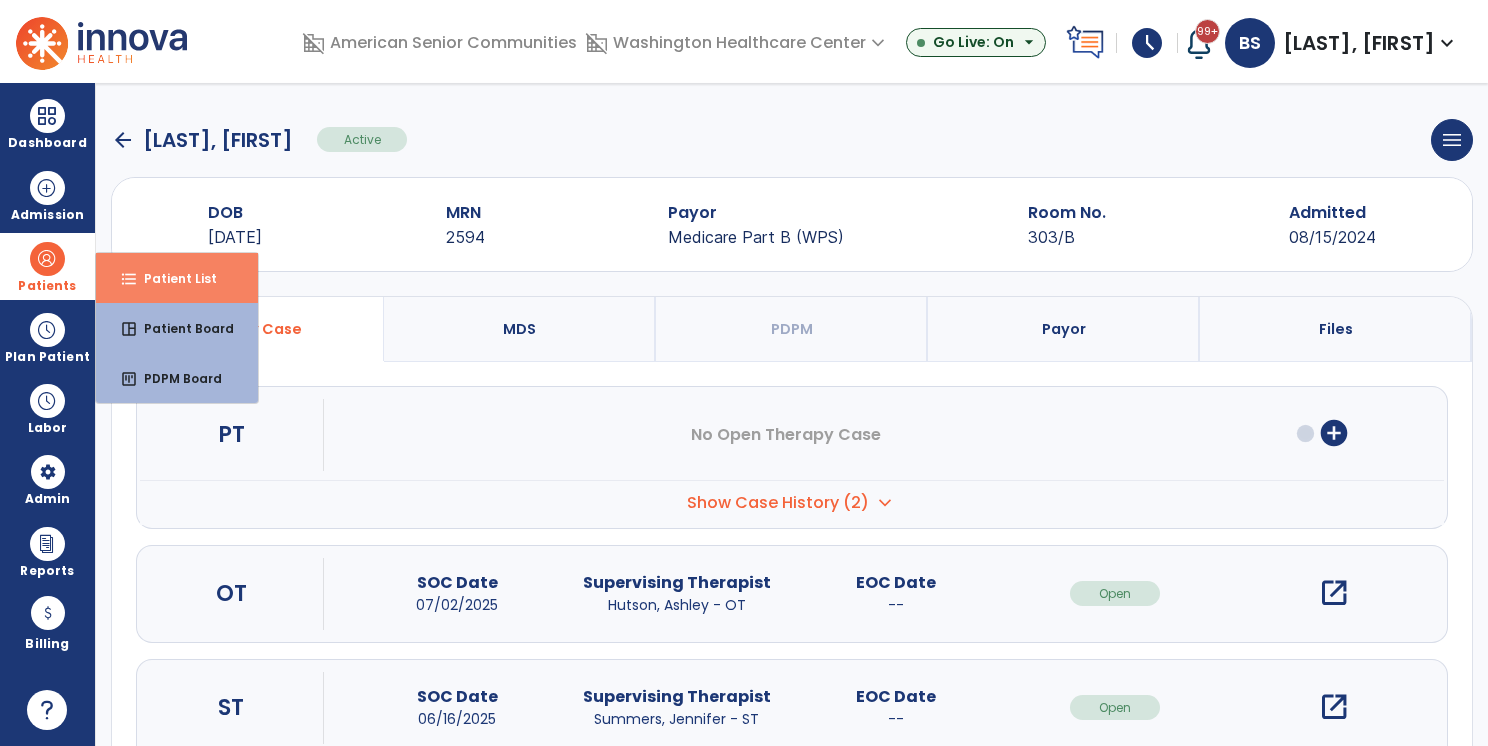 click on "Patient List" at bounding box center [172, 278] 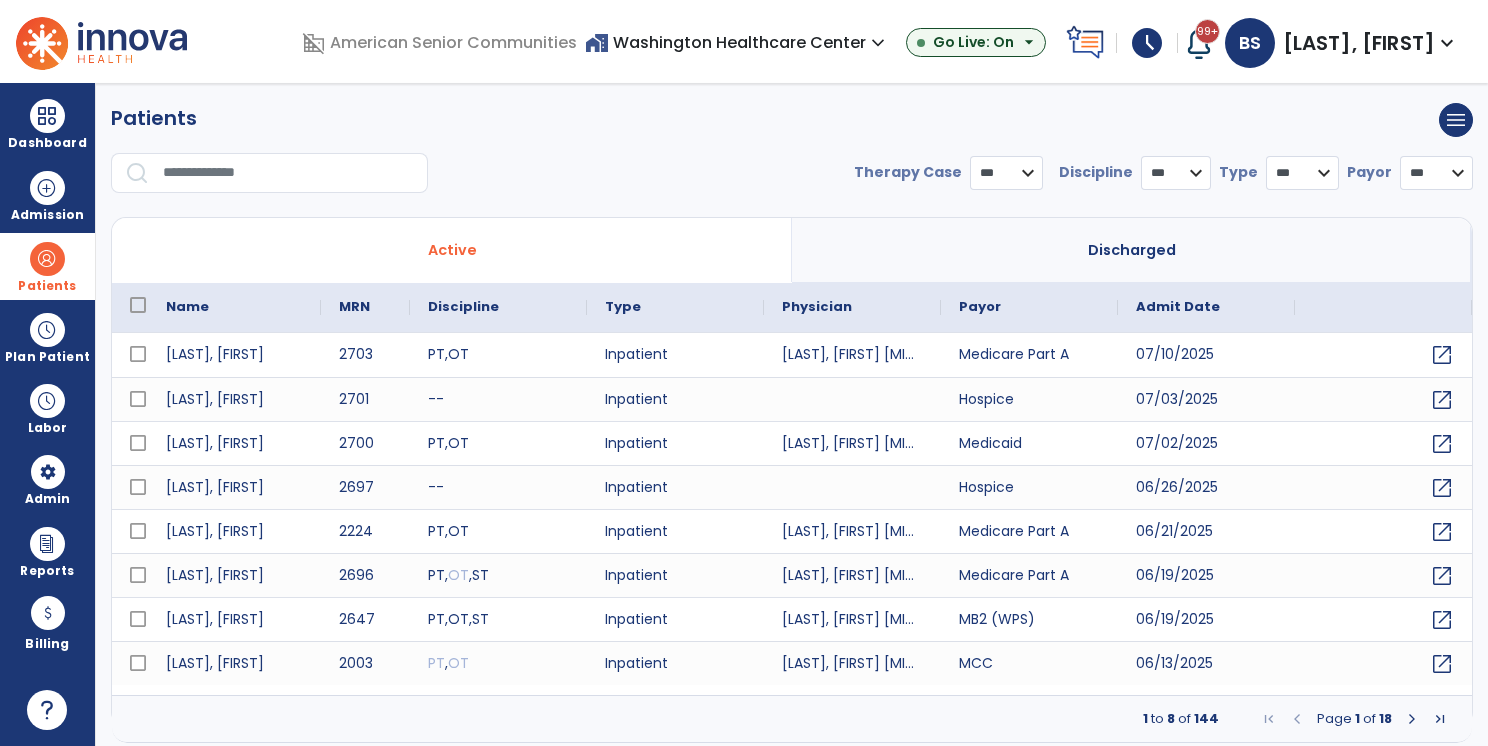 select on "***" 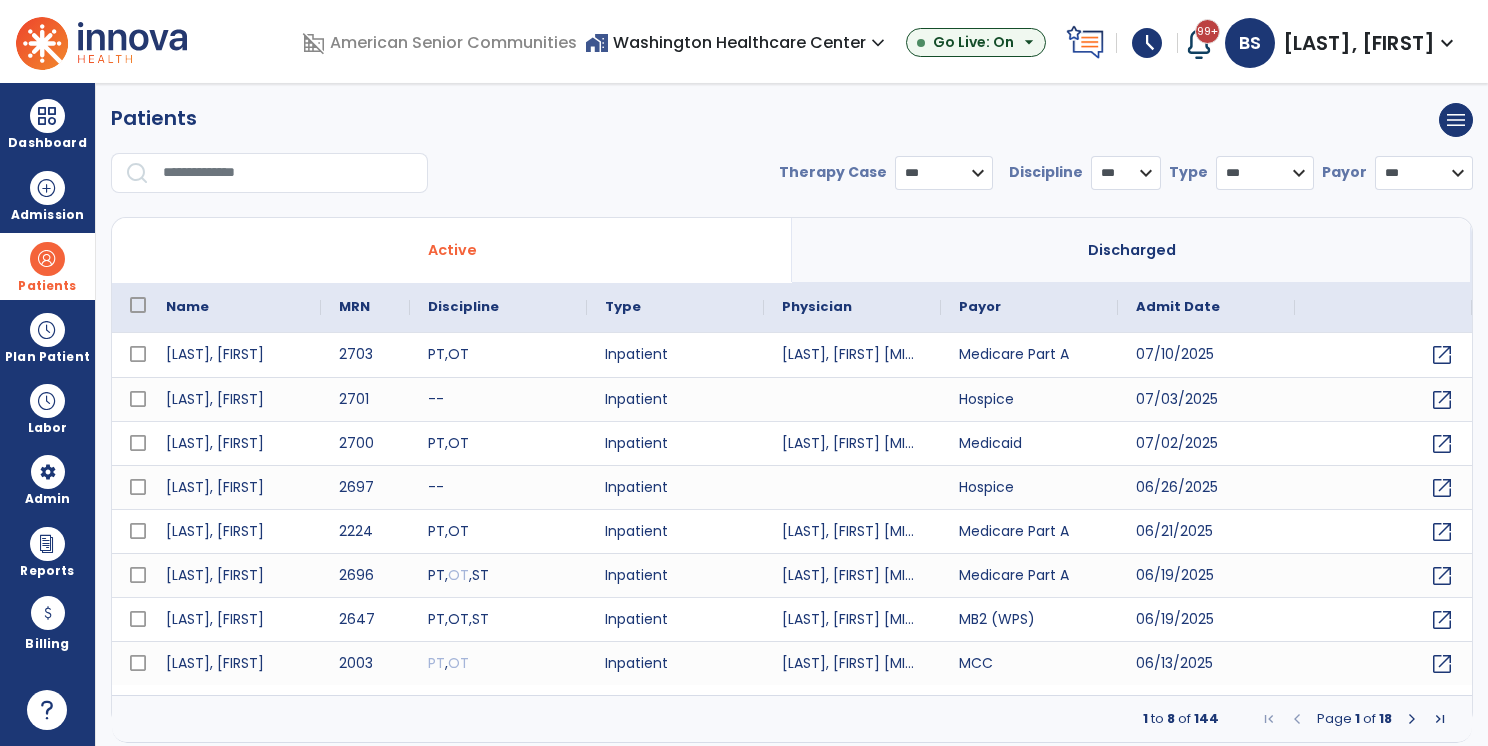 click on "home_work   Washington Healthcare Center   expand_more" at bounding box center (737, 42) 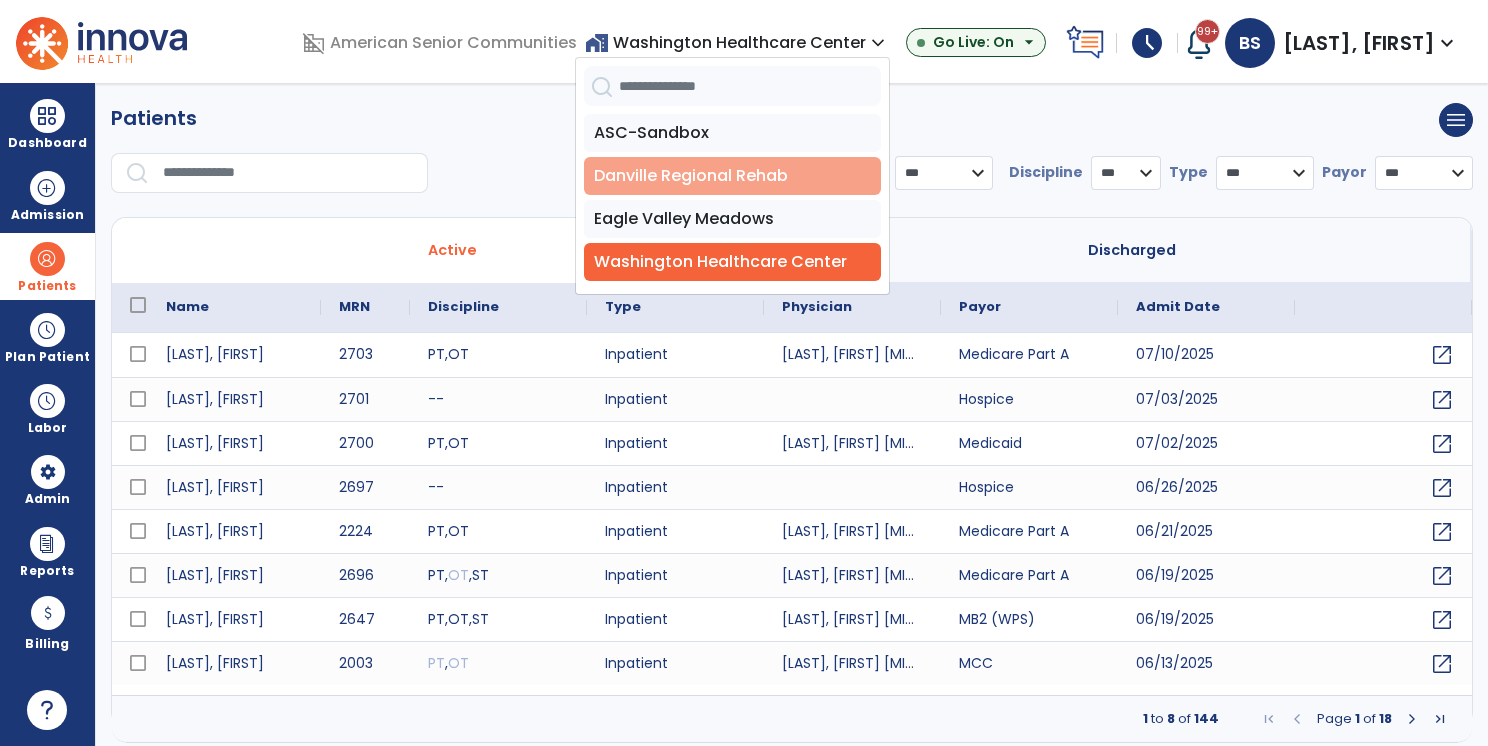 click on "Danville Regional Rehab" at bounding box center [732, 176] 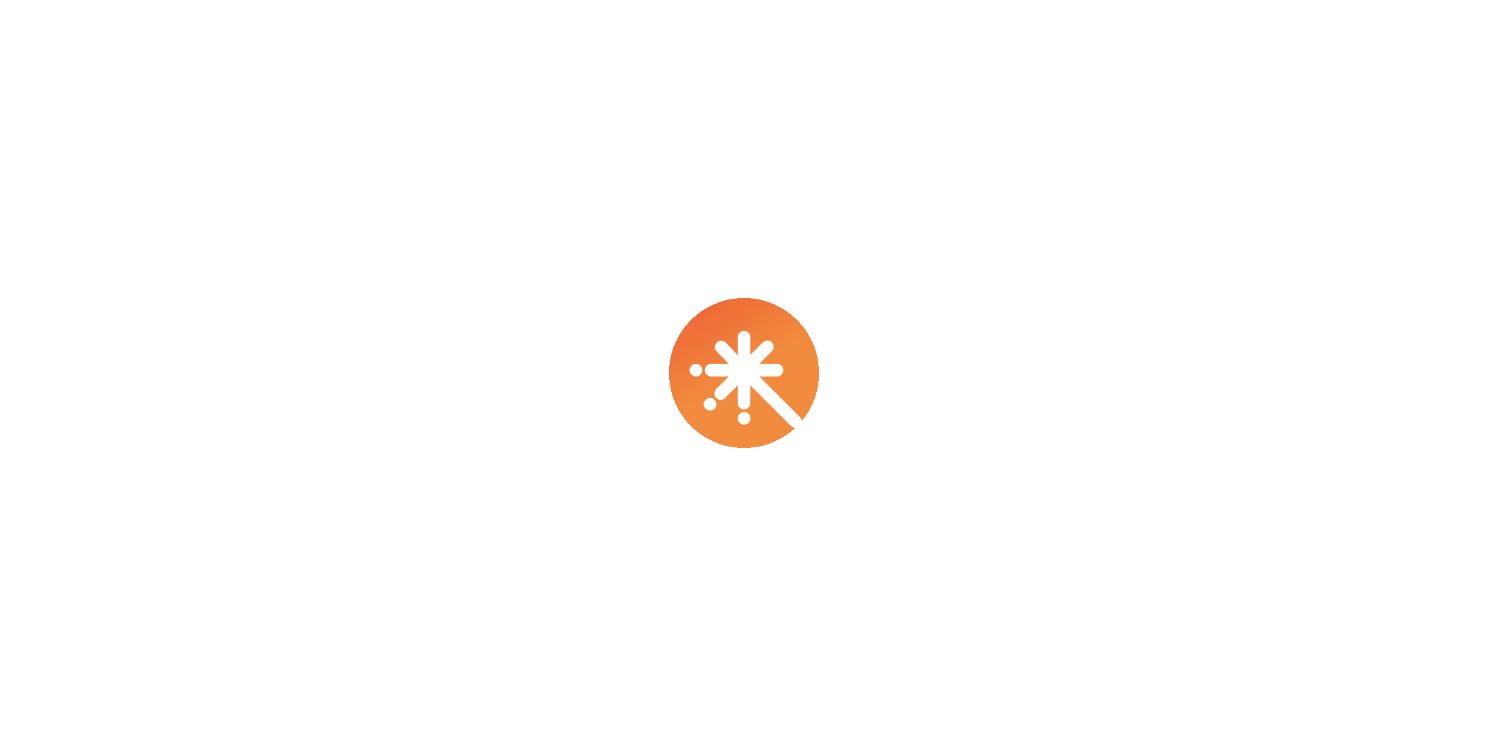 scroll, scrollTop: 0, scrollLeft: 0, axis: both 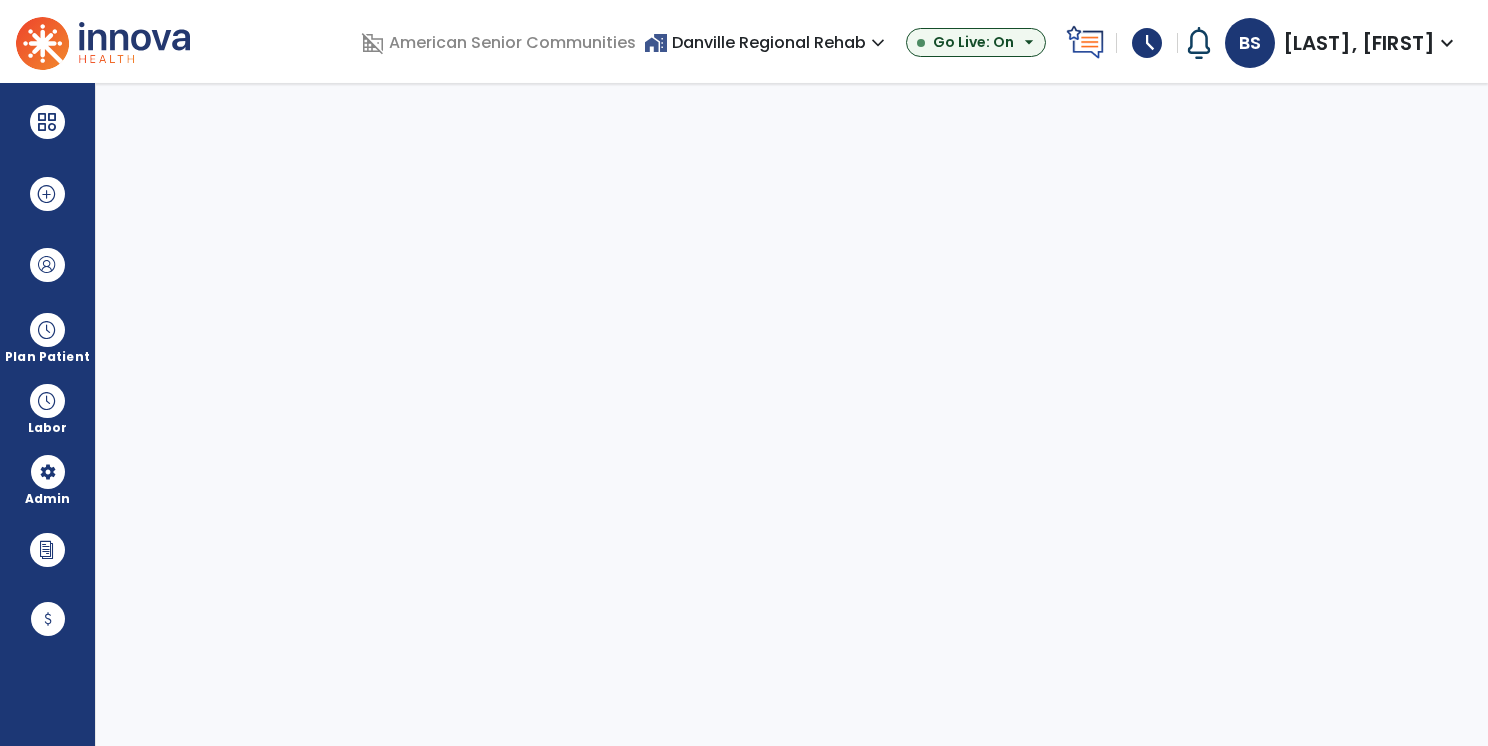 select on "***" 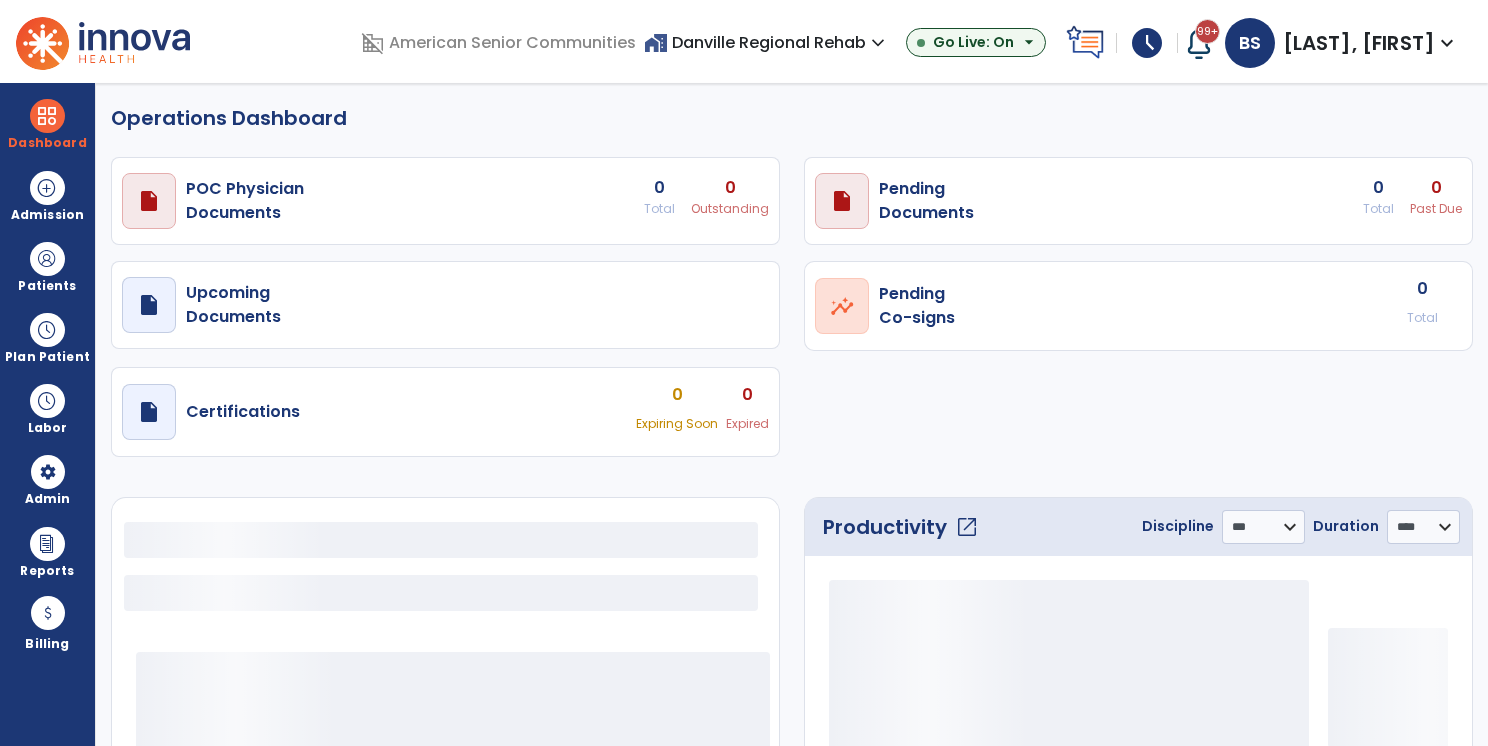 select on "***" 